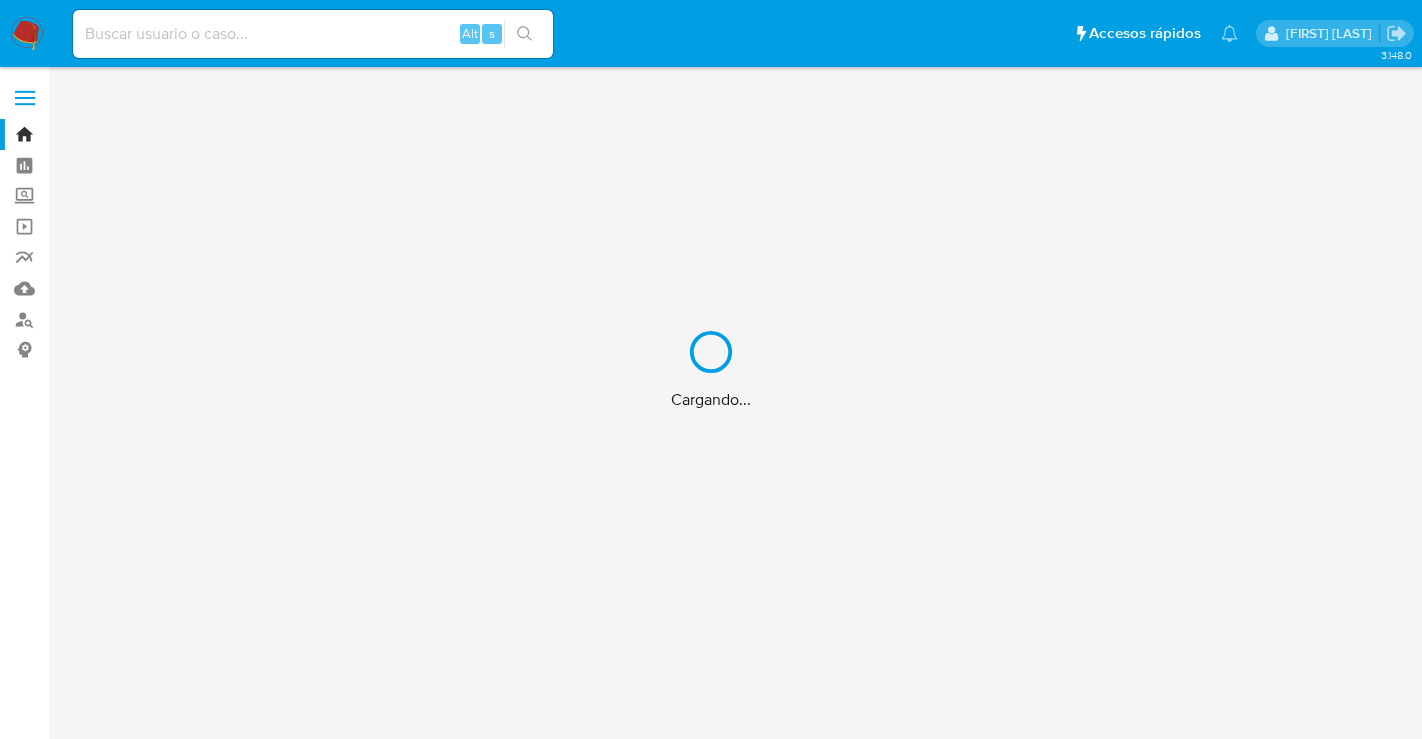 scroll, scrollTop: 0, scrollLeft: 0, axis: both 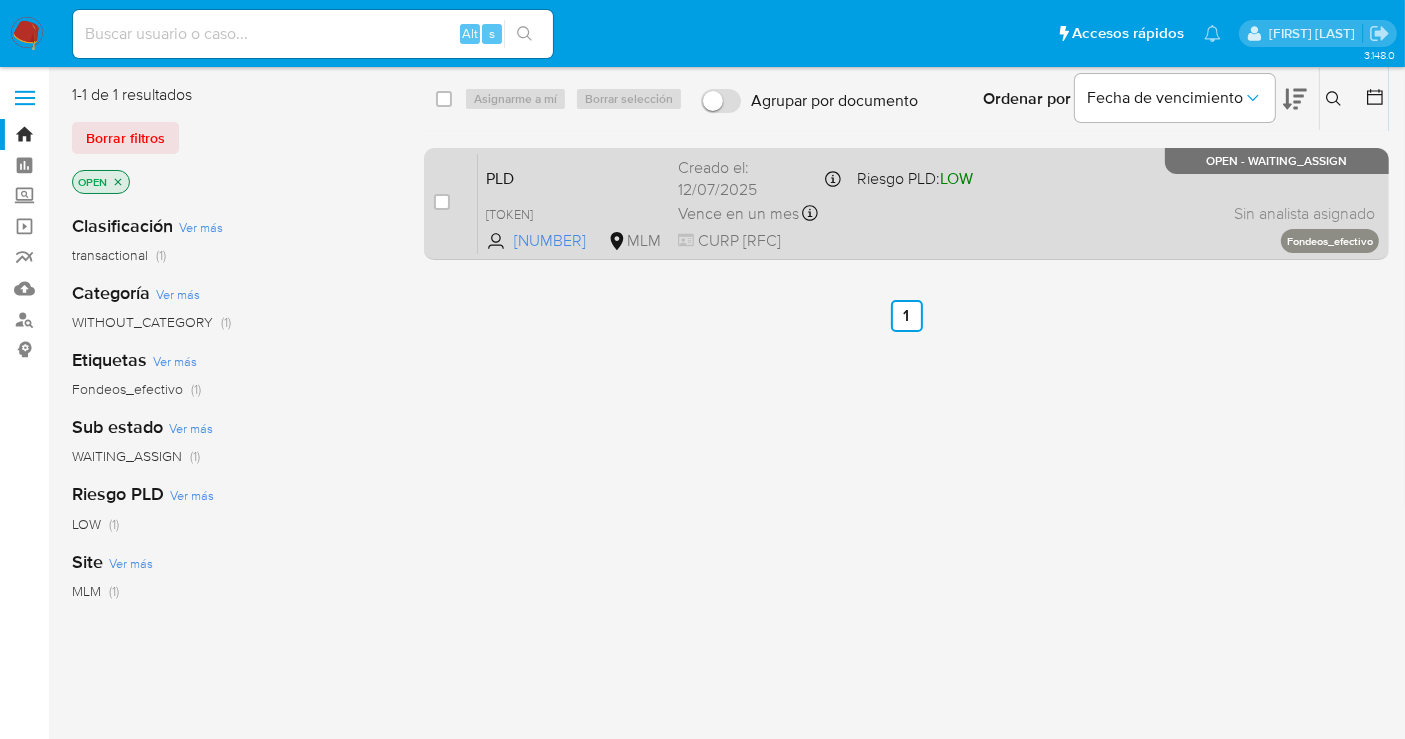click on "Creado el: 12/07/2025   Creado el: 12/07/2025 02:05:46" at bounding box center (759, 178) 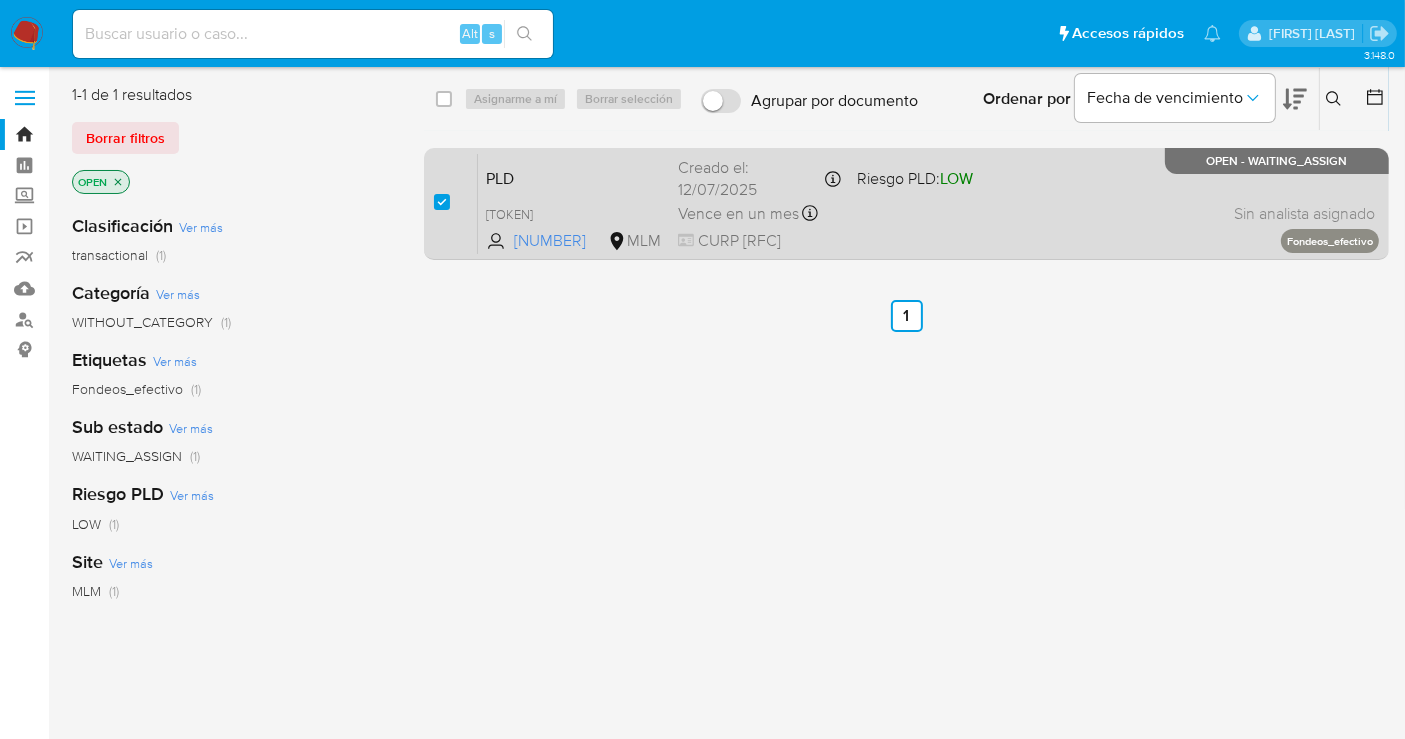 checkbox on "true" 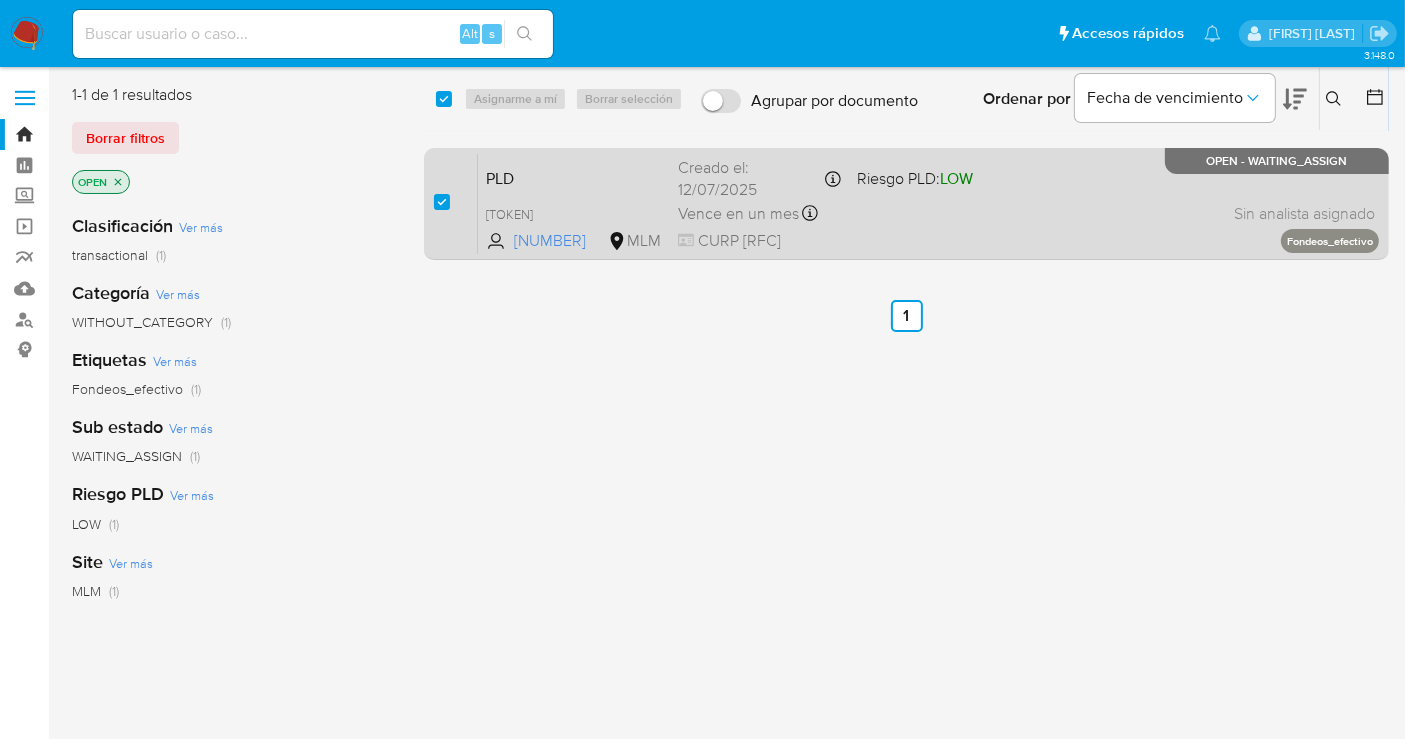 checkbox on "true" 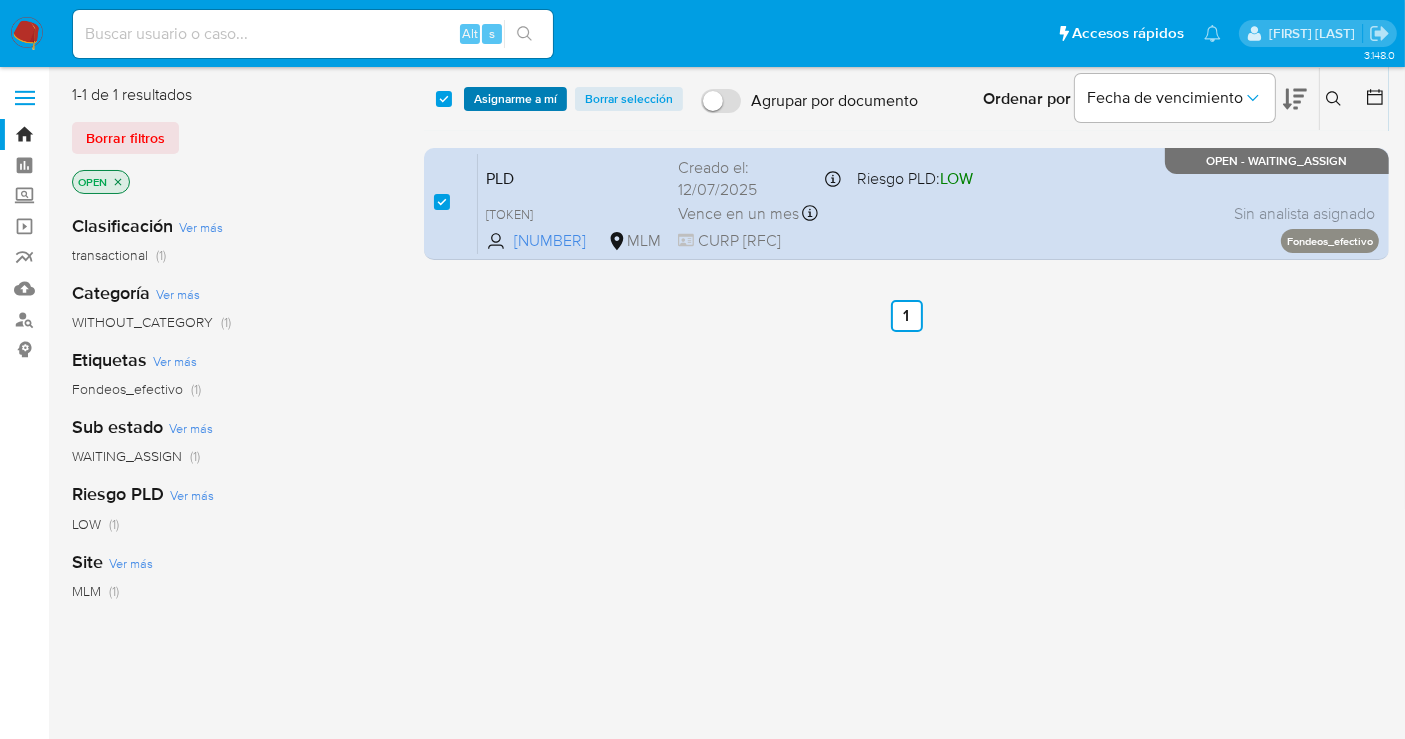 click on "Asignarme a mí" at bounding box center [515, 99] 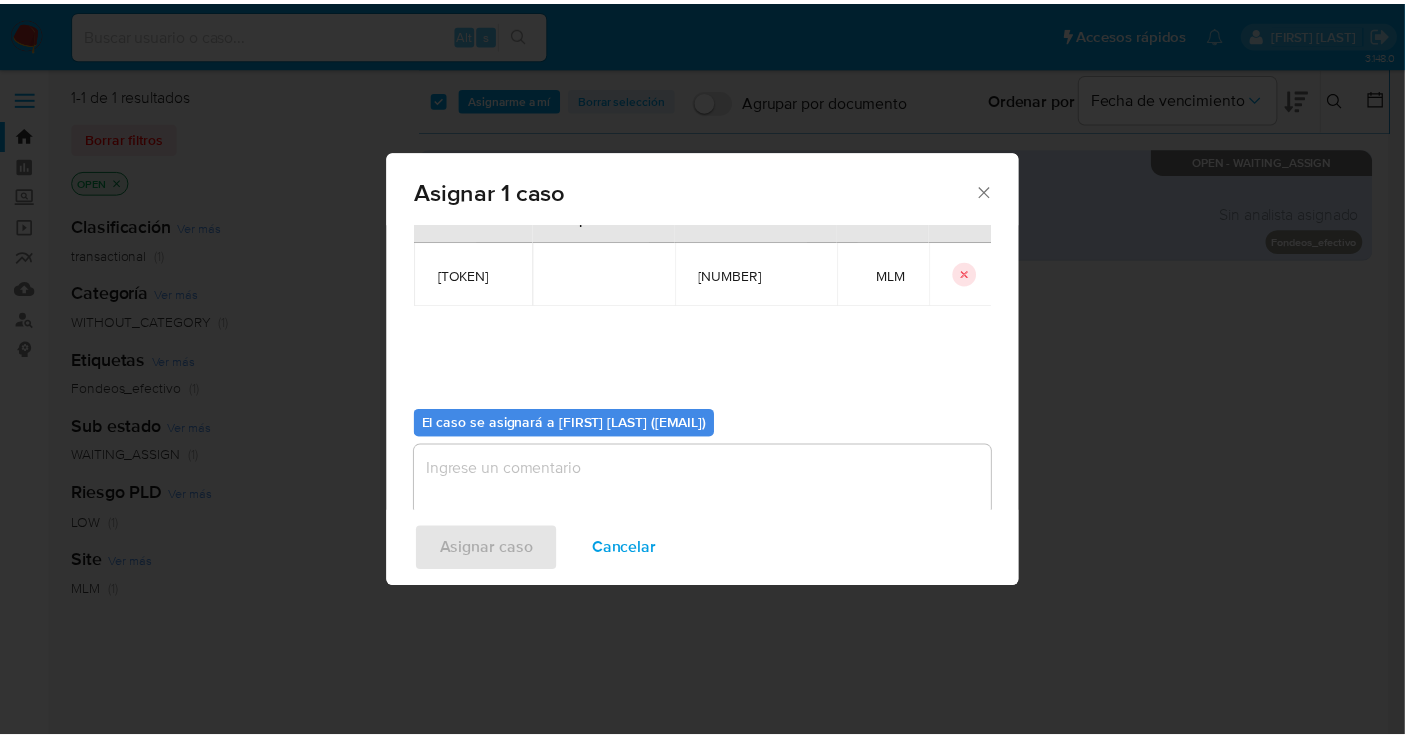 scroll, scrollTop: 102, scrollLeft: 0, axis: vertical 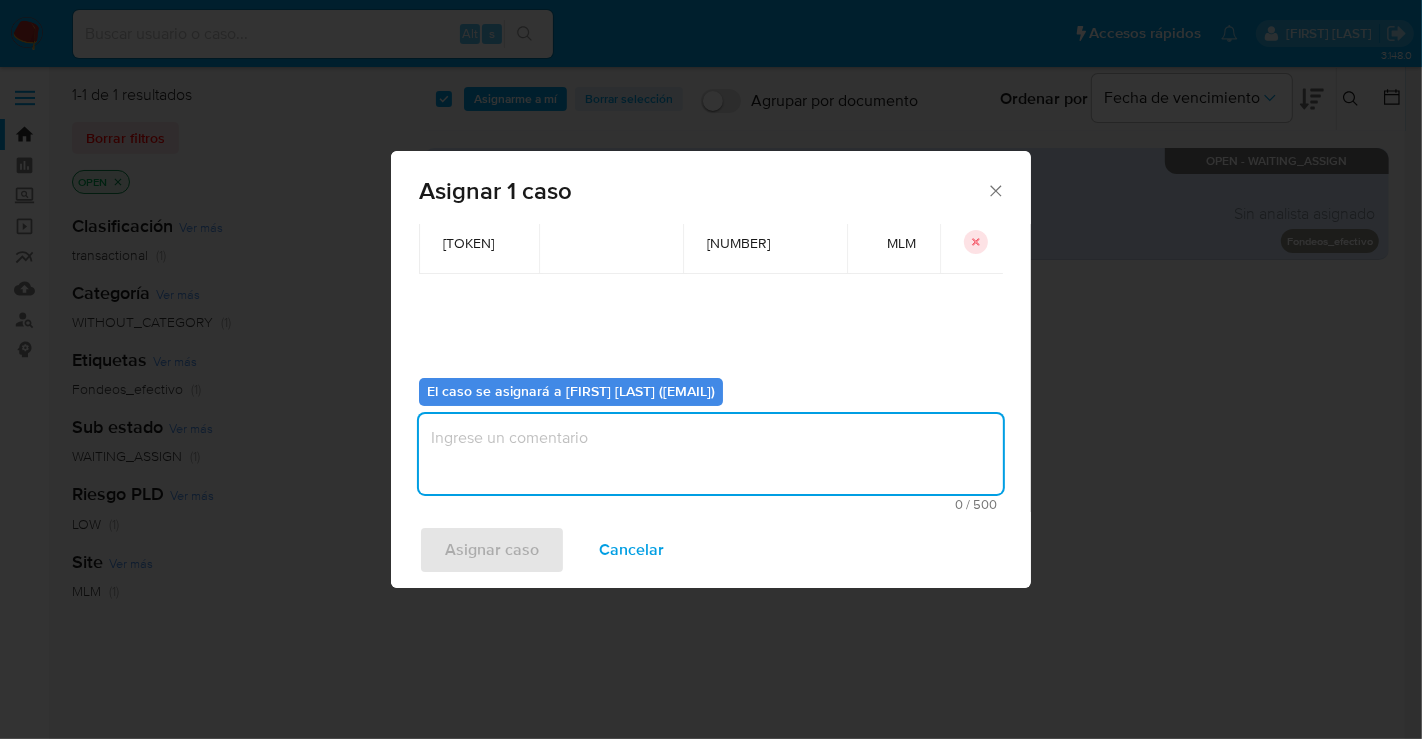 drag, startPoint x: 445, startPoint y: 430, endPoint x: 462, endPoint y: 484, distance: 56.61272 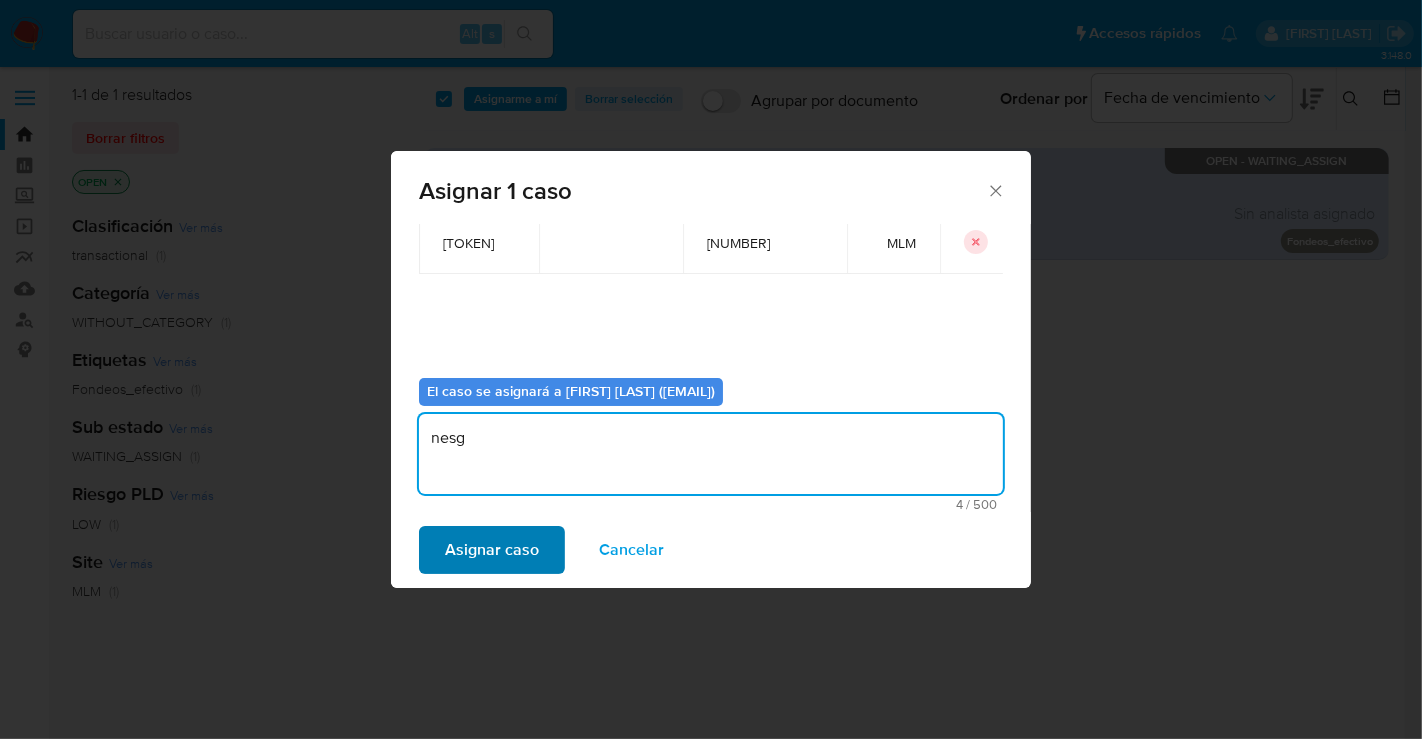 type on "nesg" 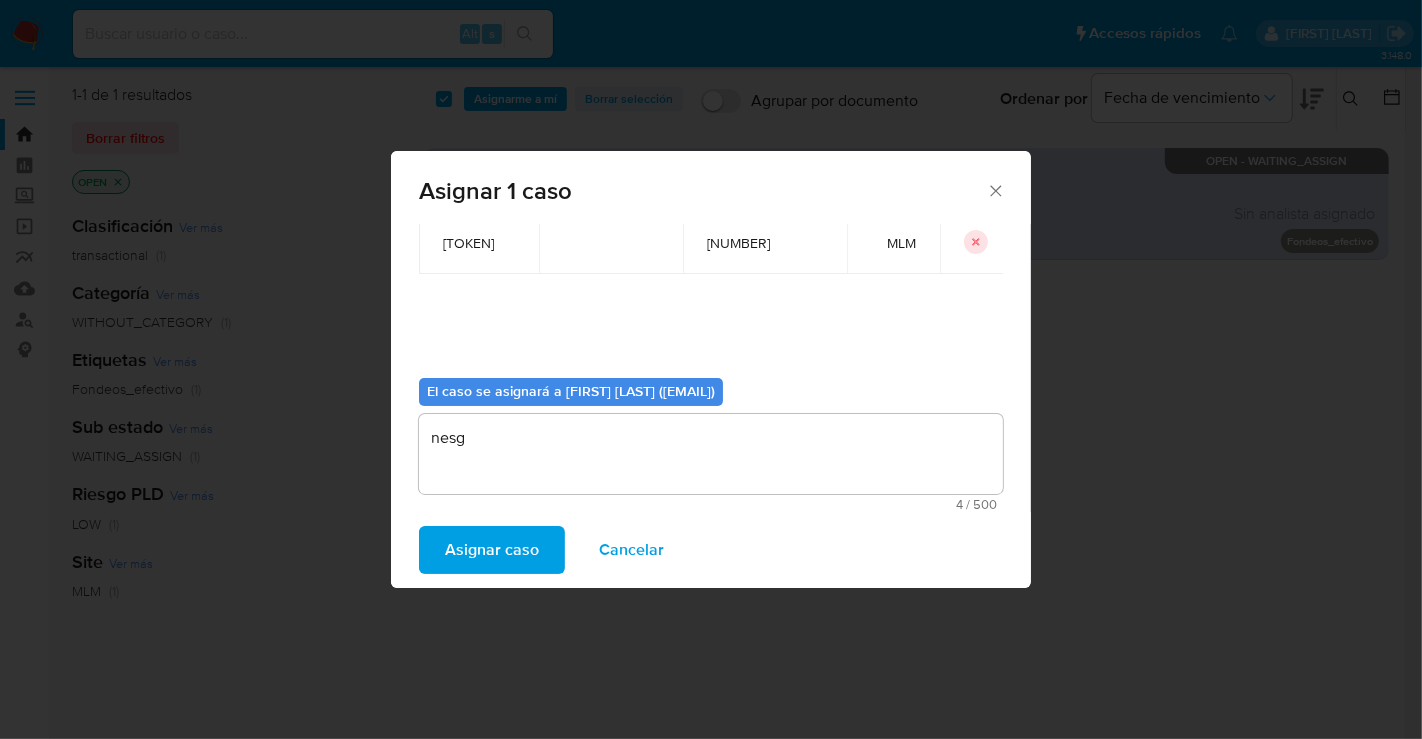 click on "Asignar caso" at bounding box center [492, 550] 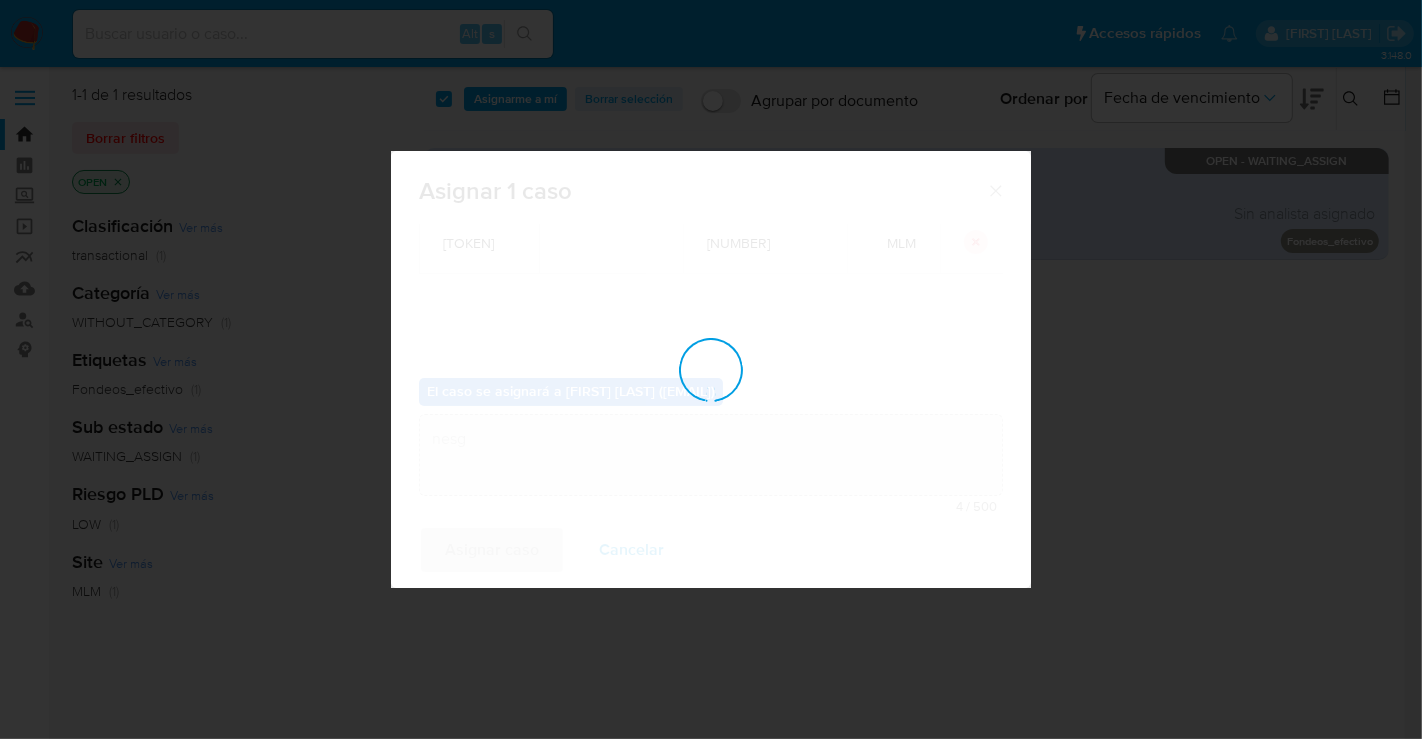 type 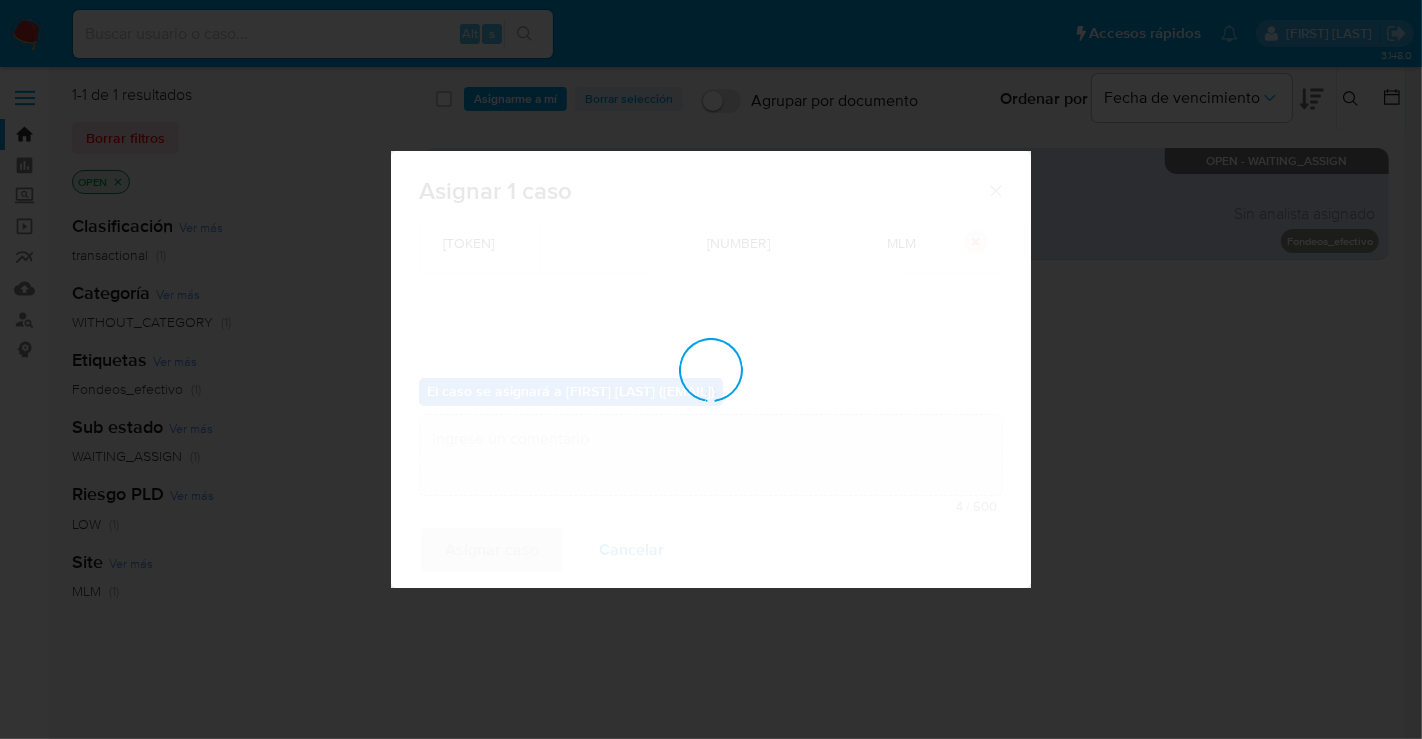 checkbox on "false" 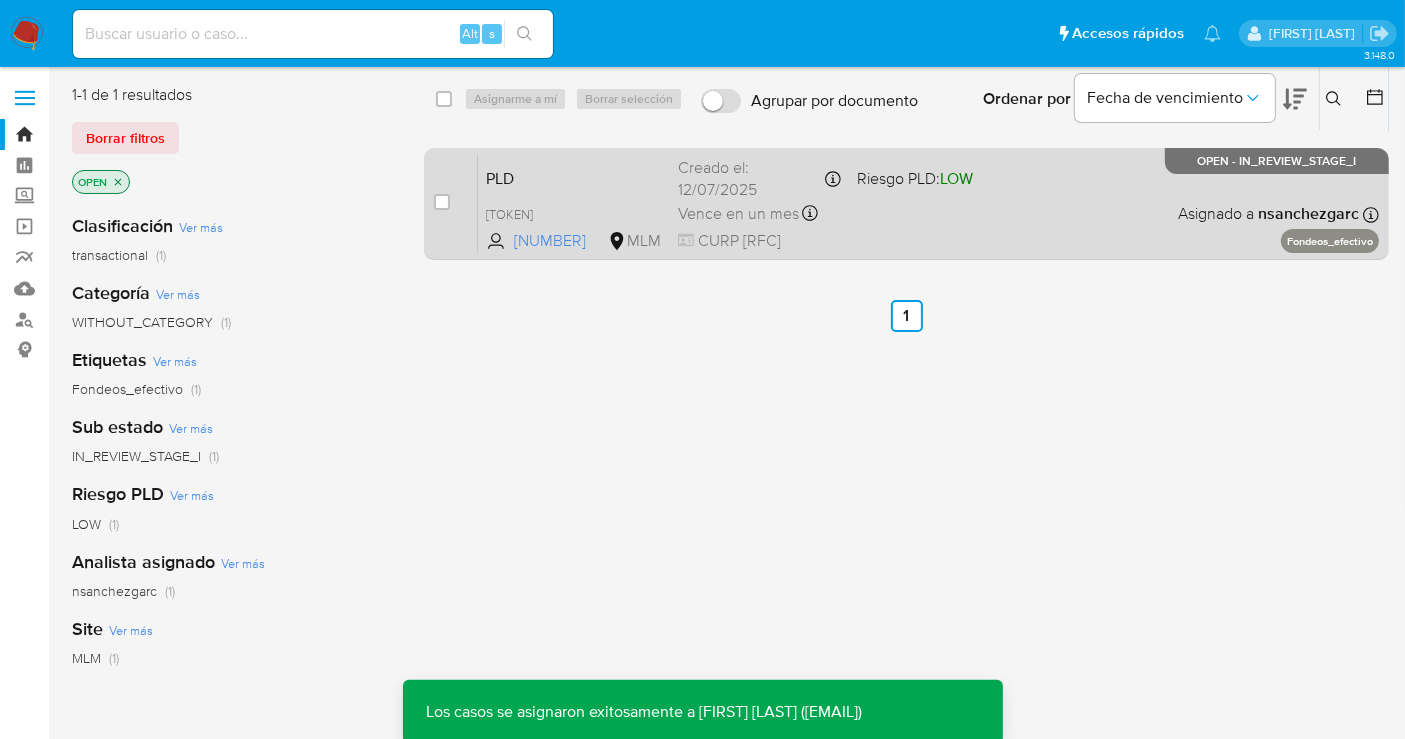 click on "Creado el: 12/07/2025   Creado el: 12/07/2025 02:05:46" at bounding box center [759, 178] 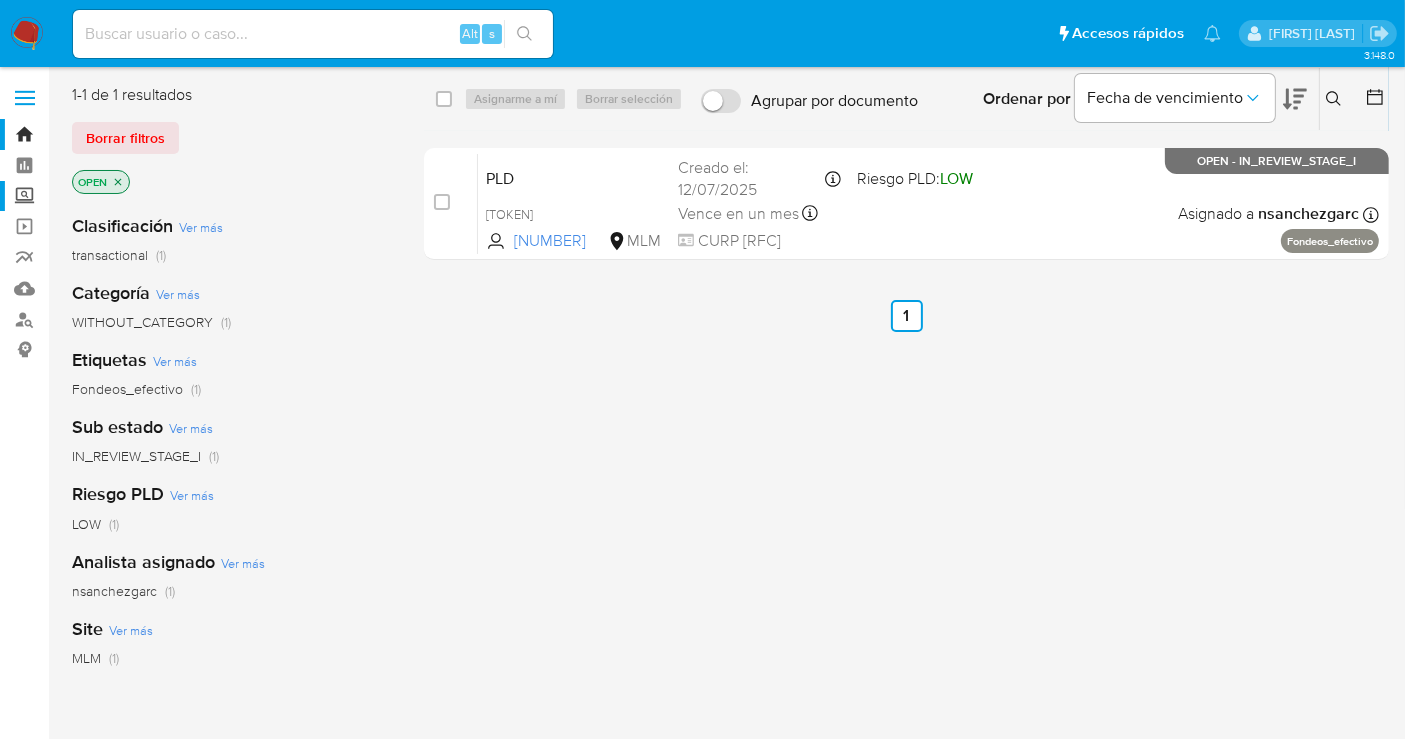 click on "Screening" at bounding box center [119, 196] 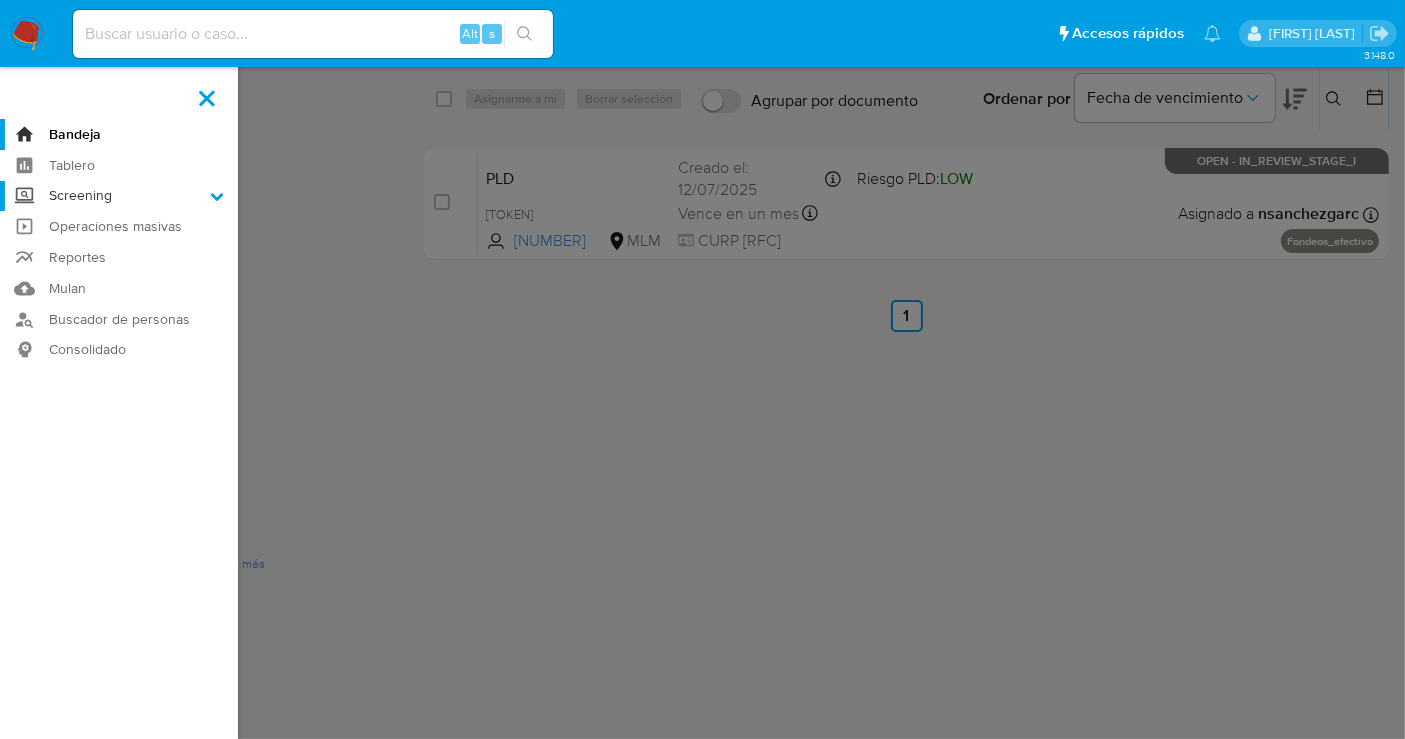 click on "Screening" at bounding box center [0, 0] 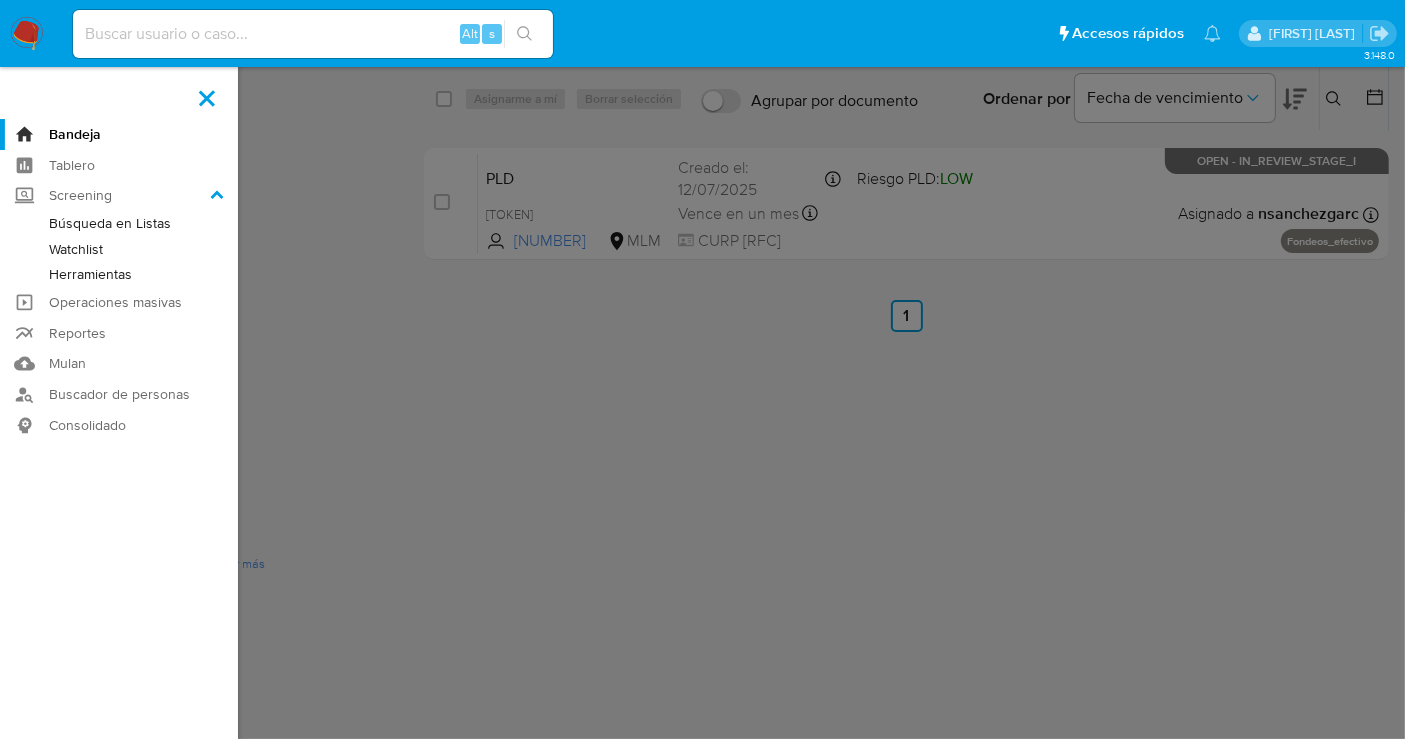 click on "Herramientas" at bounding box center (119, 274) 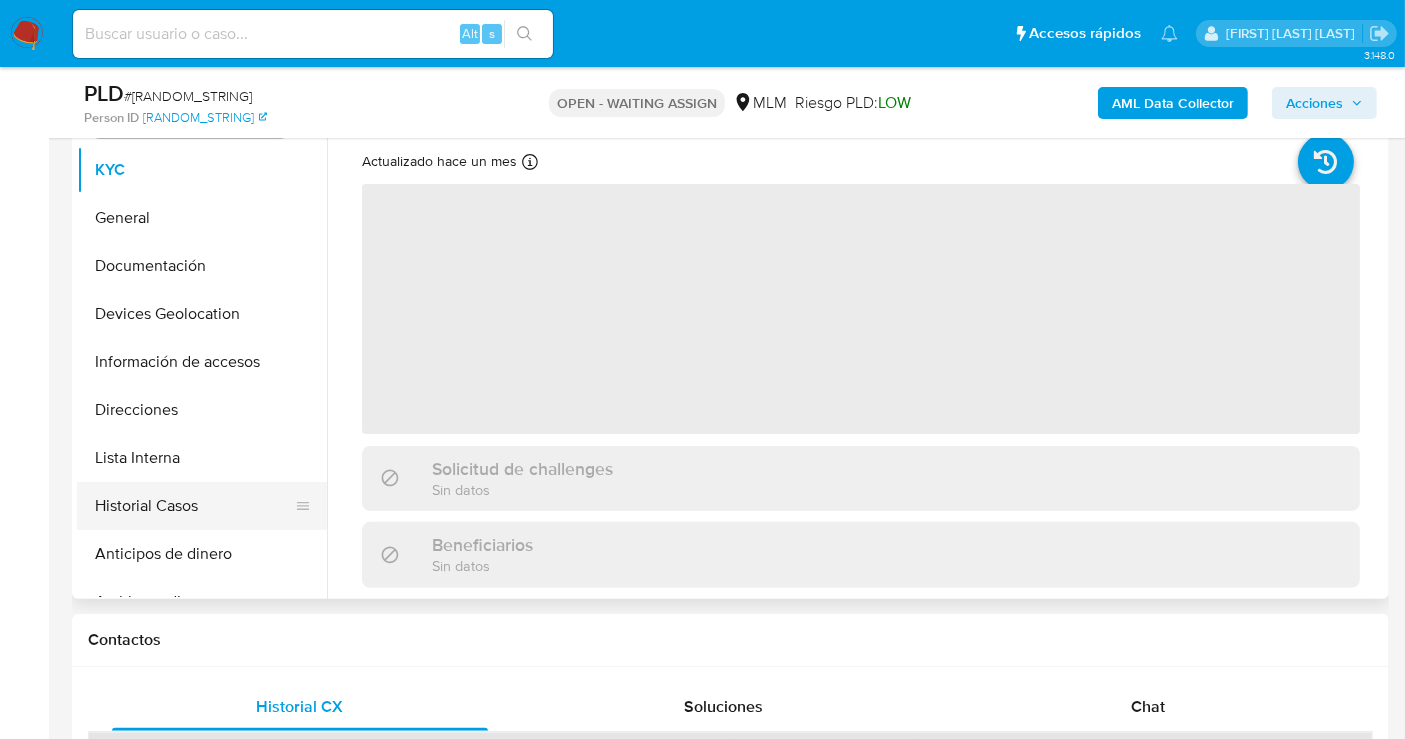 scroll, scrollTop: 444, scrollLeft: 0, axis: vertical 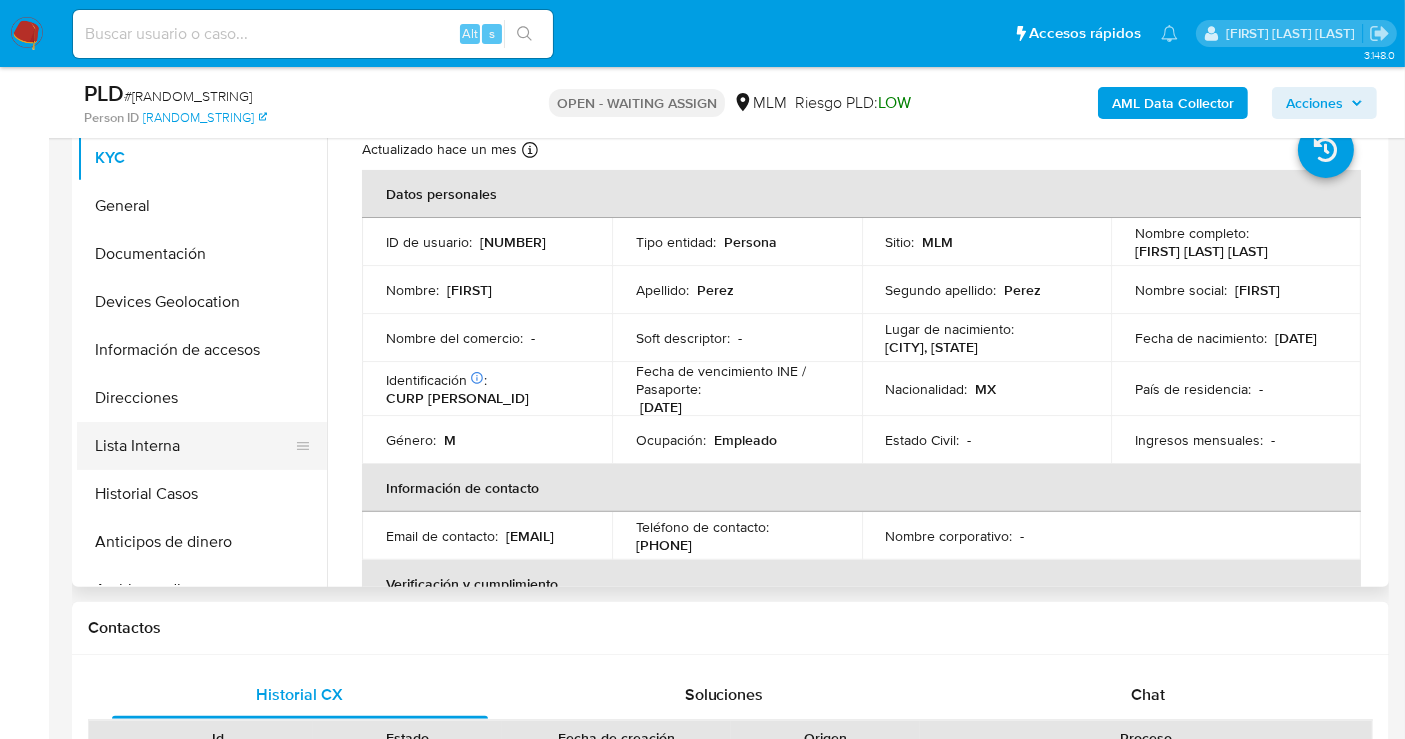 click on "Lista Interna" at bounding box center (194, 446) 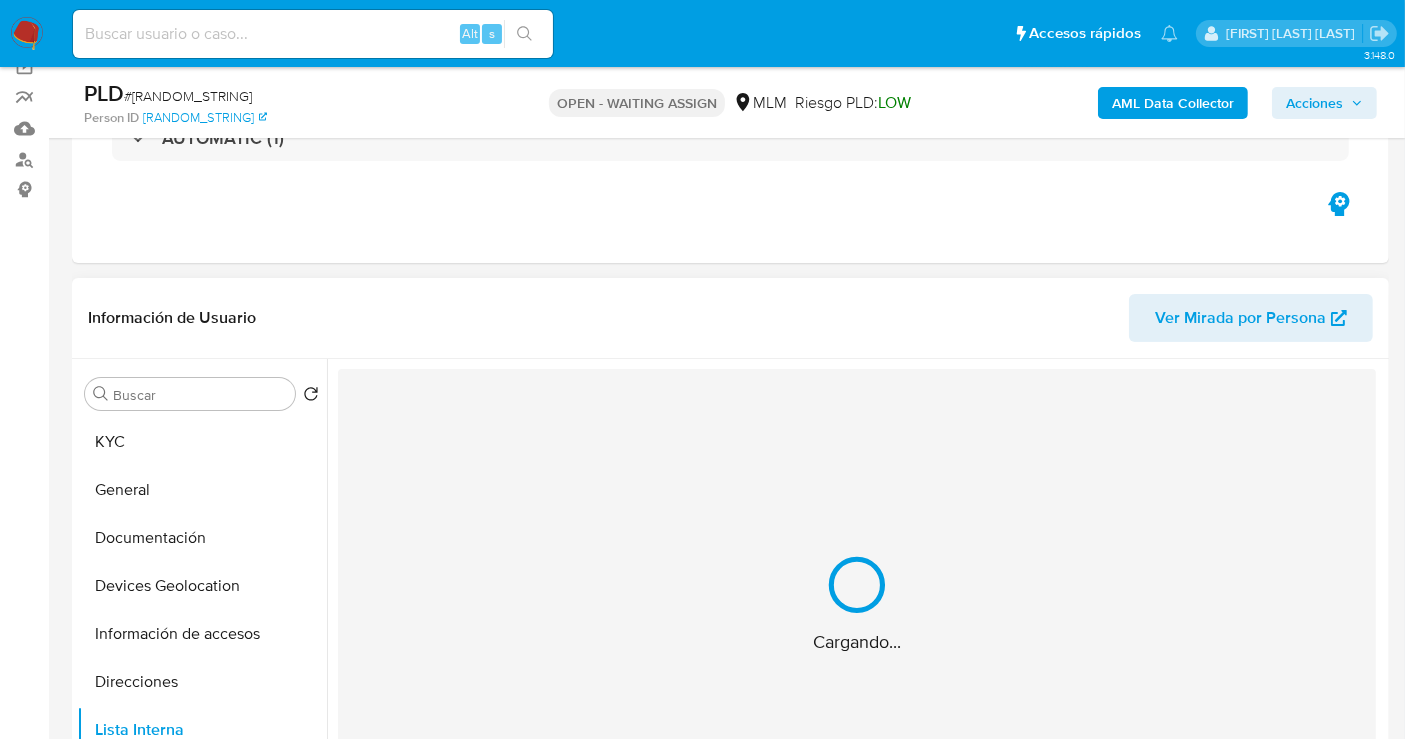 scroll, scrollTop: 111, scrollLeft: 0, axis: vertical 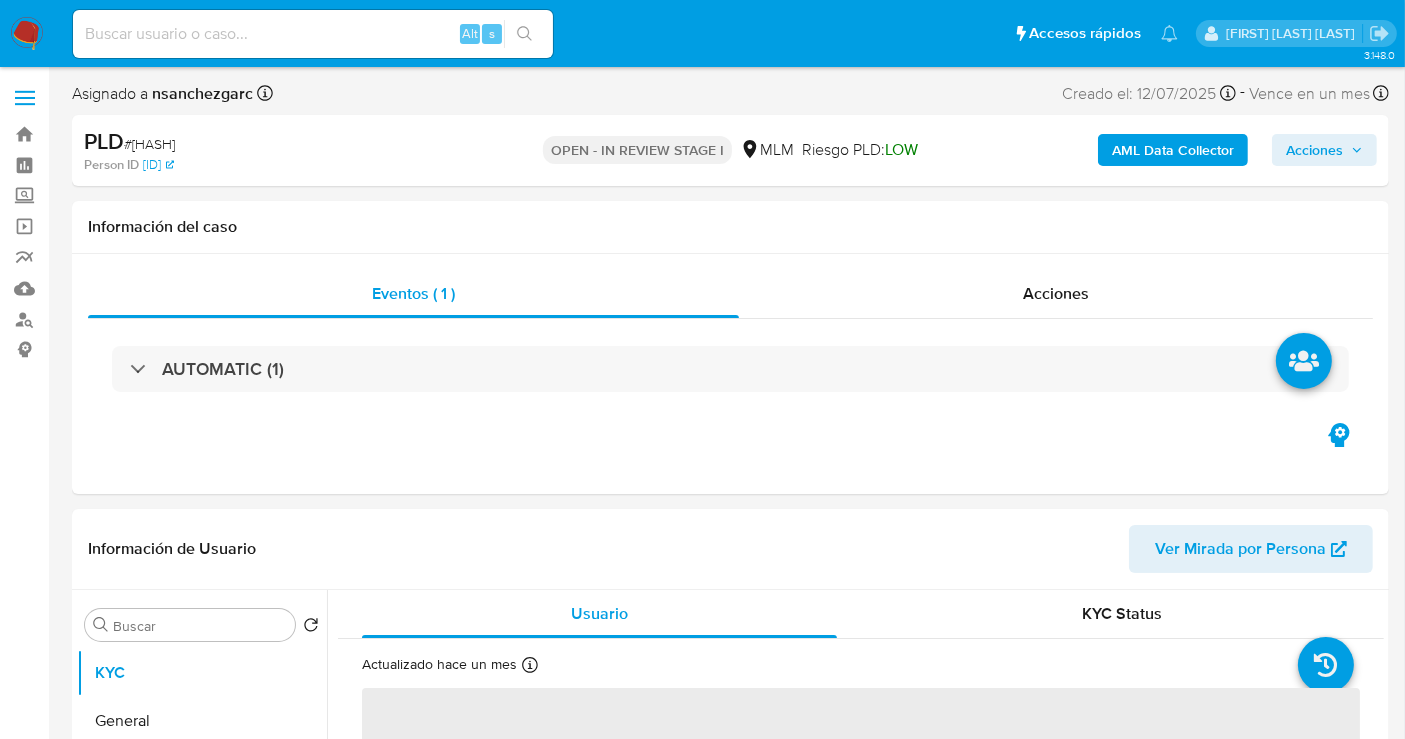 select on "10" 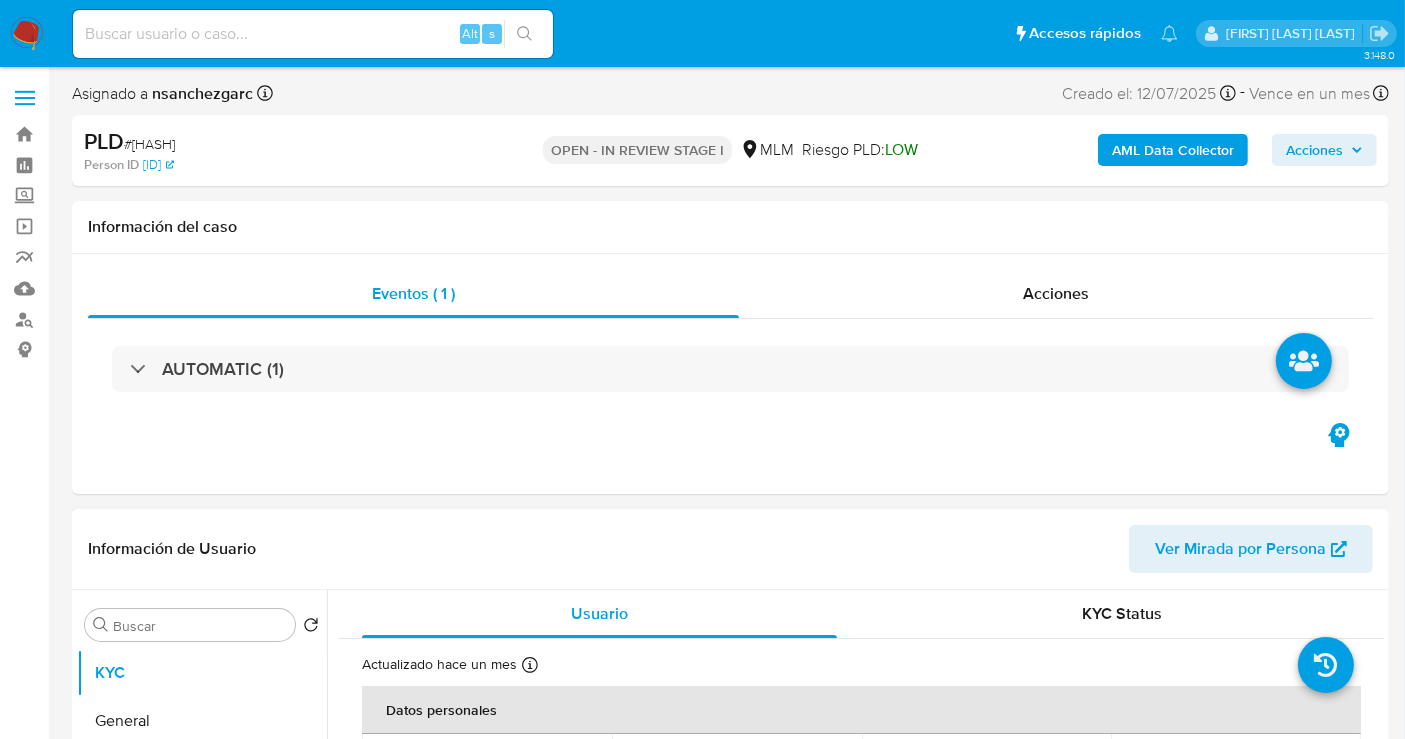 scroll, scrollTop: 222, scrollLeft: 0, axis: vertical 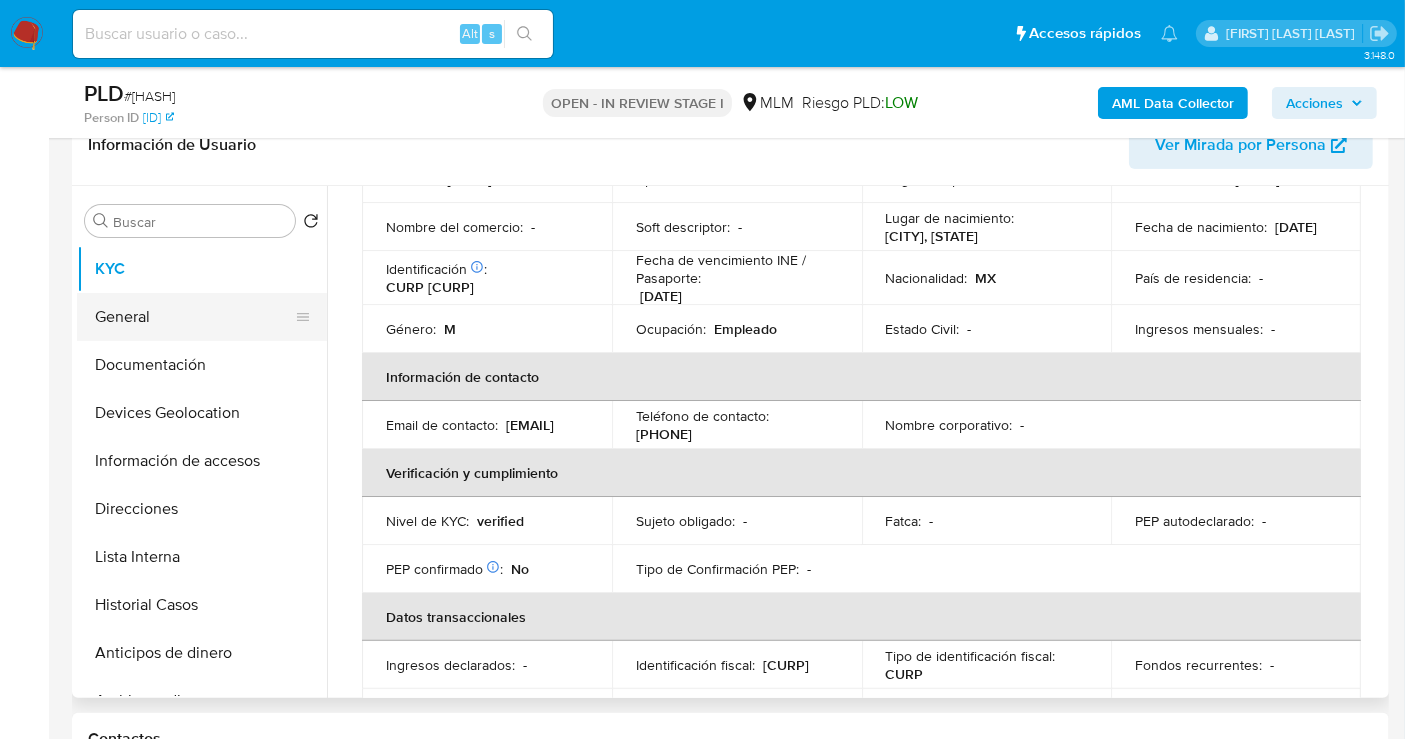 click on "General" at bounding box center [194, 317] 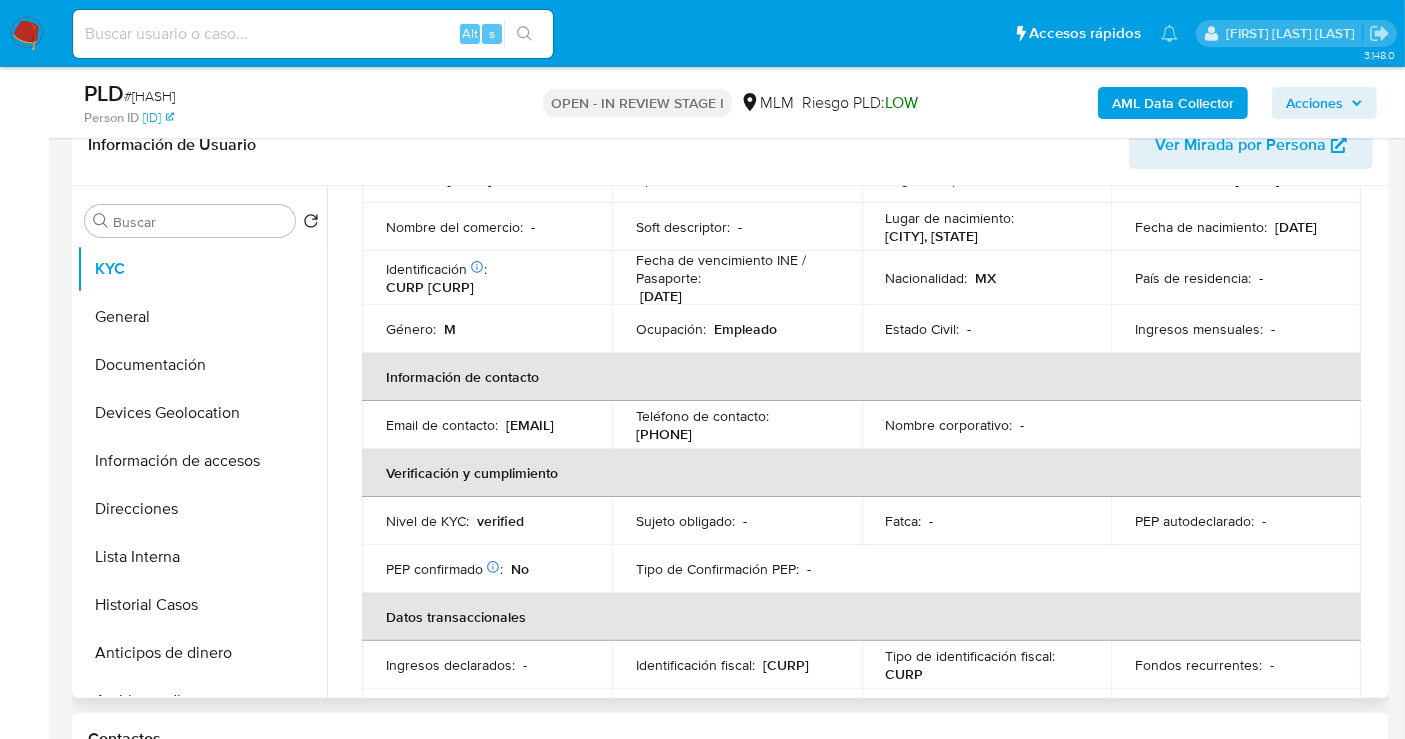 scroll, scrollTop: 0, scrollLeft: 0, axis: both 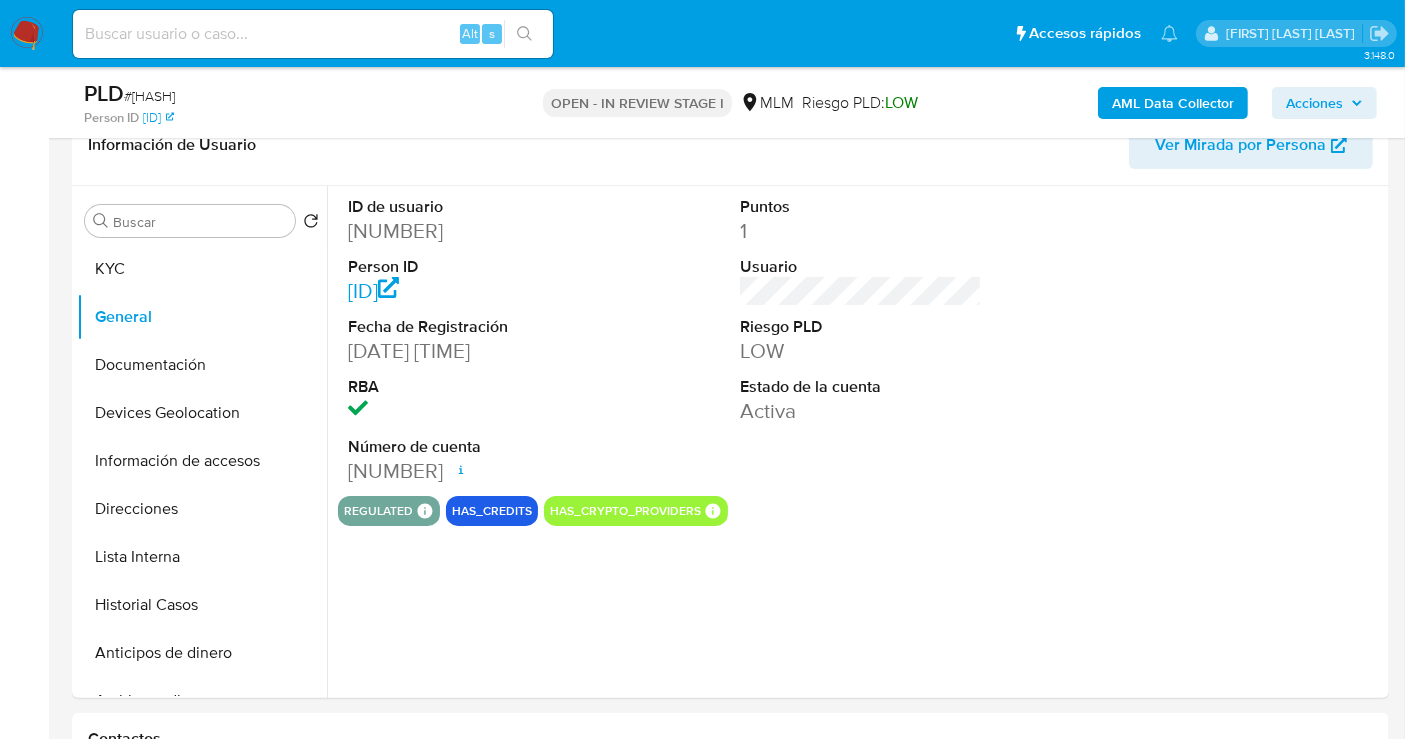 type 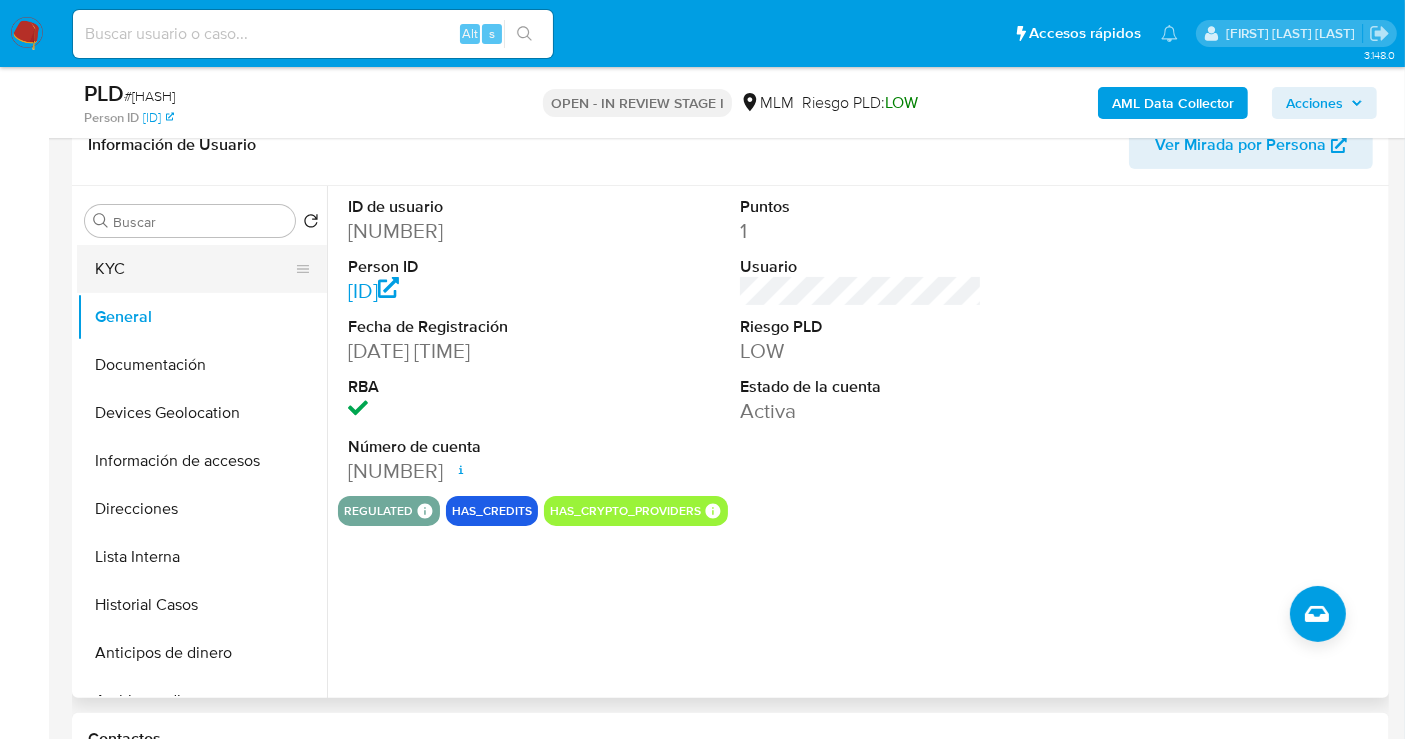 click on "KYC" at bounding box center [194, 269] 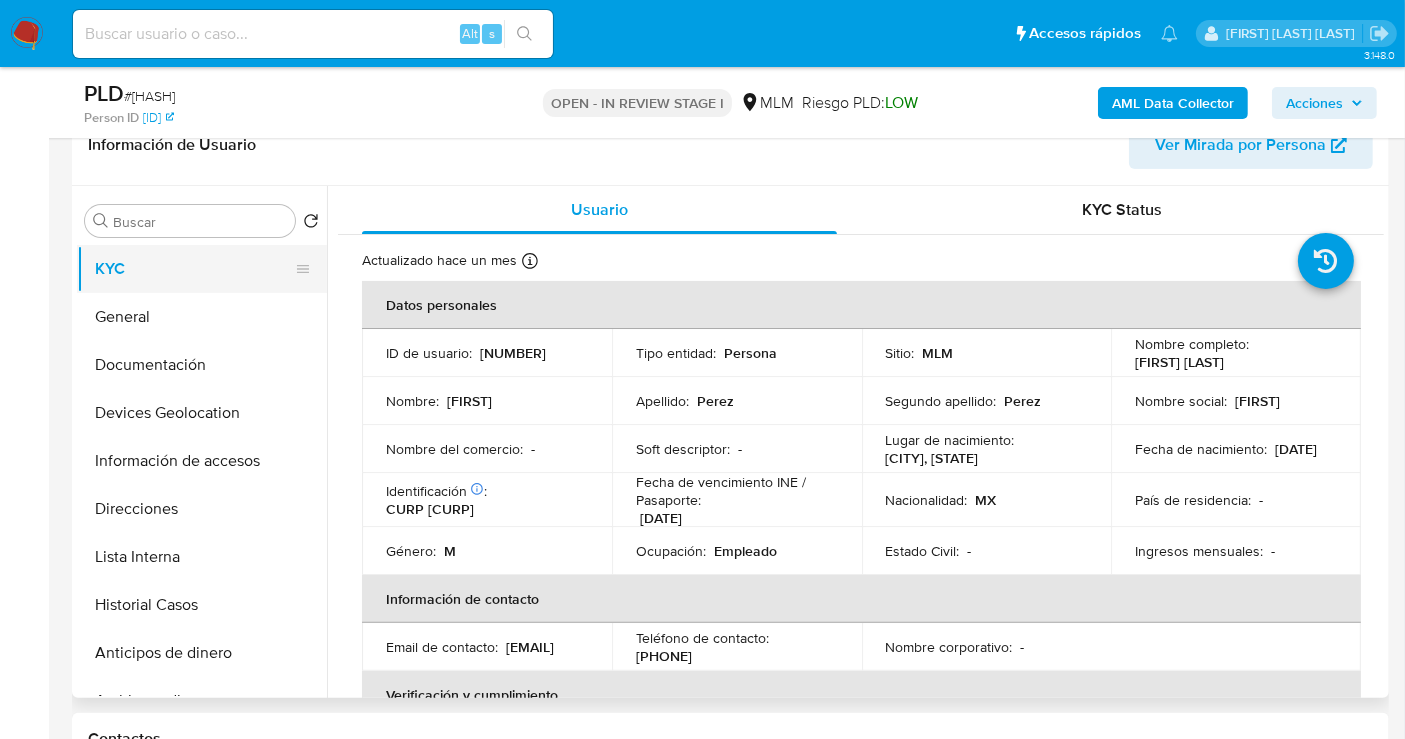 type 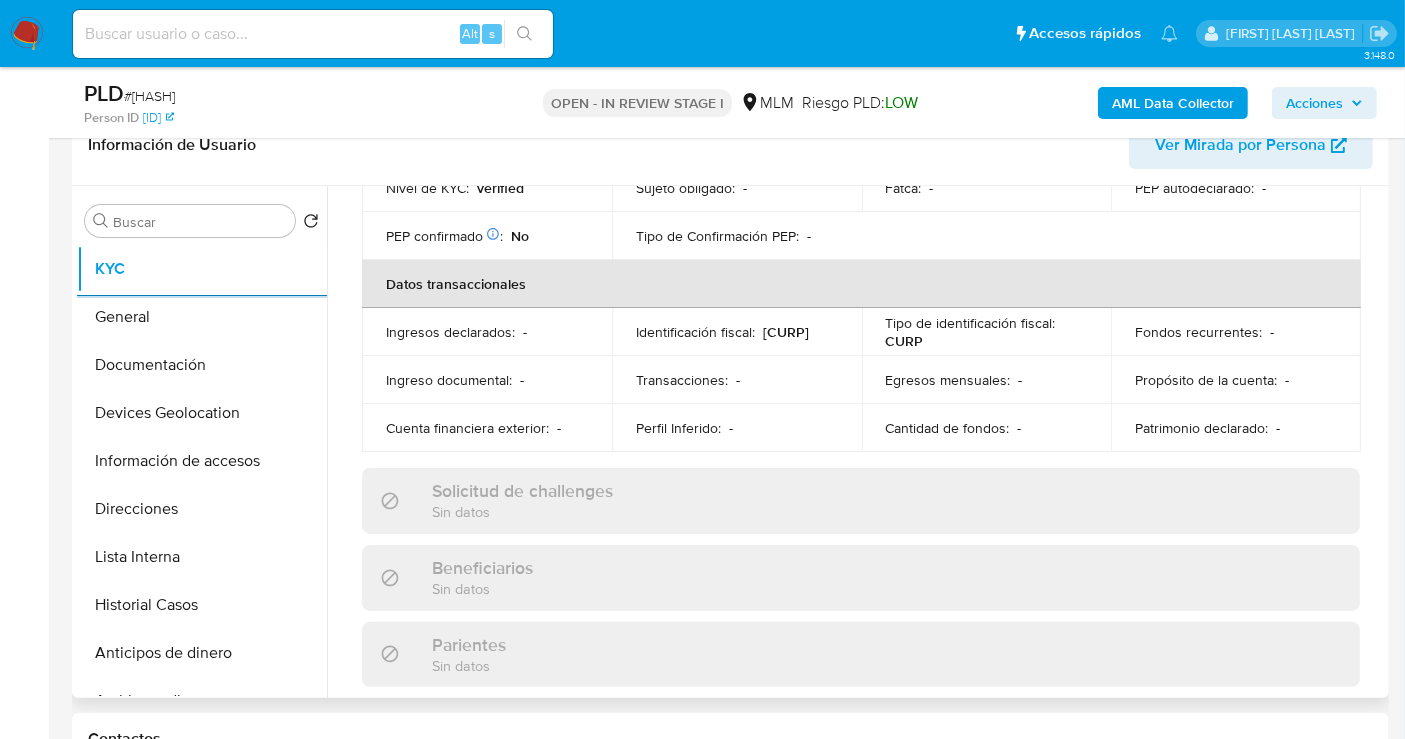 scroll, scrollTop: 444, scrollLeft: 0, axis: vertical 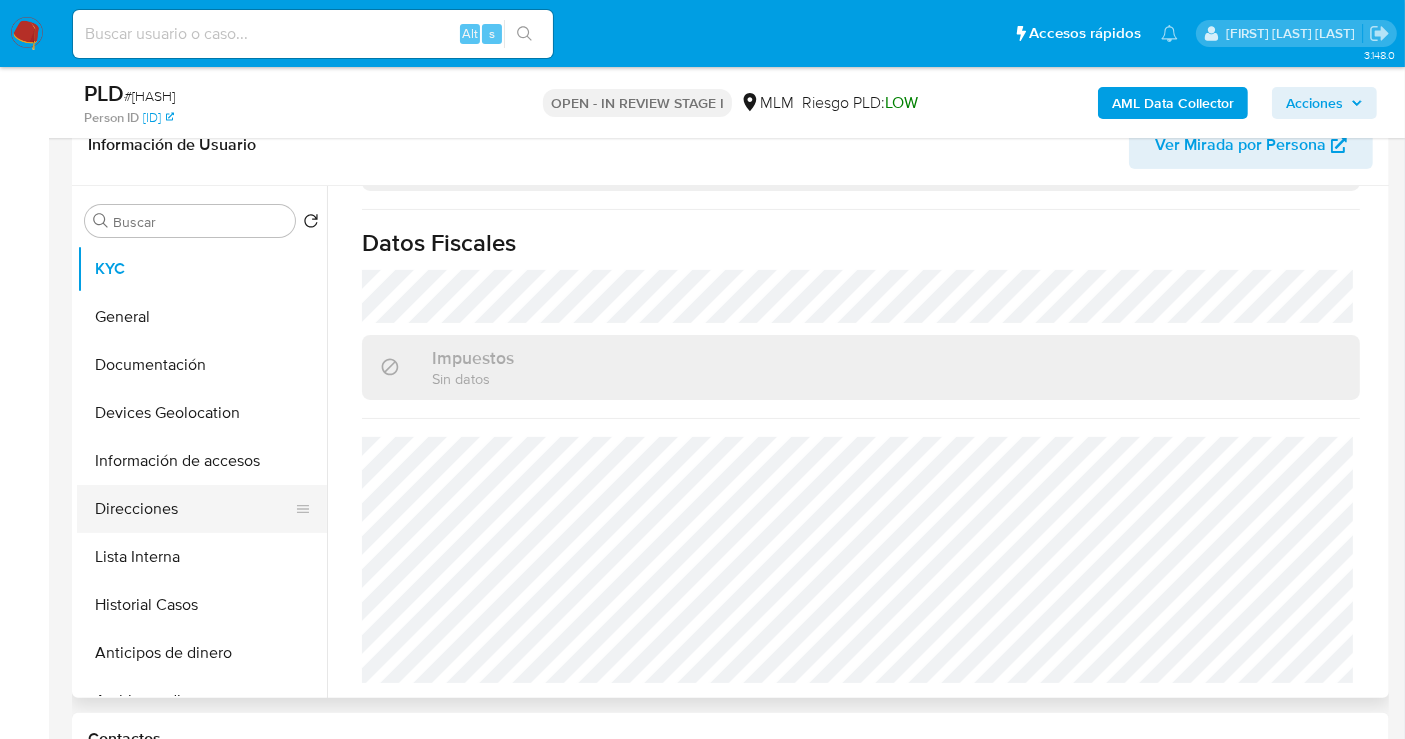 click on "Direcciones" at bounding box center (194, 509) 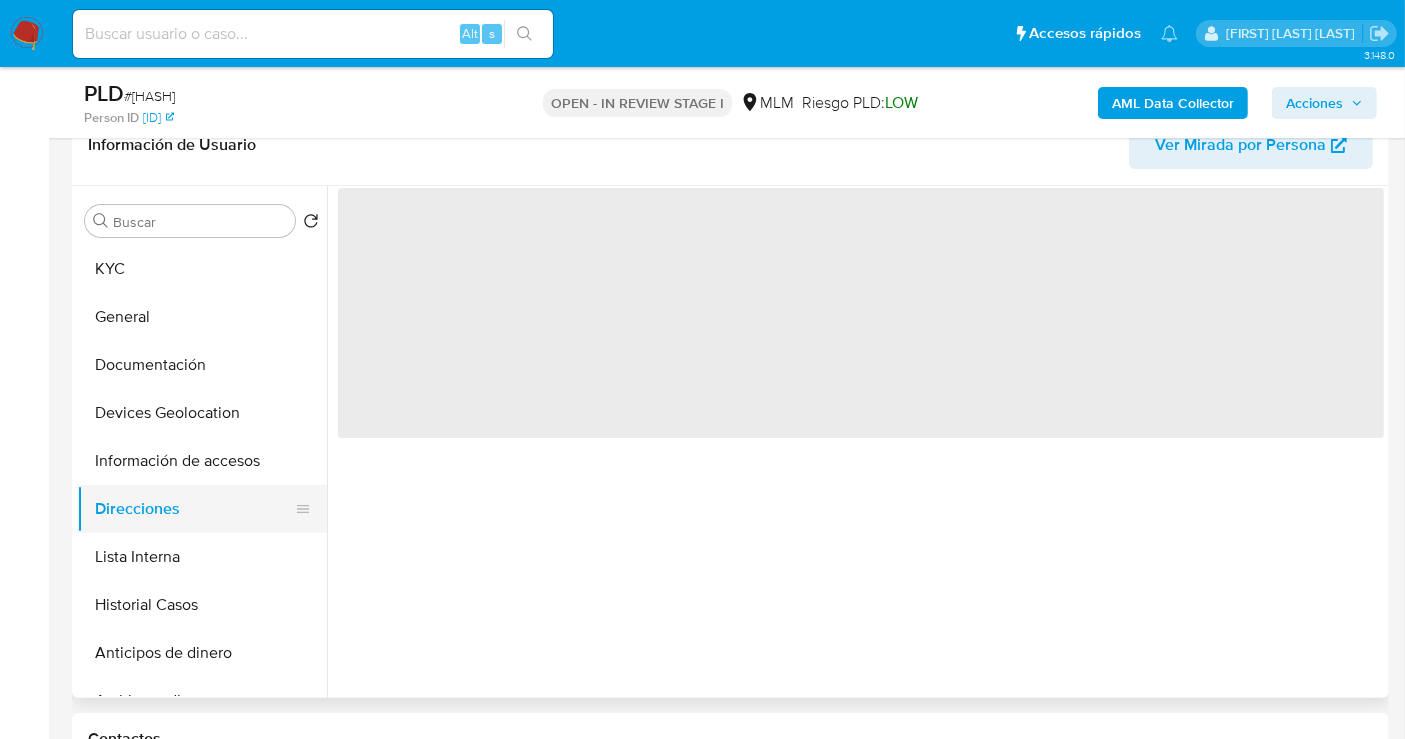 scroll, scrollTop: 0, scrollLeft: 0, axis: both 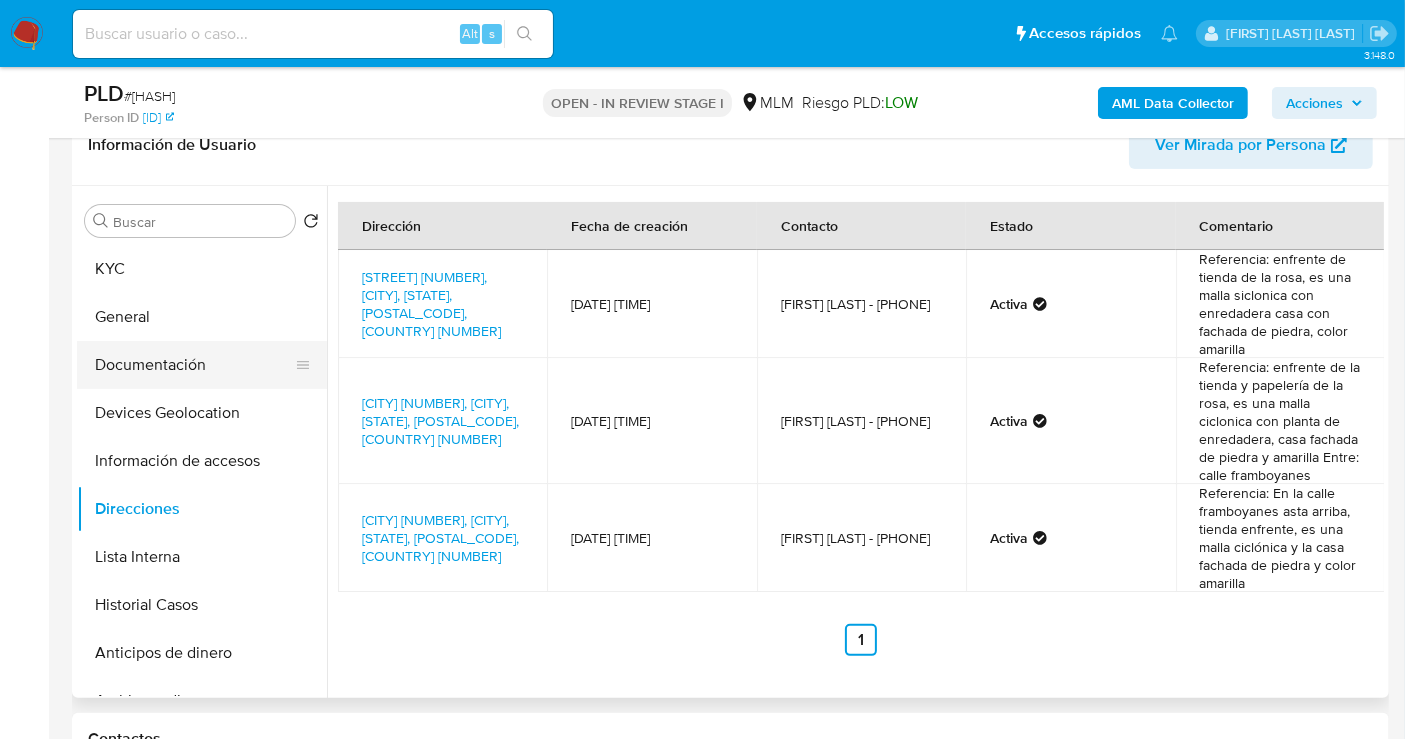 click on "Documentación" at bounding box center [194, 365] 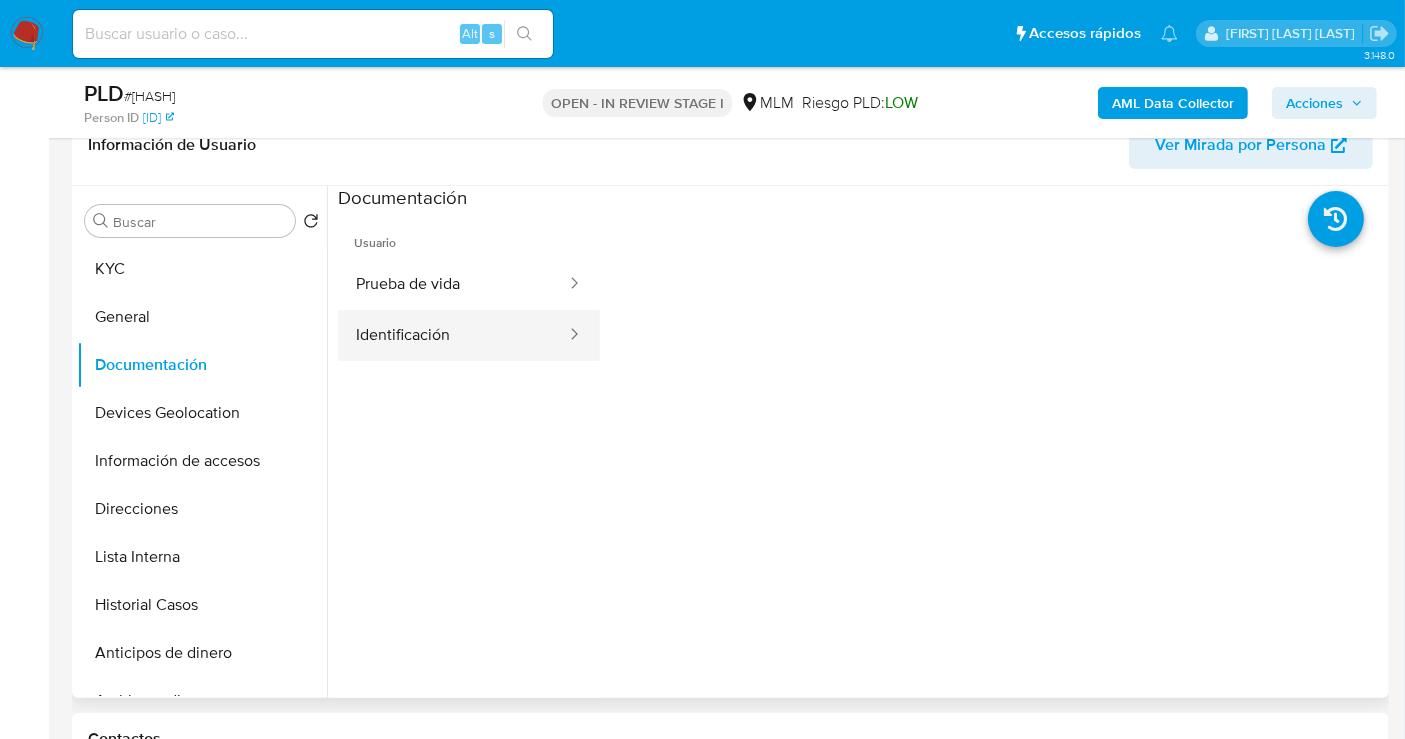 click on "Identificación" at bounding box center (453, 335) 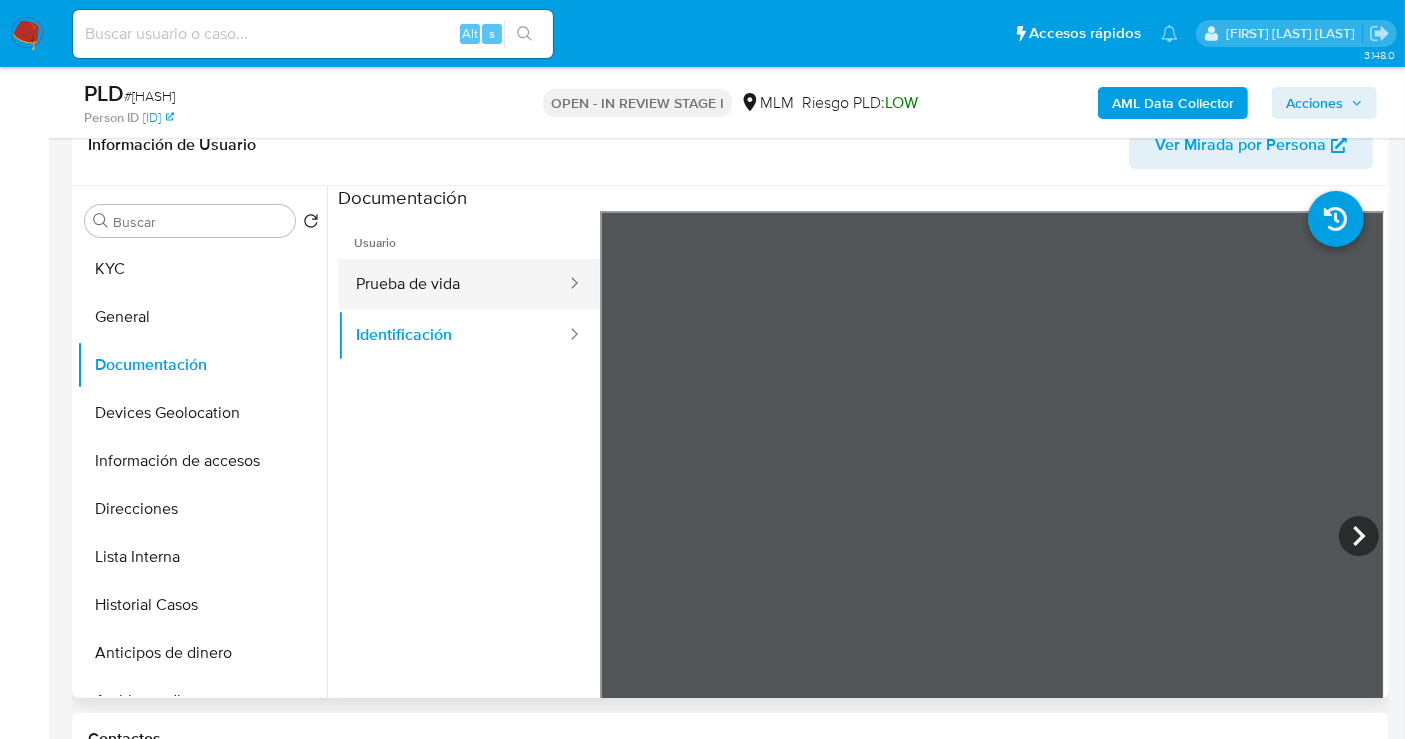 click on "Prueba de vida" at bounding box center (453, 284) 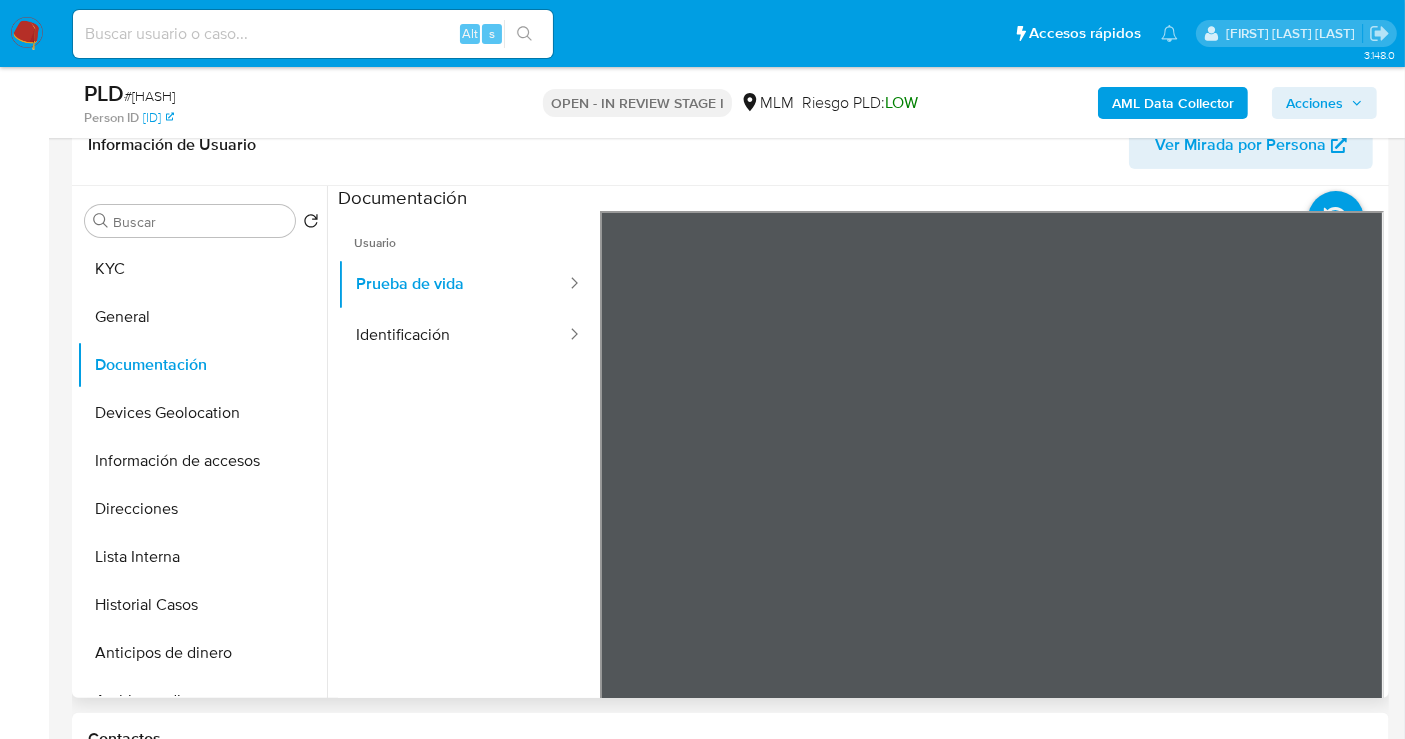 scroll, scrollTop: 61, scrollLeft: 0, axis: vertical 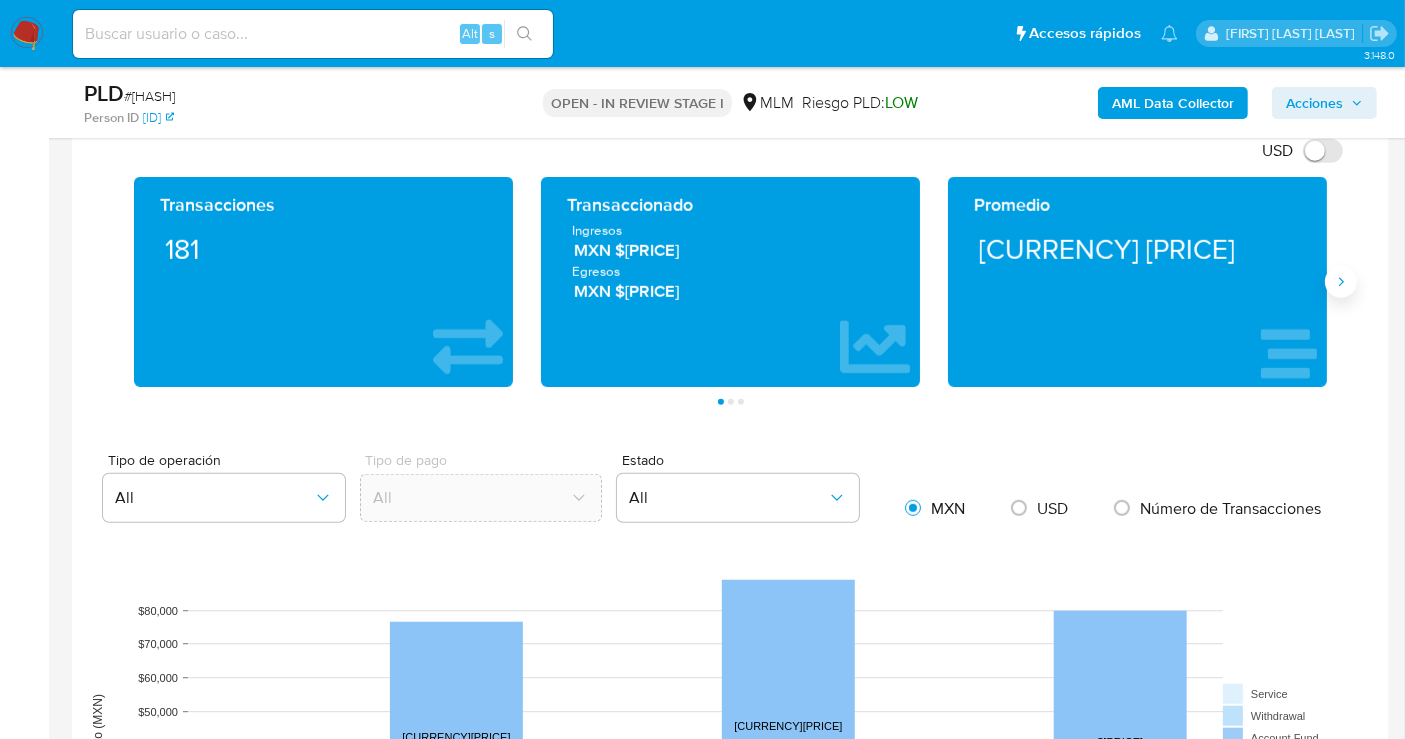 click 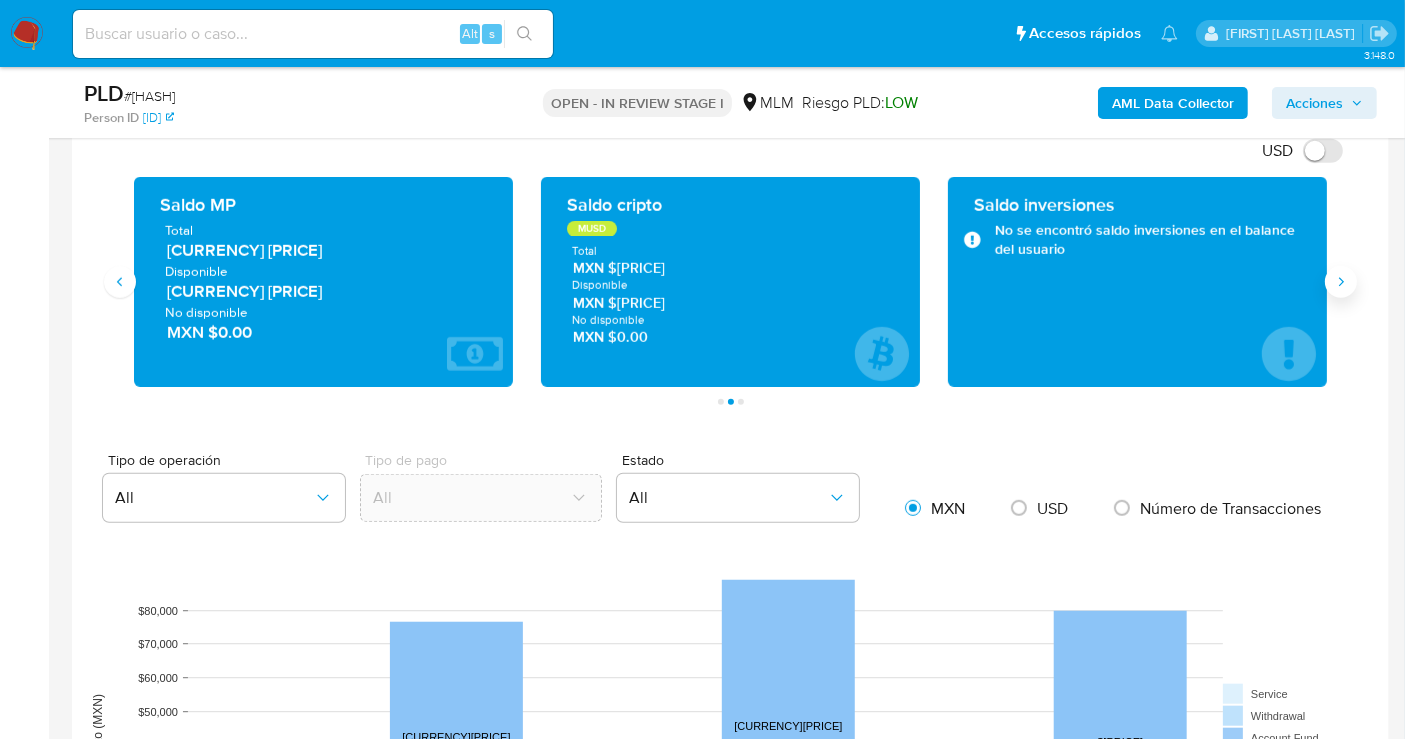 type 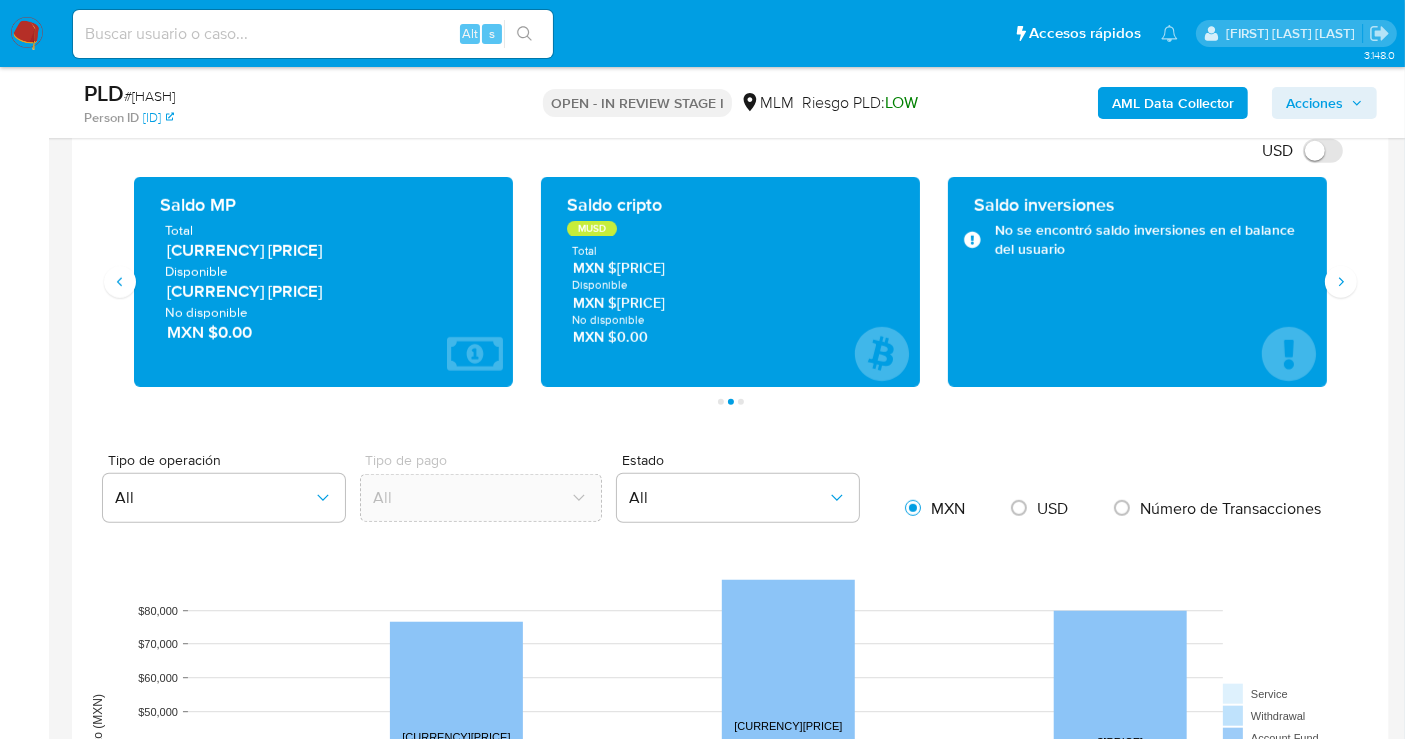 click on "MXN $33.26" at bounding box center (324, 250) 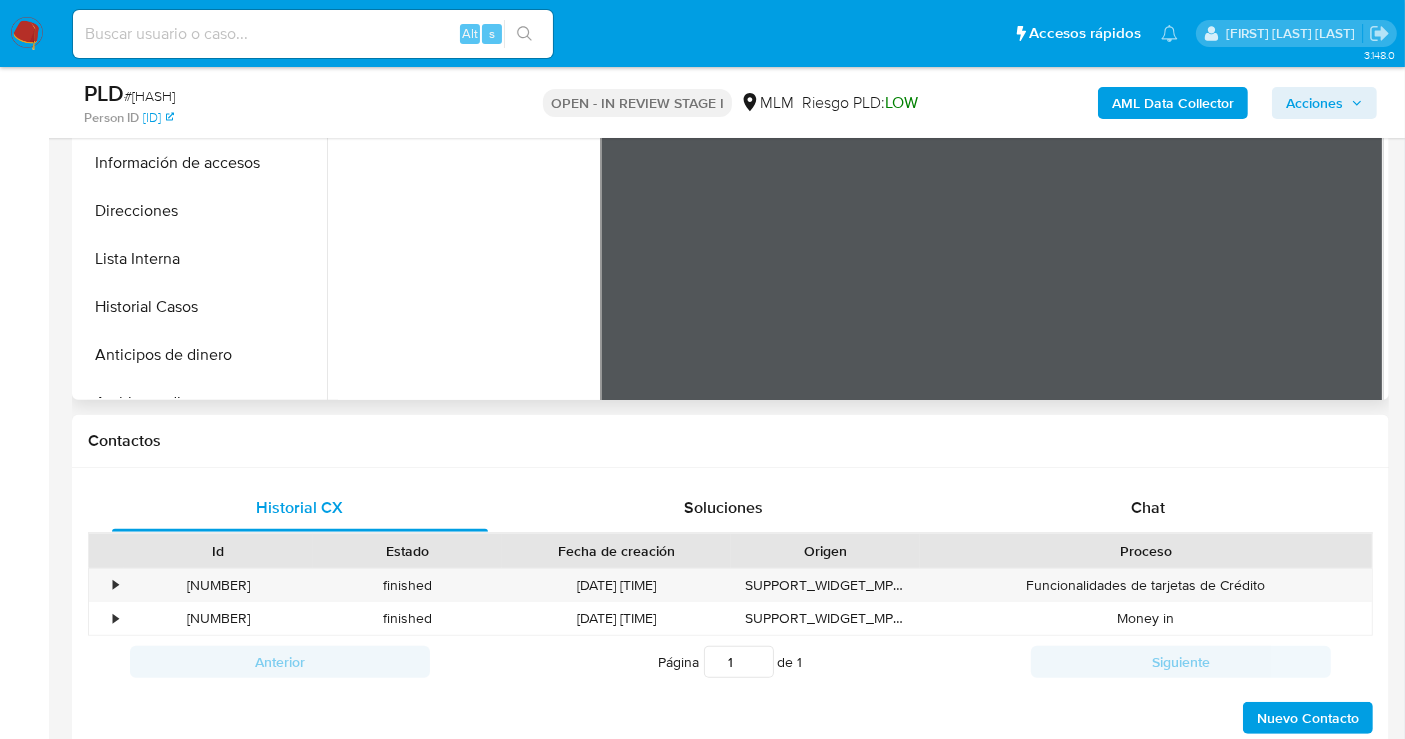 scroll, scrollTop: 333, scrollLeft: 0, axis: vertical 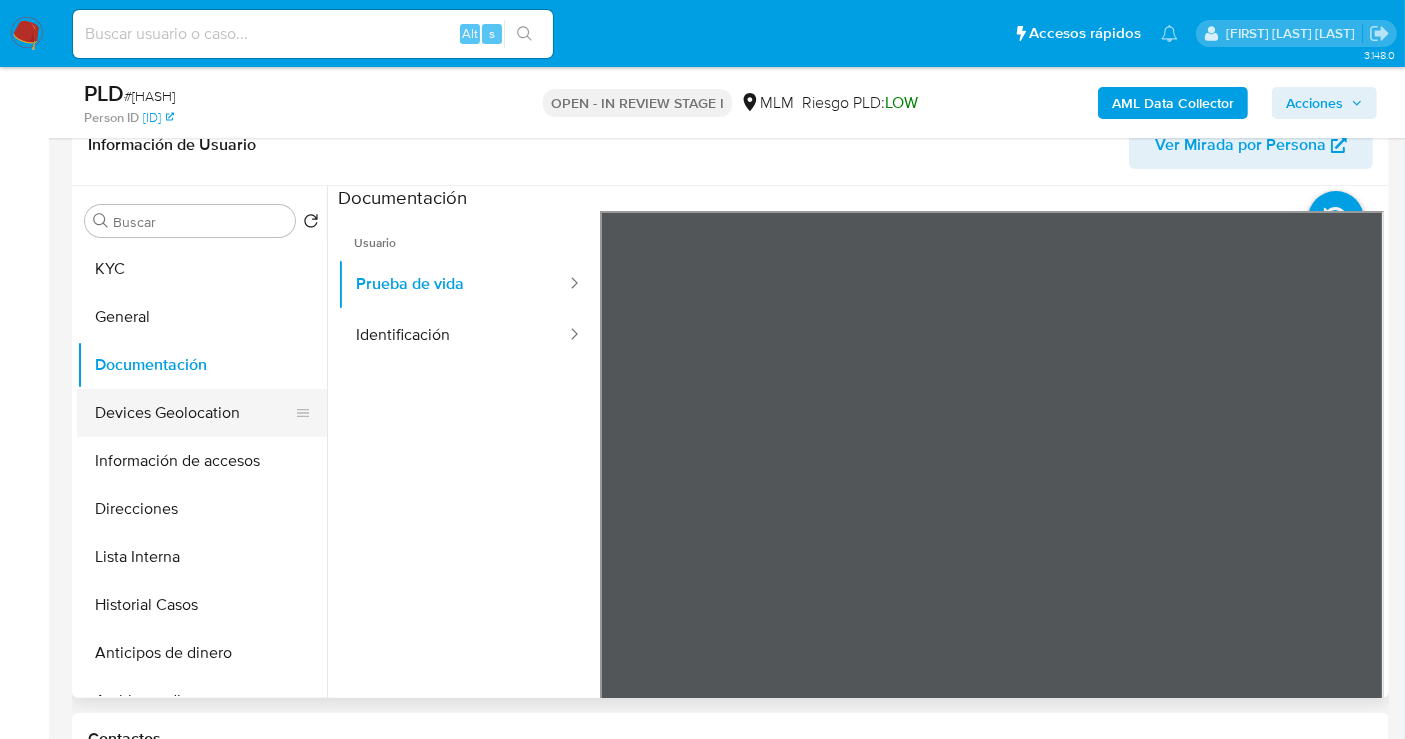 click on "Devices Geolocation" at bounding box center [194, 413] 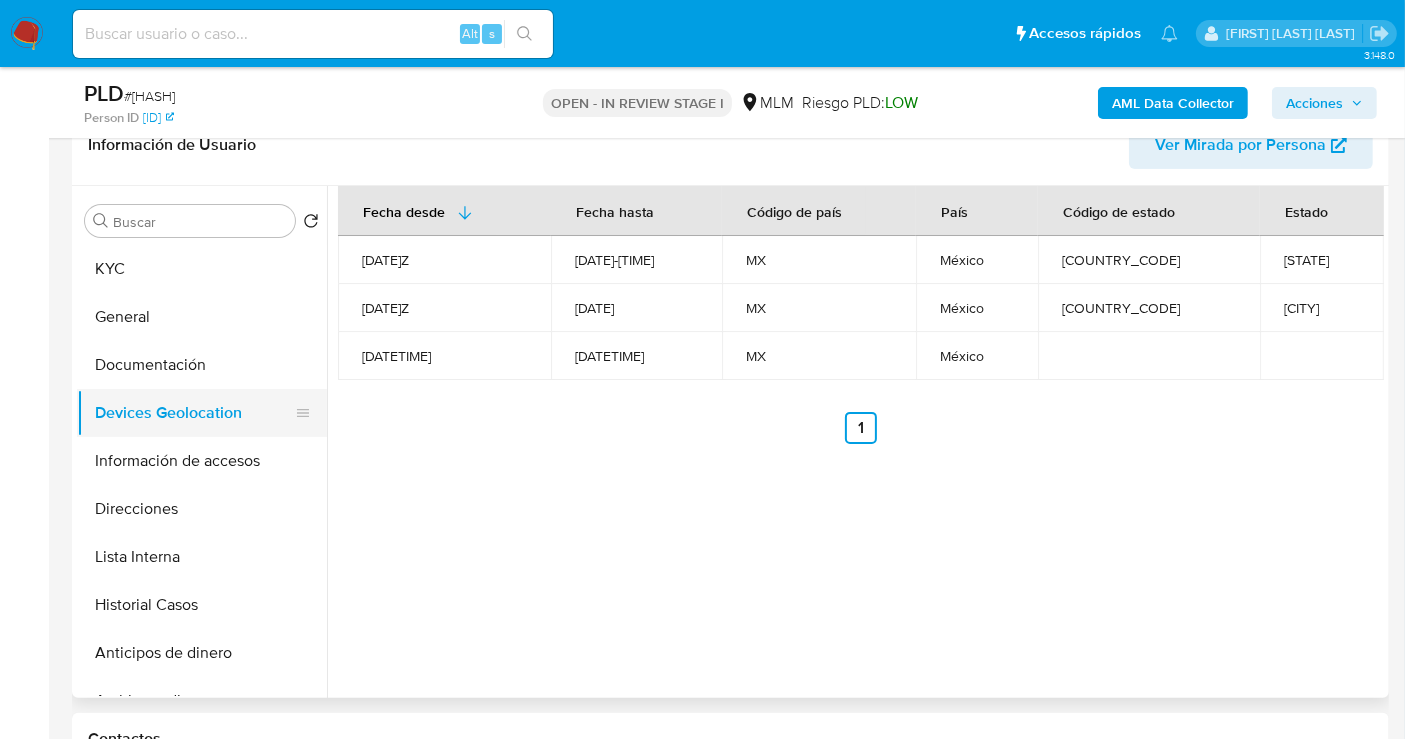 type 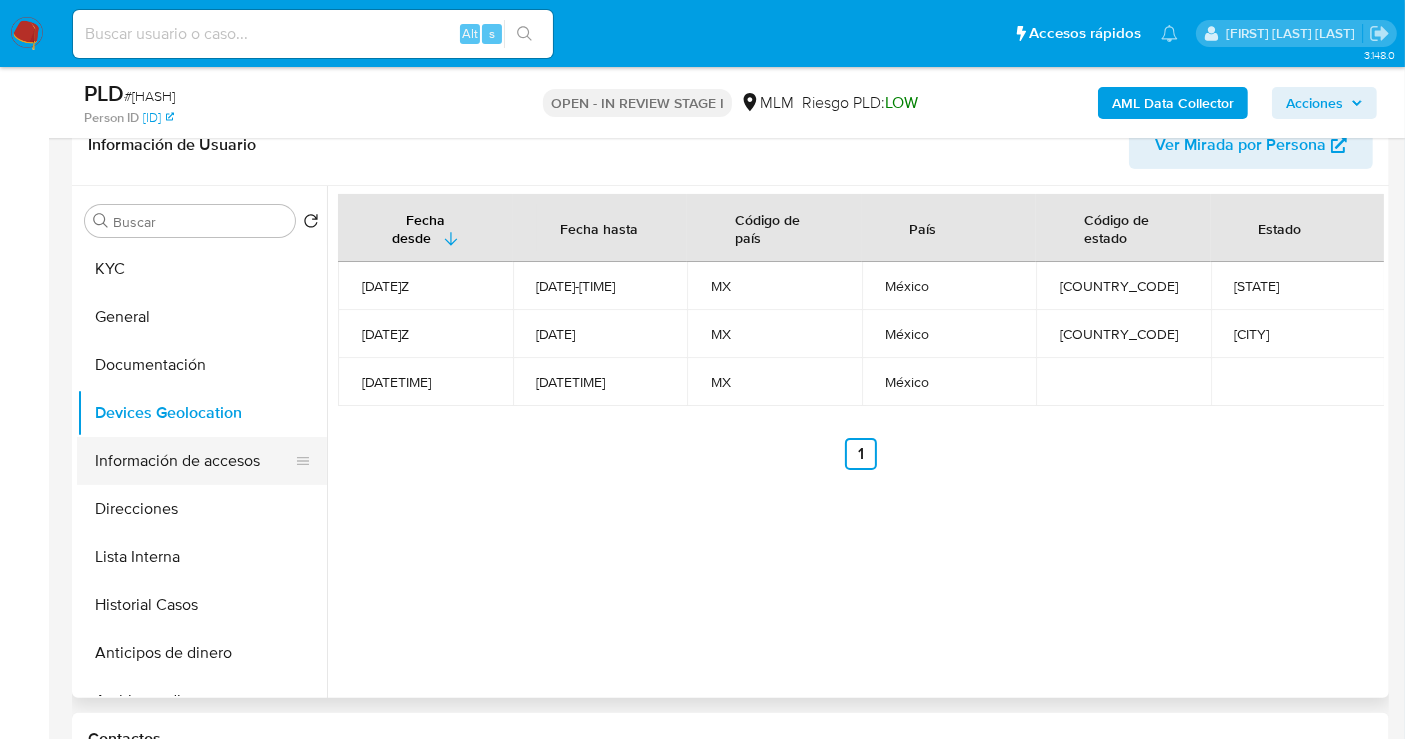 click on "Información de accesos" at bounding box center [194, 461] 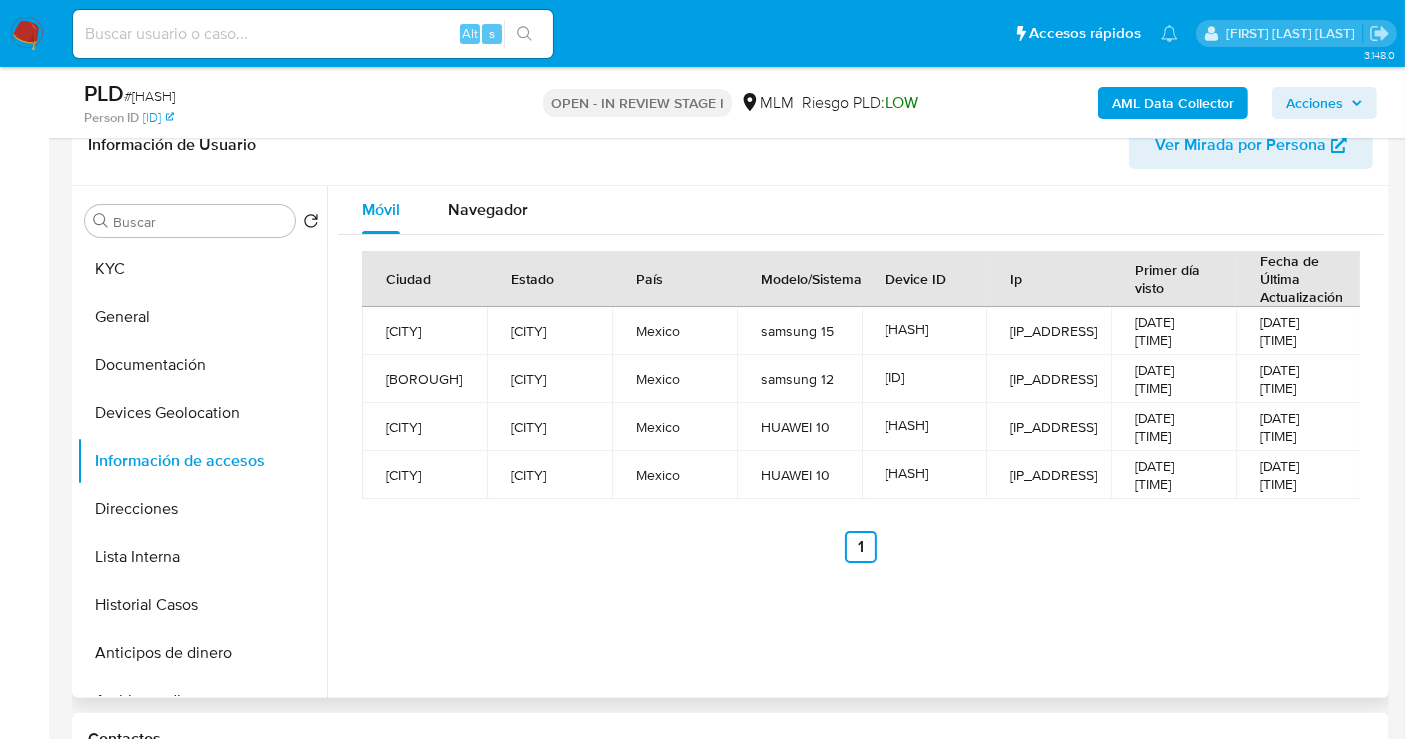 type 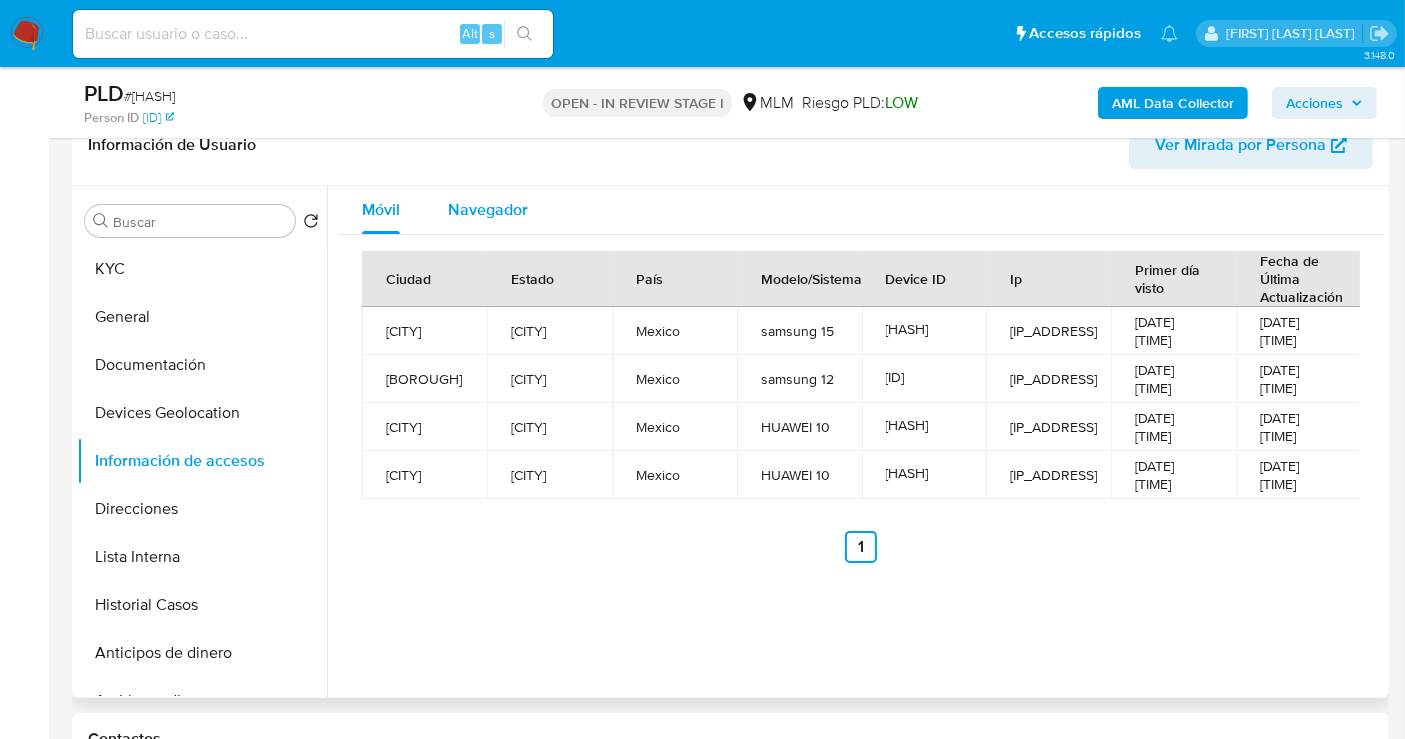 click on "Navegador" at bounding box center [488, 209] 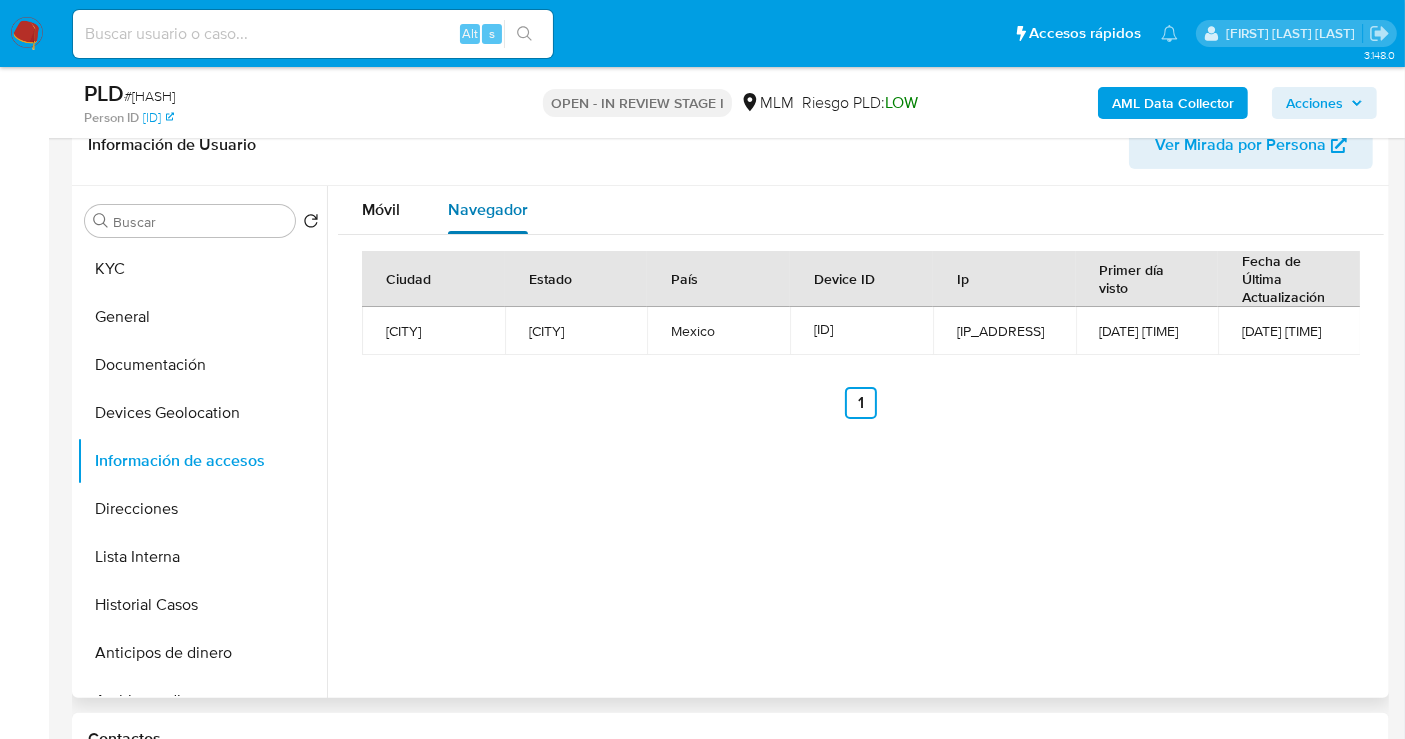 type 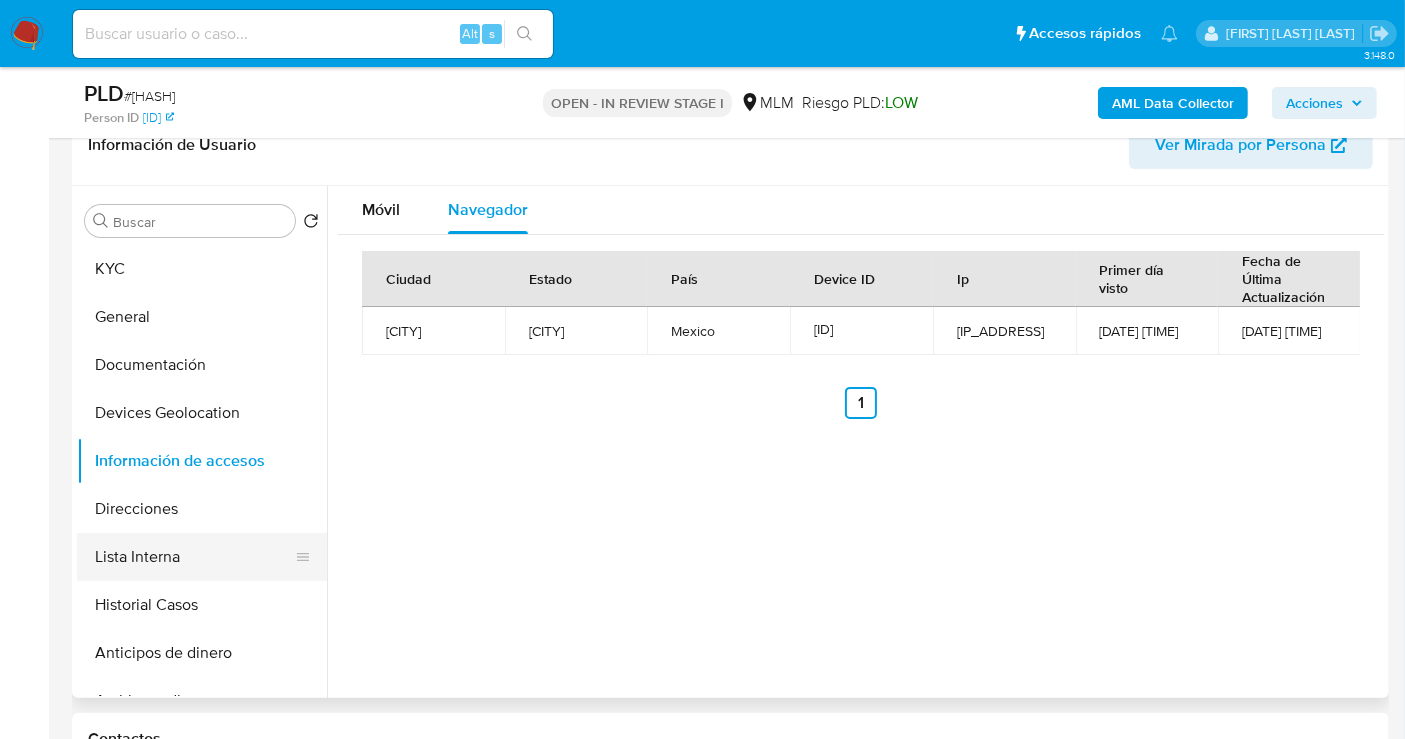 click on "Lista Interna" at bounding box center [194, 557] 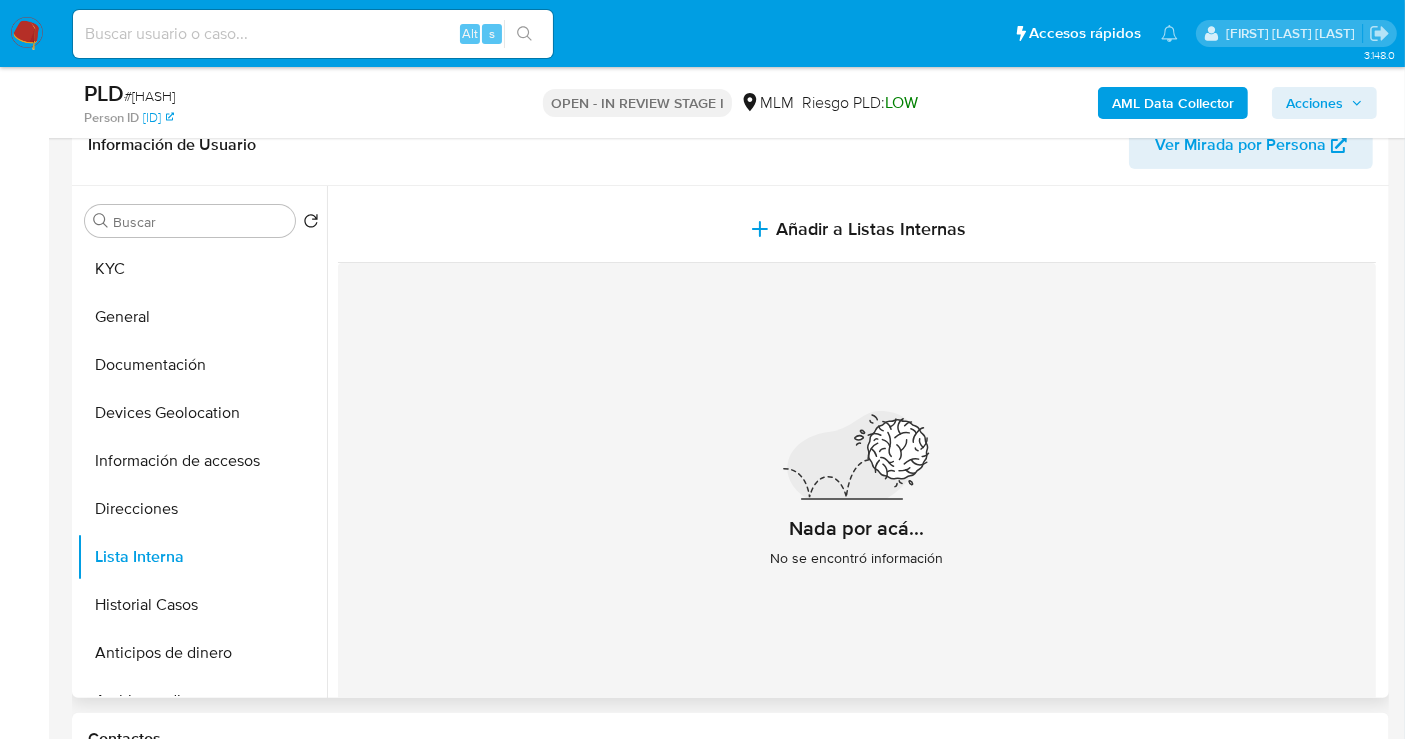 type 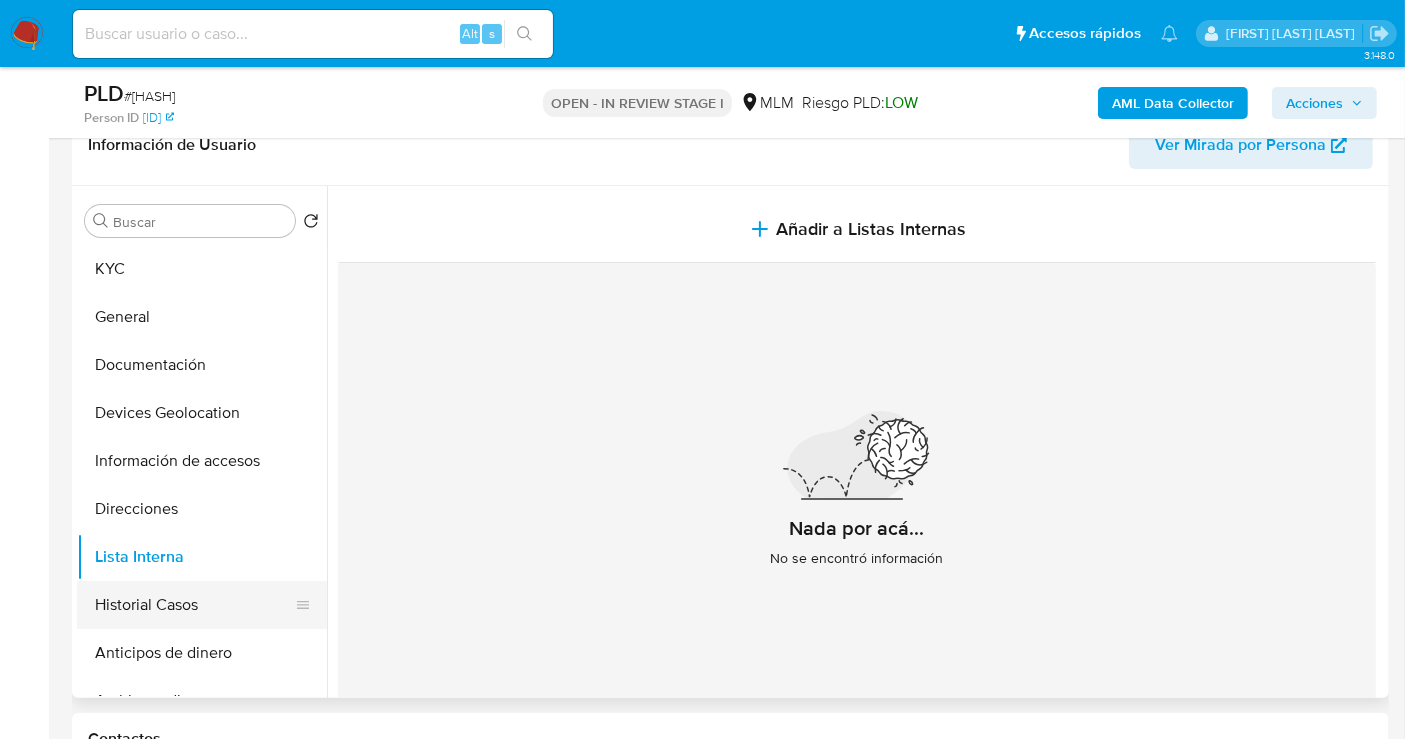 click on "Historial Casos" at bounding box center [194, 605] 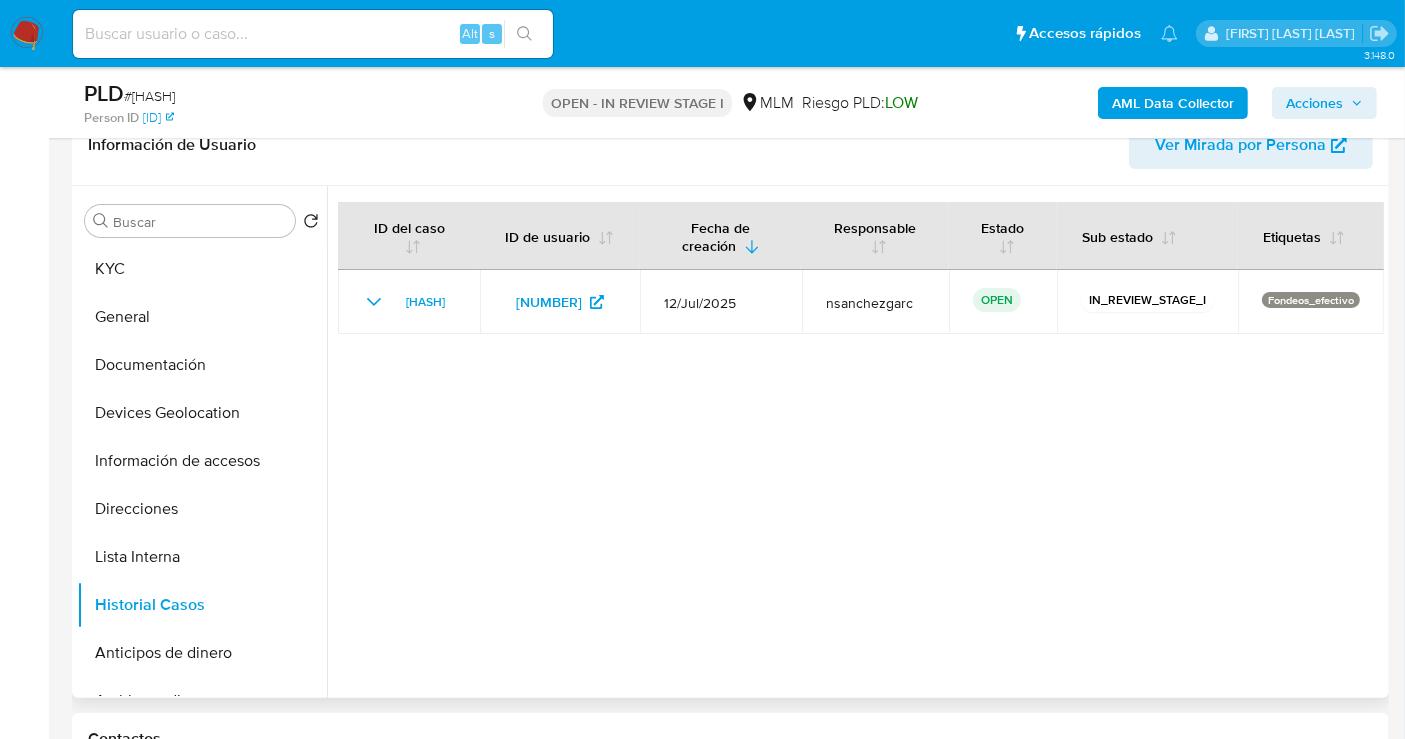 type 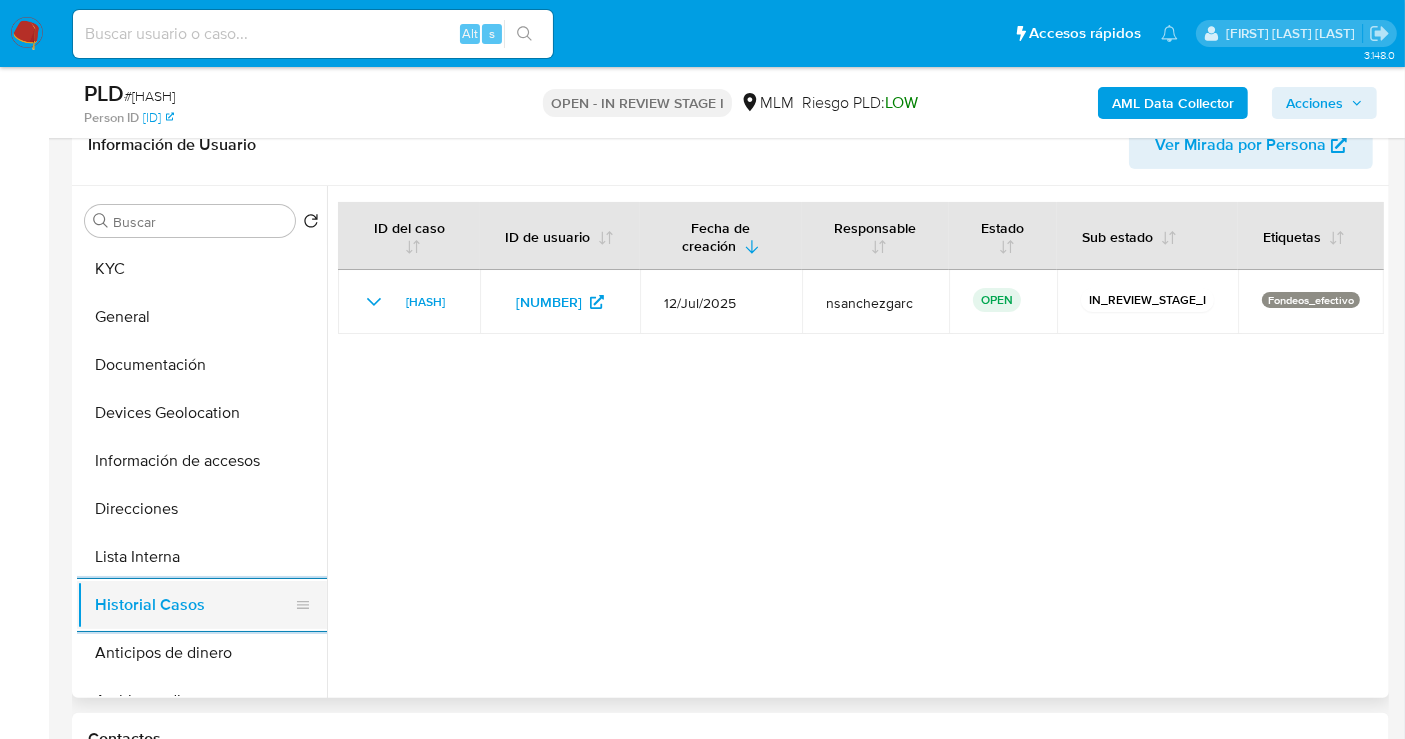 scroll, scrollTop: 111, scrollLeft: 0, axis: vertical 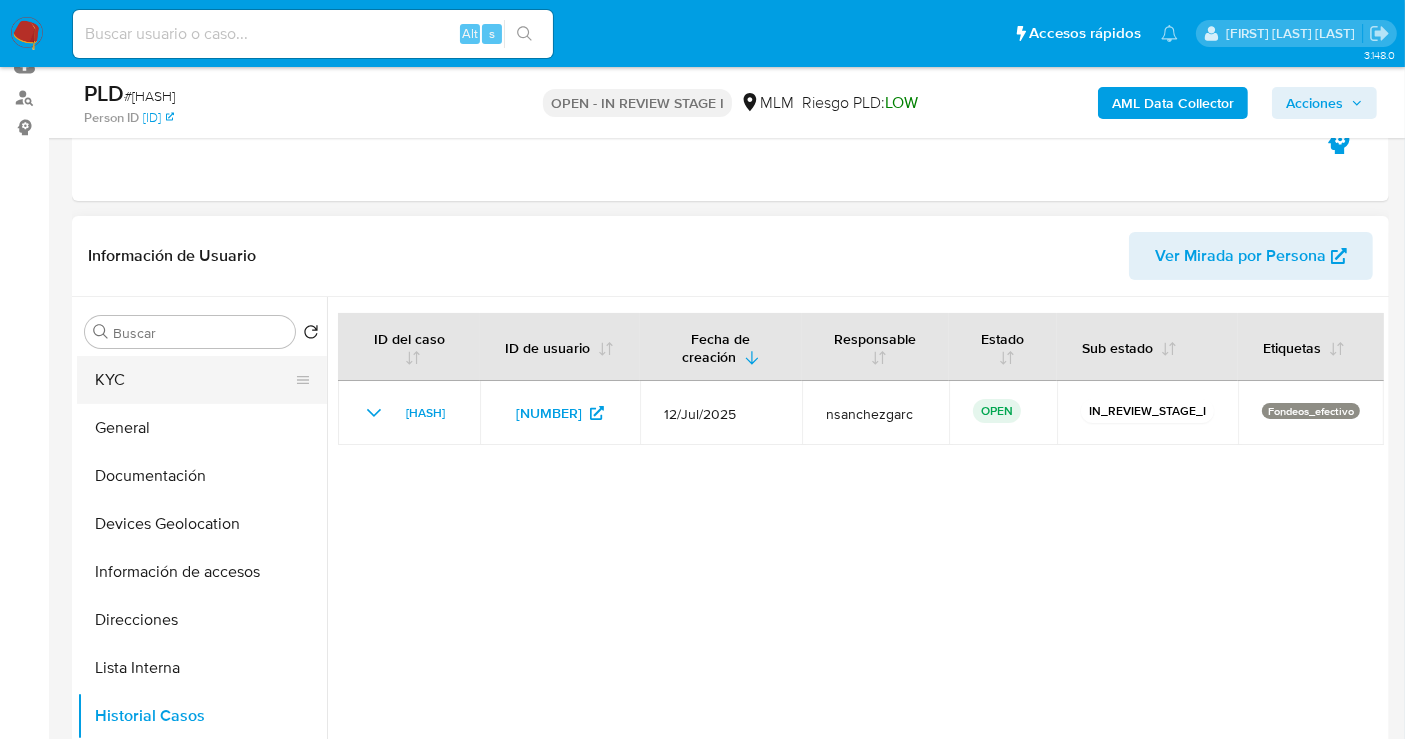 click on "KYC" at bounding box center [194, 380] 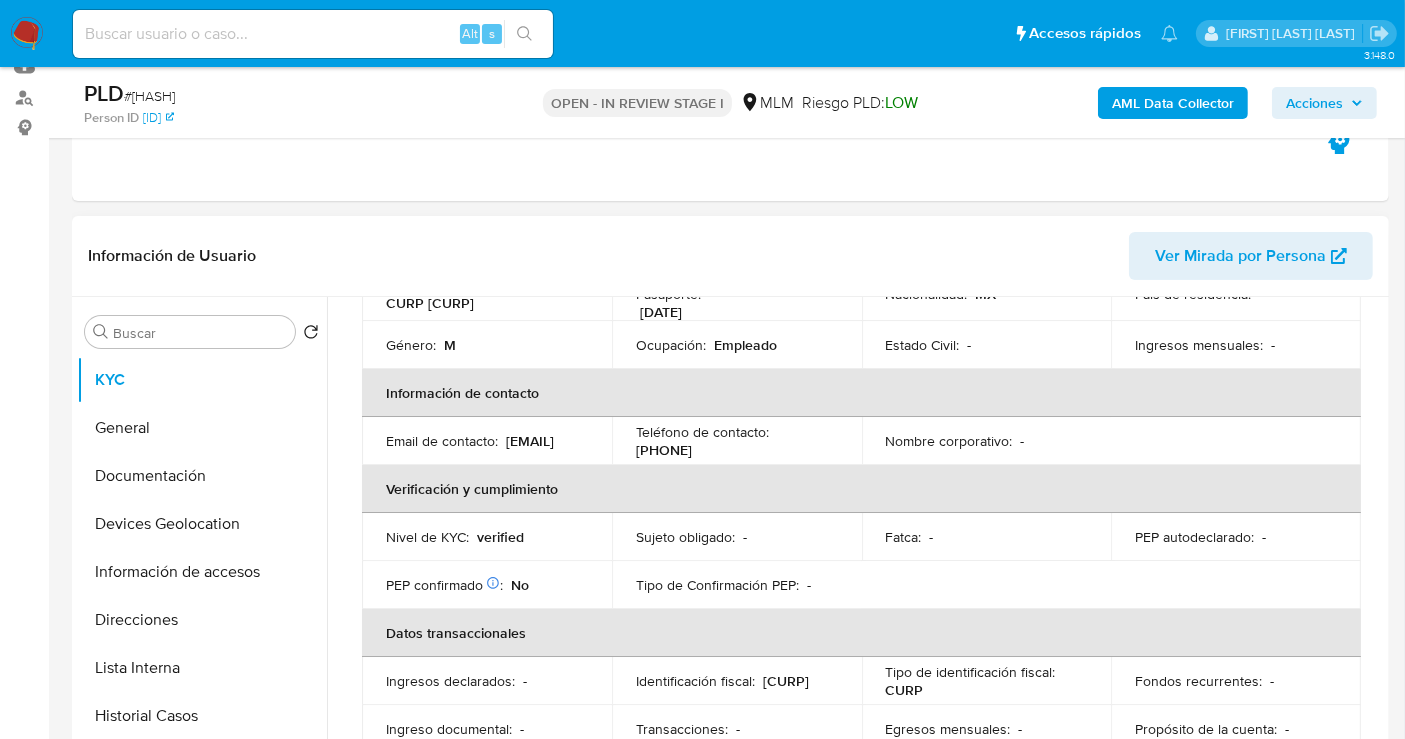 scroll, scrollTop: 333, scrollLeft: 0, axis: vertical 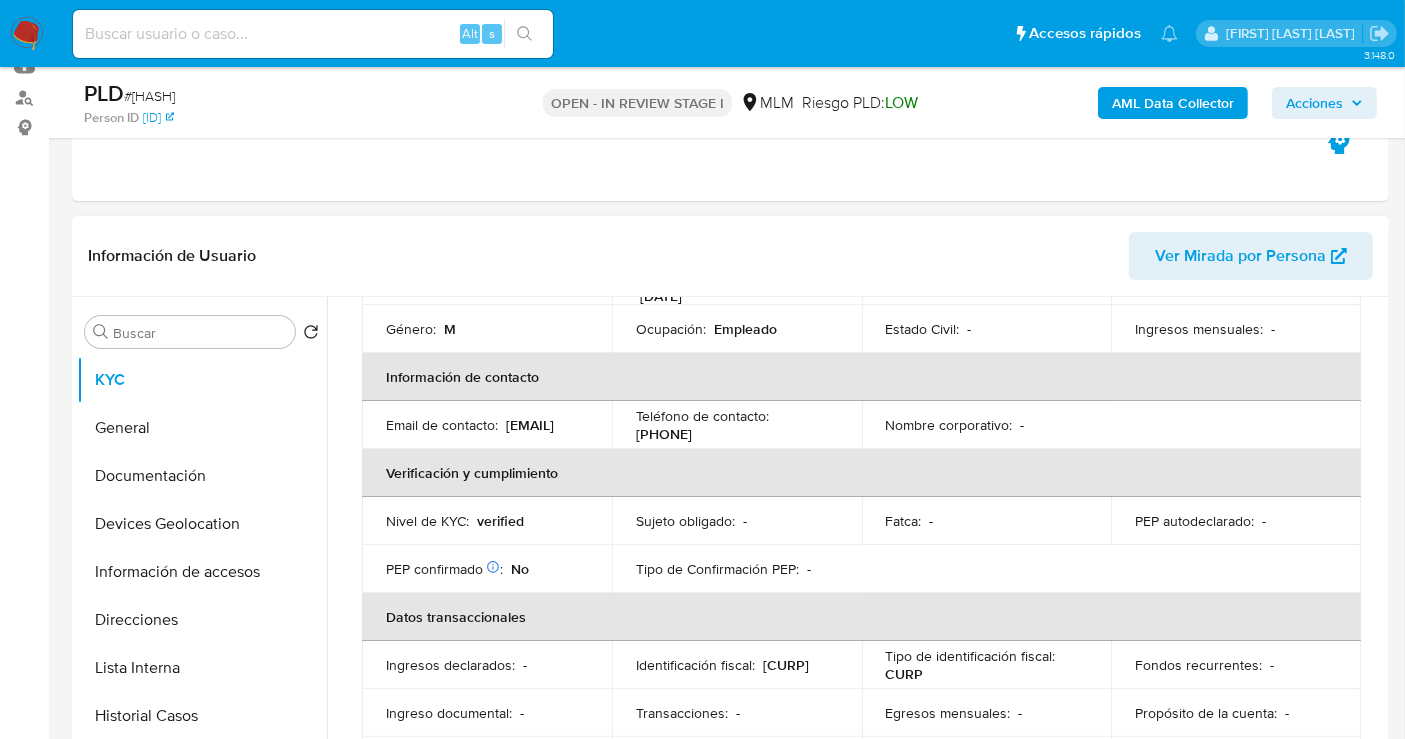 drag, startPoint x: 567, startPoint y: 433, endPoint x: 397, endPoint y: 448, distance: 170.66048 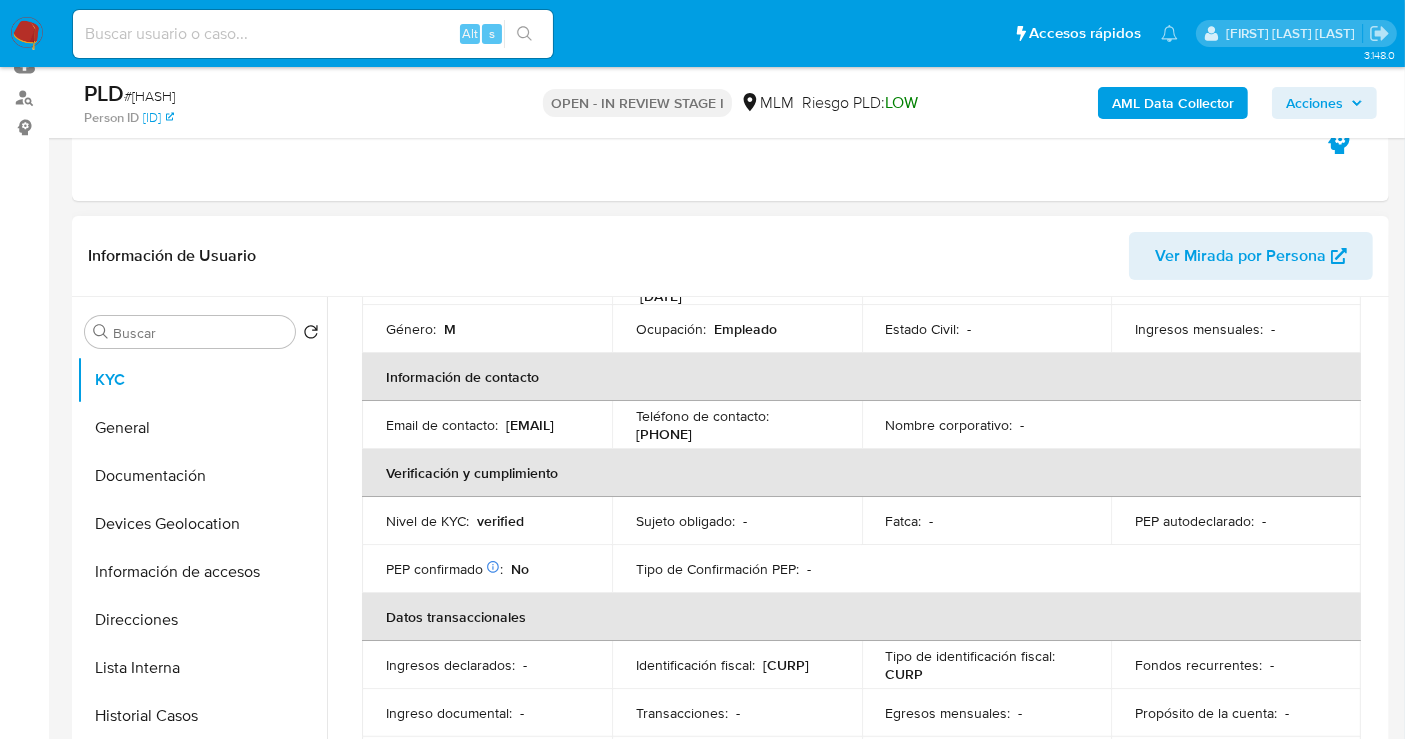 drag, startPoint x: 727, startPoint y: 435, endPoint x: 631, endPoint y: 435, distance: 96 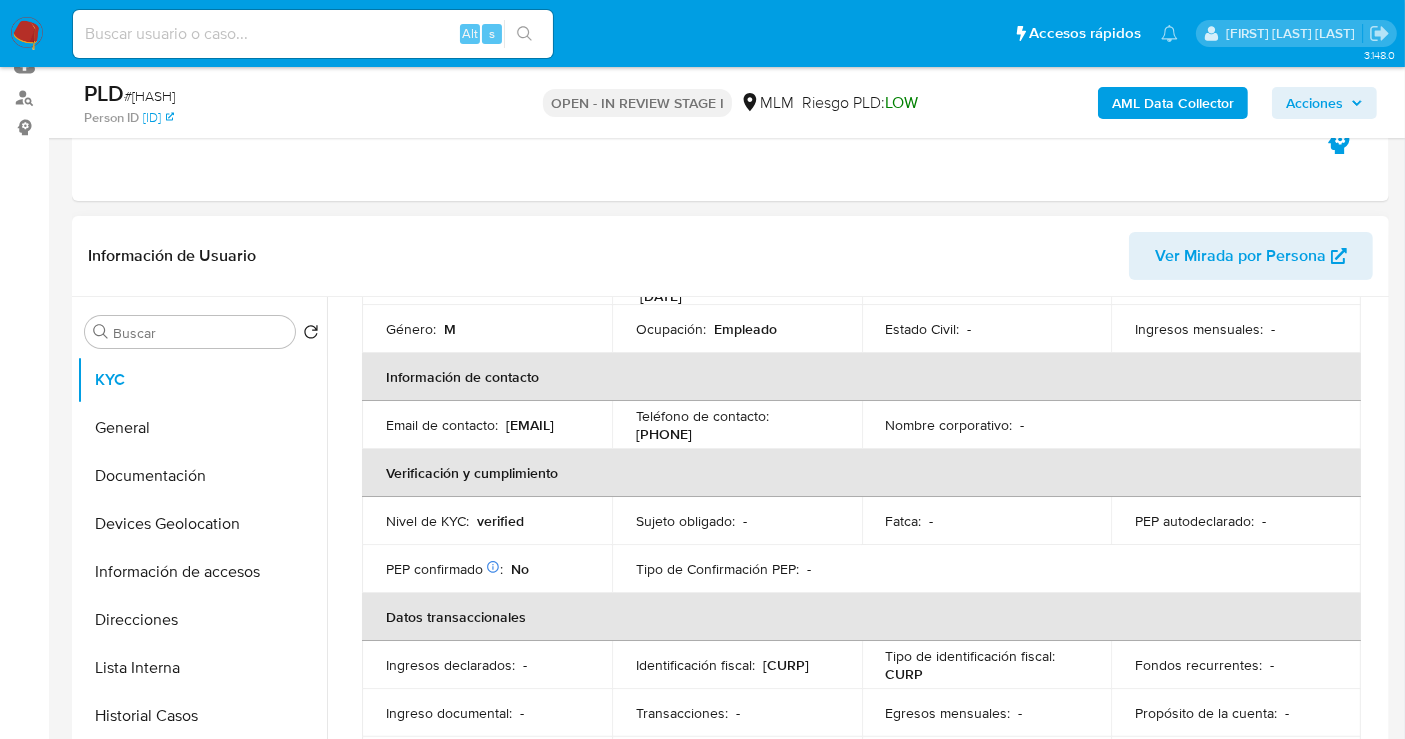 scroll, scrollTop: 0, scrollLeft: 0, axis: both 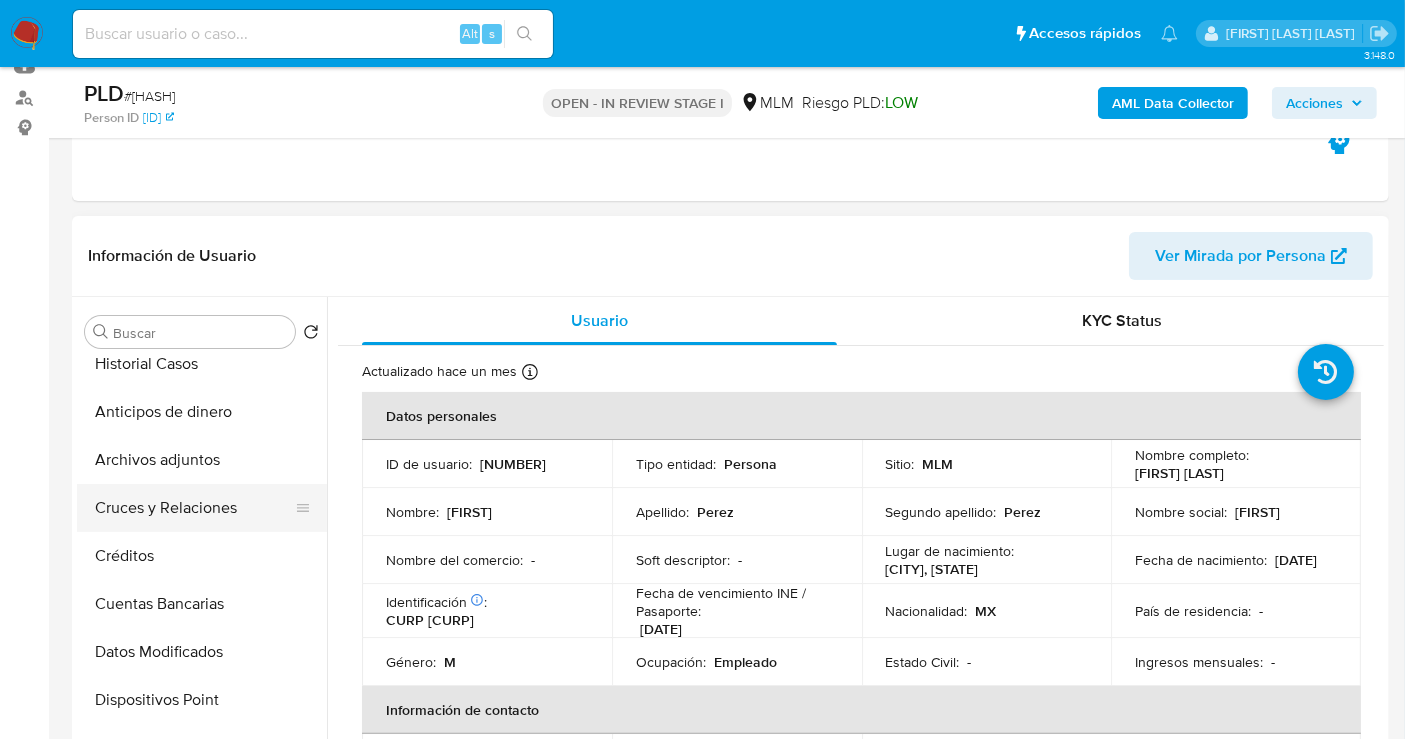 click on "Cruces y Relaciones" at bounding box center (194, 508) 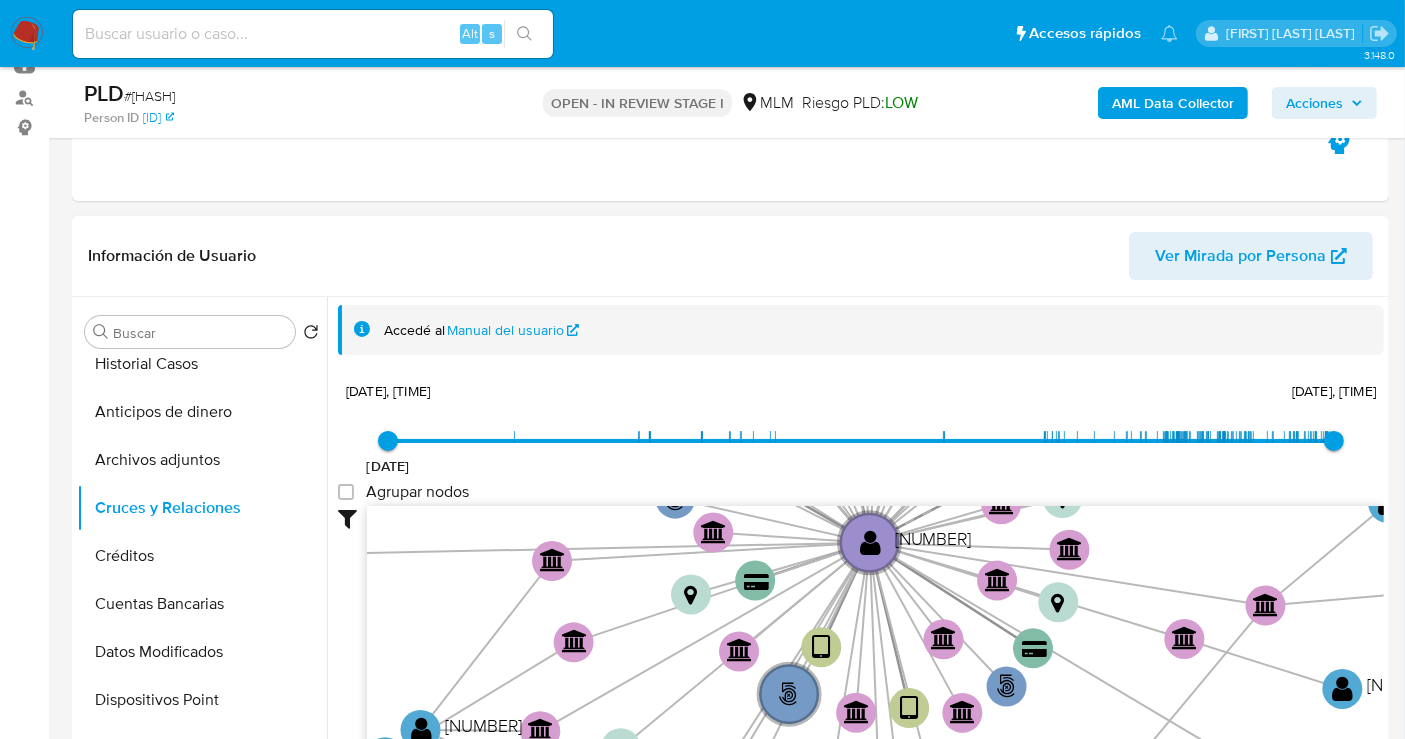 scroll, scrollTop: 1, scrollLeft: 0, axis: vertical 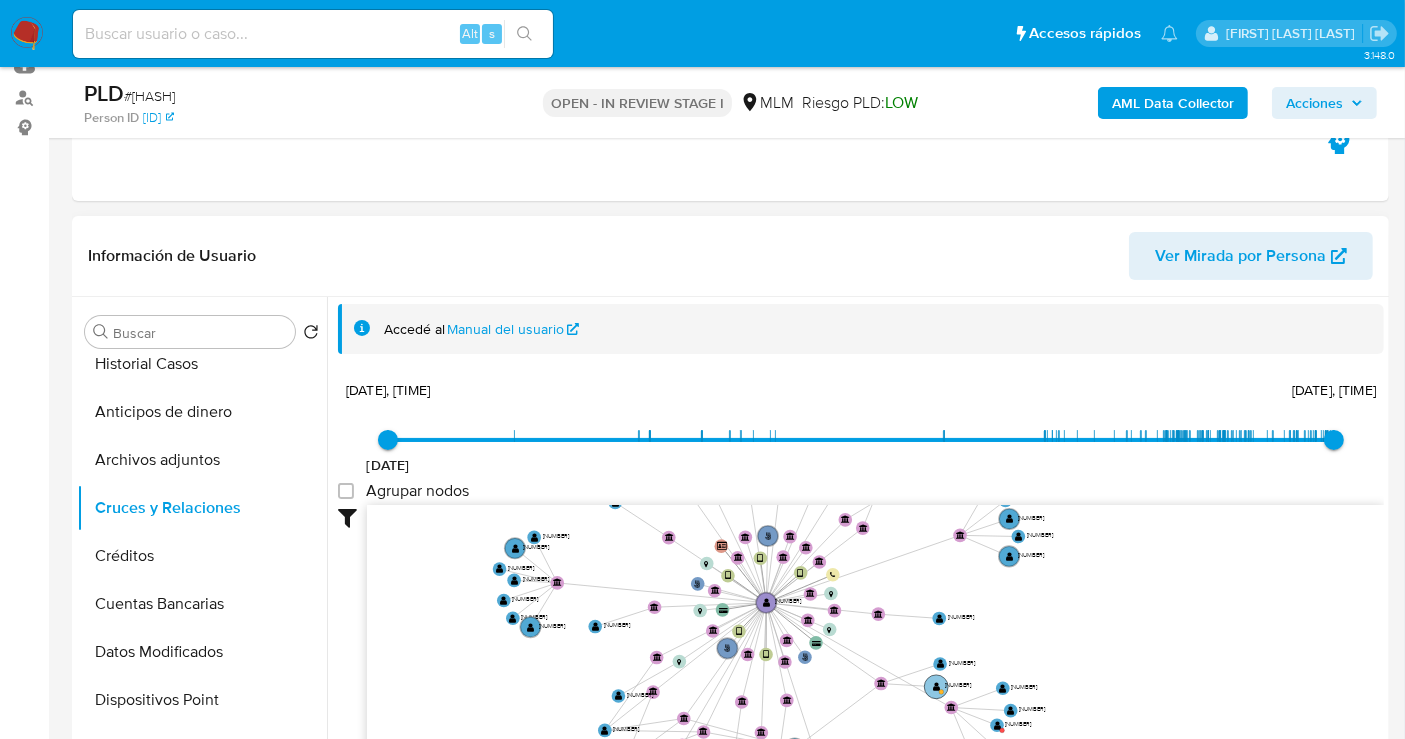 click on "281040290" 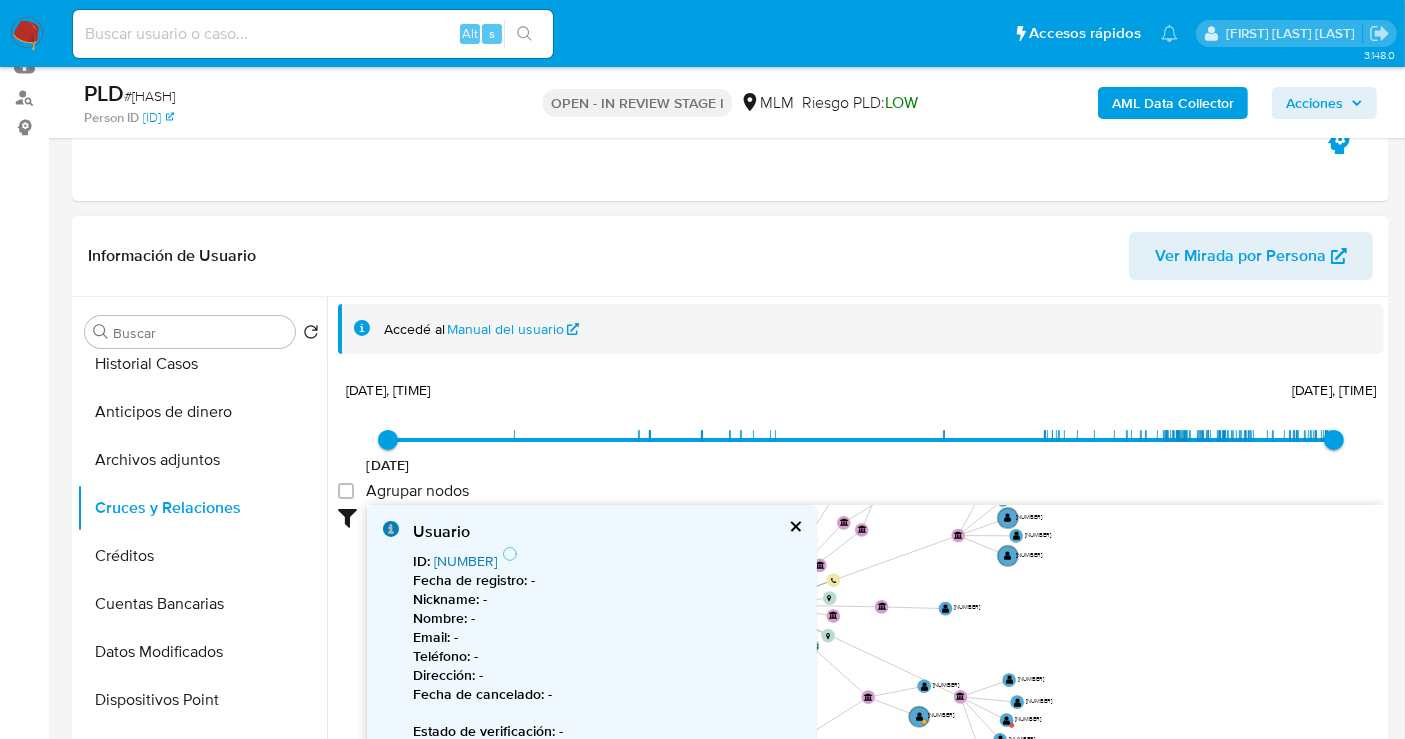 click on "281040290" at bounding box center (465, 561) 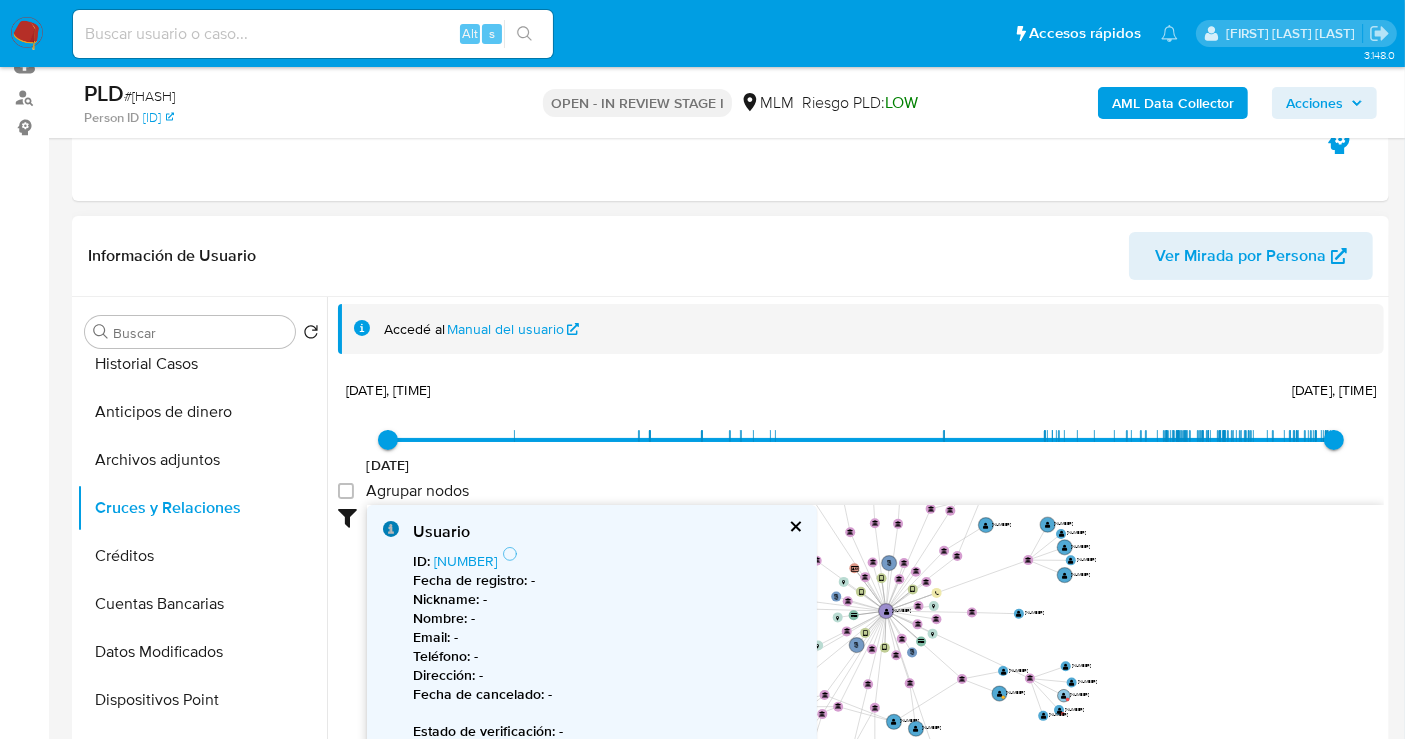 click on "1132260851" 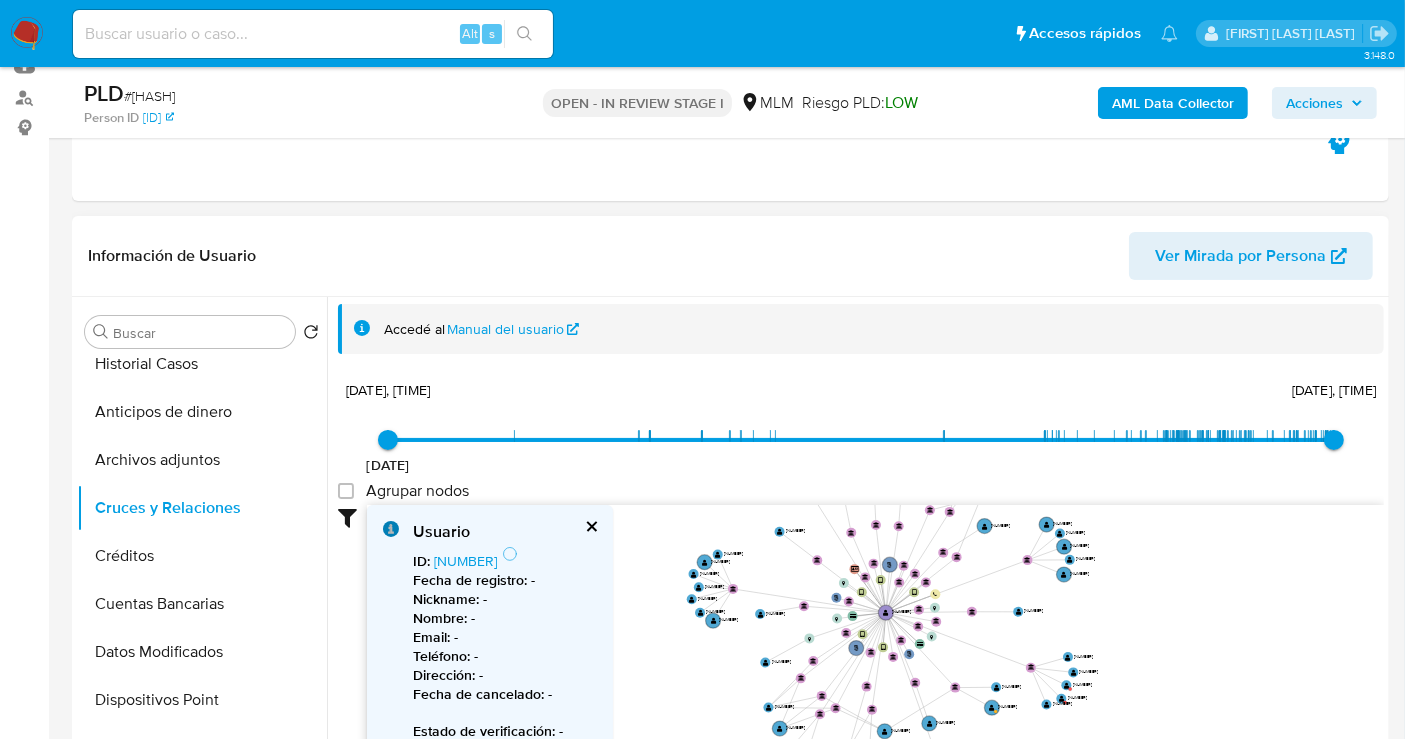 click on "phone-37354fc2f890d785b338dbe983108810  user-246607197  246607197 person-17e7fb7647c4edf6f88daaf56e793fbe  device-5ecb50b408813b0017728180  device-64ffc403603511969be09696  device-625d8dd208813b0018daa881  device-65e657993123dadac5ae4989  device-6258c4fb08813b00191fc0c9  card-NVFTPSTVPIPJWHVKRICTXDRKYTXGJHRJAVFVHPQI  card-XSOMIEACMTODKOPSGWYHVSLZBFIWEWPSFURCSFUB  bank_account-2bbb07ed2bc0dd280ba7e4dfee61eb42  bank_account-a9eb144e8822c0deea2d355b336b6d72  bank_account-9850bc67eef25e939fb57c36dafed805  bank_account-0324f78bda64b64f297039ec7ed30c98  bank_account-7a60d9c339fa8a5dca29a43eadb1868c  bank_account-8911665c1b73ce8175fd7a112c2a6fd6  bank_account-ffce9d703818e04235b35df4ab6193a0  bank_account-864c47791113bcc859aa087ba459b9b8  bank_account-90ee66bedb915509cad94d7da8de51d8  bank_account-bee22f38cac2bb23a0b3c13ade23e291  bank_account-c222acc6e0a3dfa06c7b0b73bc59e7dc  bank_account-d23c59cc57ae808176e1bcacdca9b2b6        " 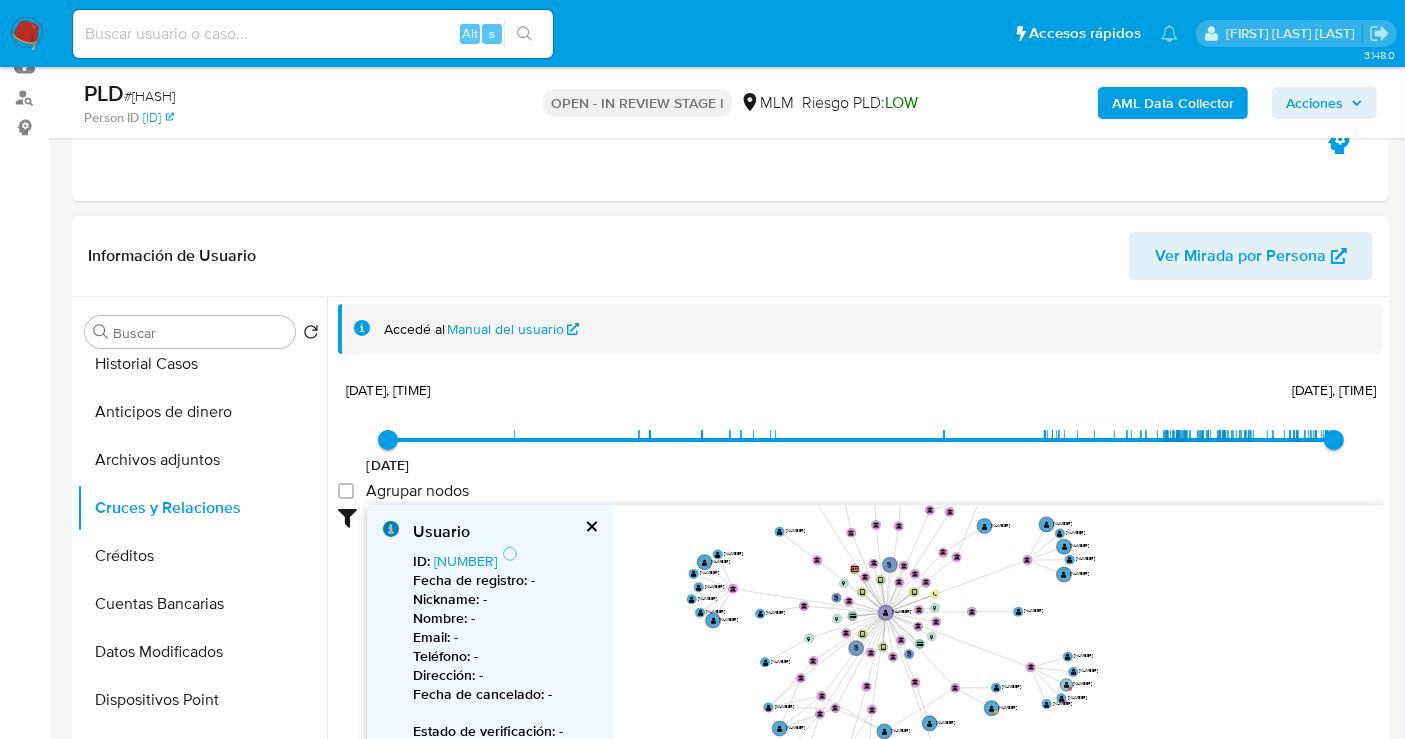 click on "phone-37354fc2f890d785b338dbe983108810  user-246607197  246607197 person-17e7fb7647c4edf6f88daaf56e793fbe  device-5ecb50b408813b0017728180  device-64ffc403603511969be09696  device-625d8dd208813b0018daa881  device-65e657993123dadac5ae4989  device-6258c4fb08813b00191fc0c9  card-NVFTPSTVPIPJWHVKRICTXDRKYTXGJHRJAVFVHPQI  card-XSOMIEACMTODKOPSGWYHVSLZBFIWEWPSFURCSFUB  bank_account-2bbb07ed2bc0dd280ba7e4dfee61eb42  bank_account-a9eb144e8822c0deea2d355b336b6d72  bank_account-9850bc67eef25e939fb57c36dafed805  bank_account-0324f78bda64b64f297039ec7ed30c98  bank_account-7a60d9c339fa8a5dca29a43eadb1868c  bank_account-8911665c1b73ce8175fd7a112c2a6fd6  bank_account-ffce9d703818e04235b35df4ab6193a0  bank_account-864c47791113bcc859aa087ba459b9b8  bank_account-90ee66bedb915509cad94d7da8de51d8  bank_account-bee22f38cac2bb23a0b3c13ade23e291  bank_account-c222acc6e0a3dfa06c7b0b73bc59e7dc  bank_account-d23c59cc57ae808176e1bcacdca9b2b6        " 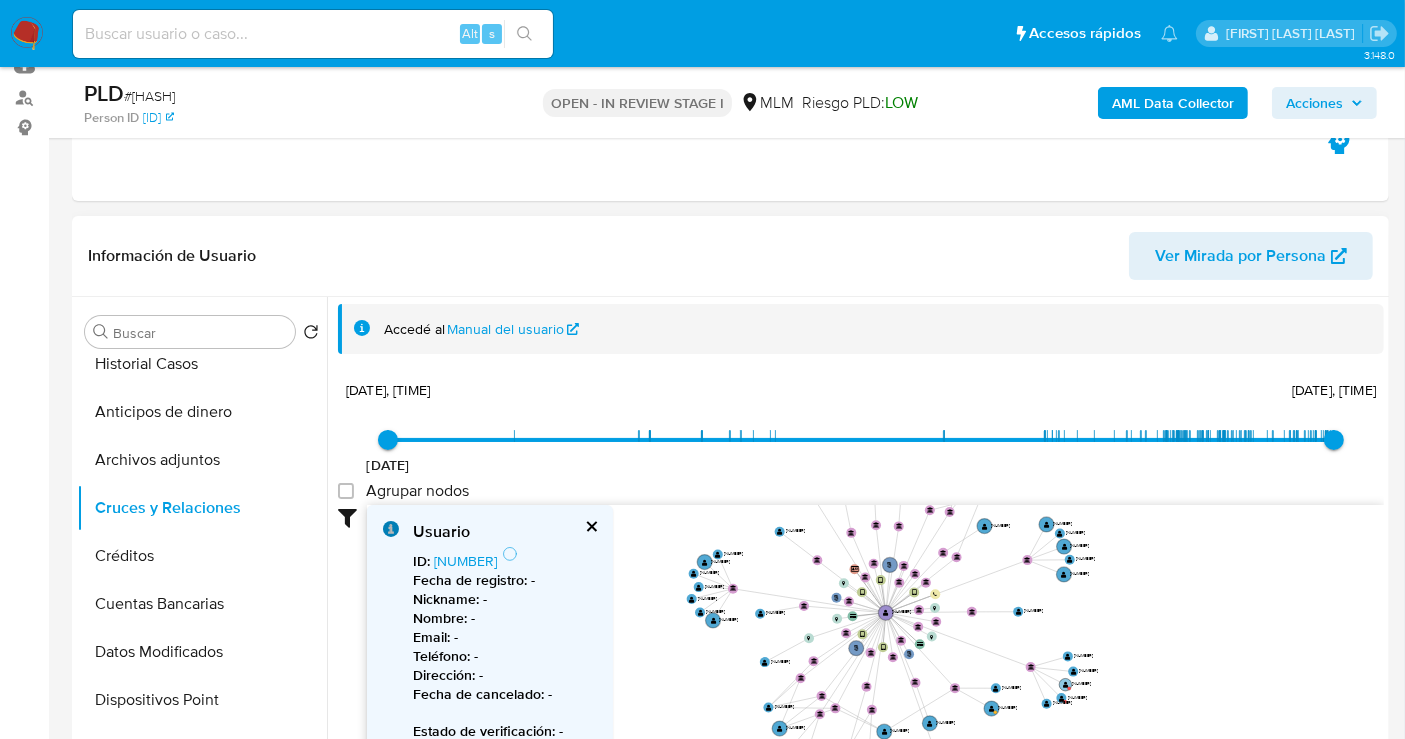 click on "1132260851" 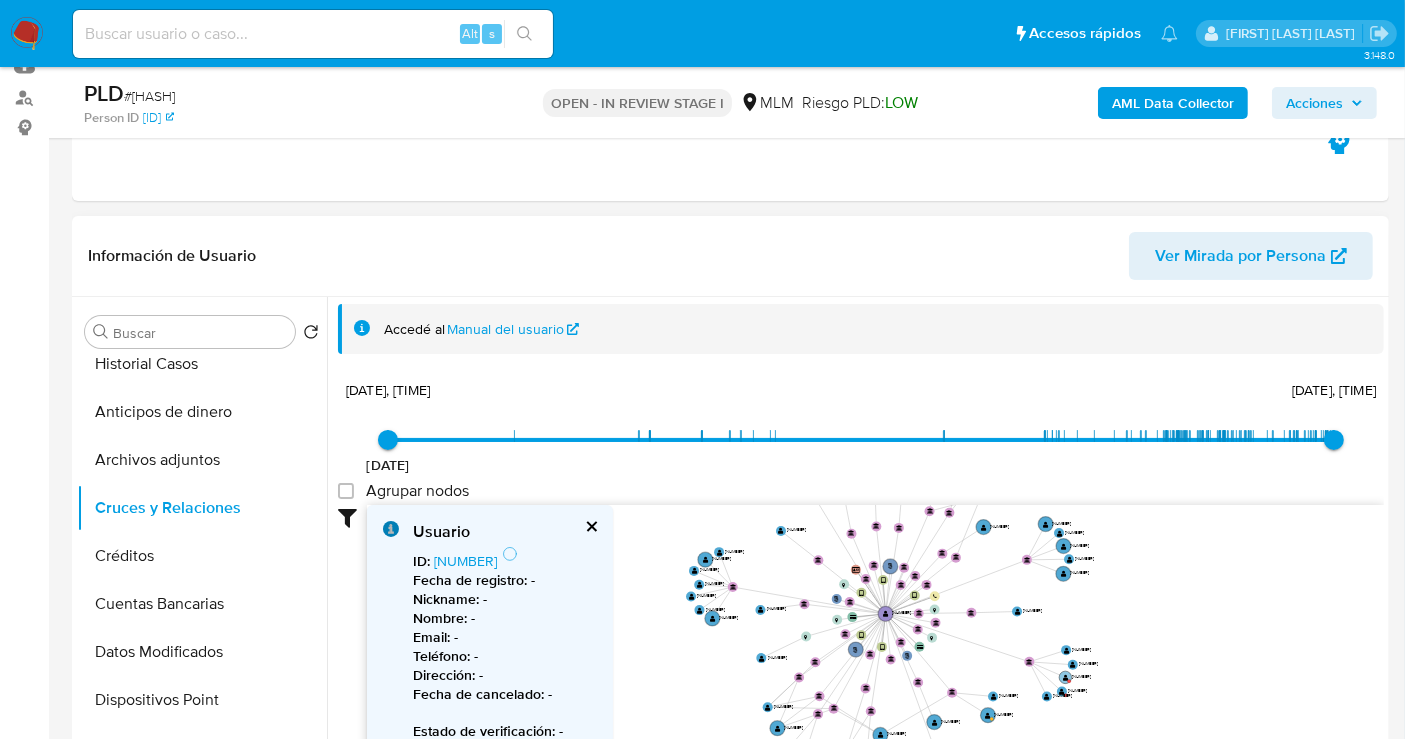 click 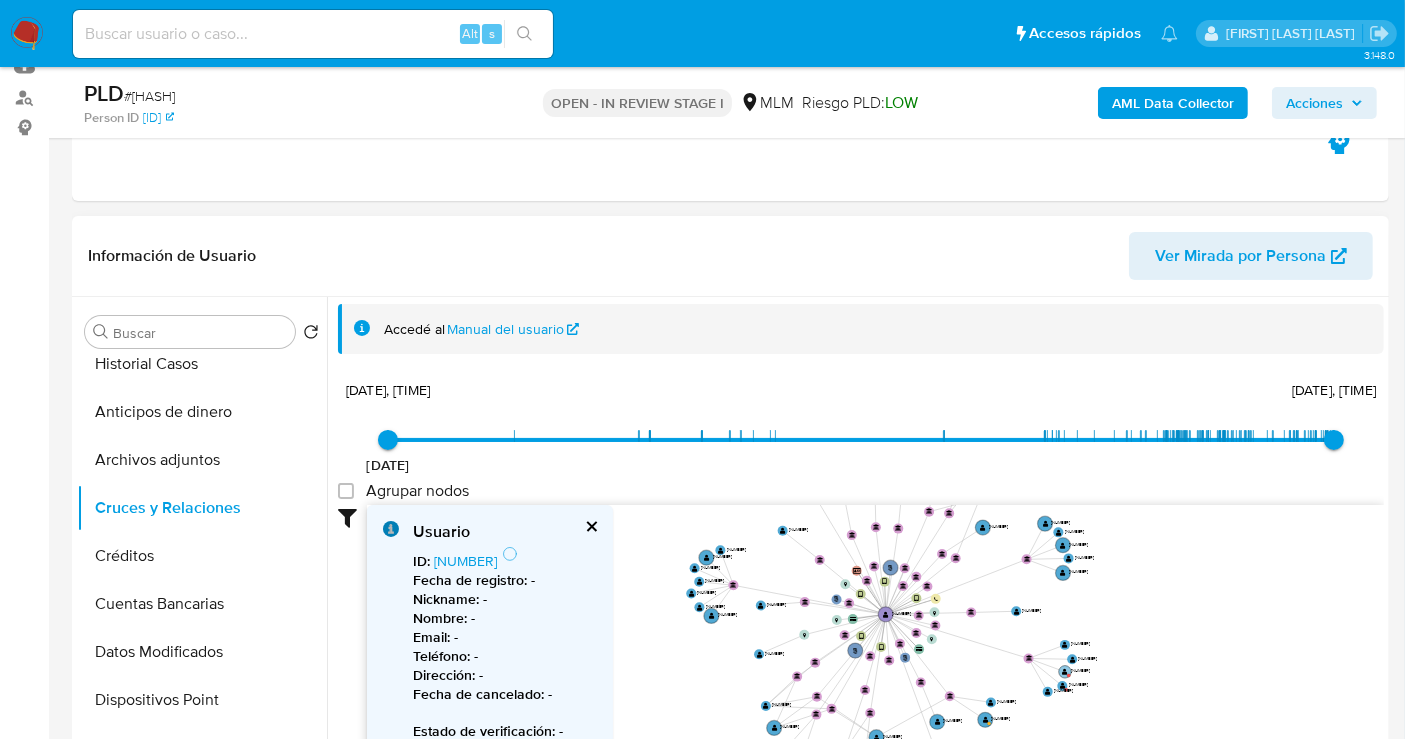 click on "1132260851" 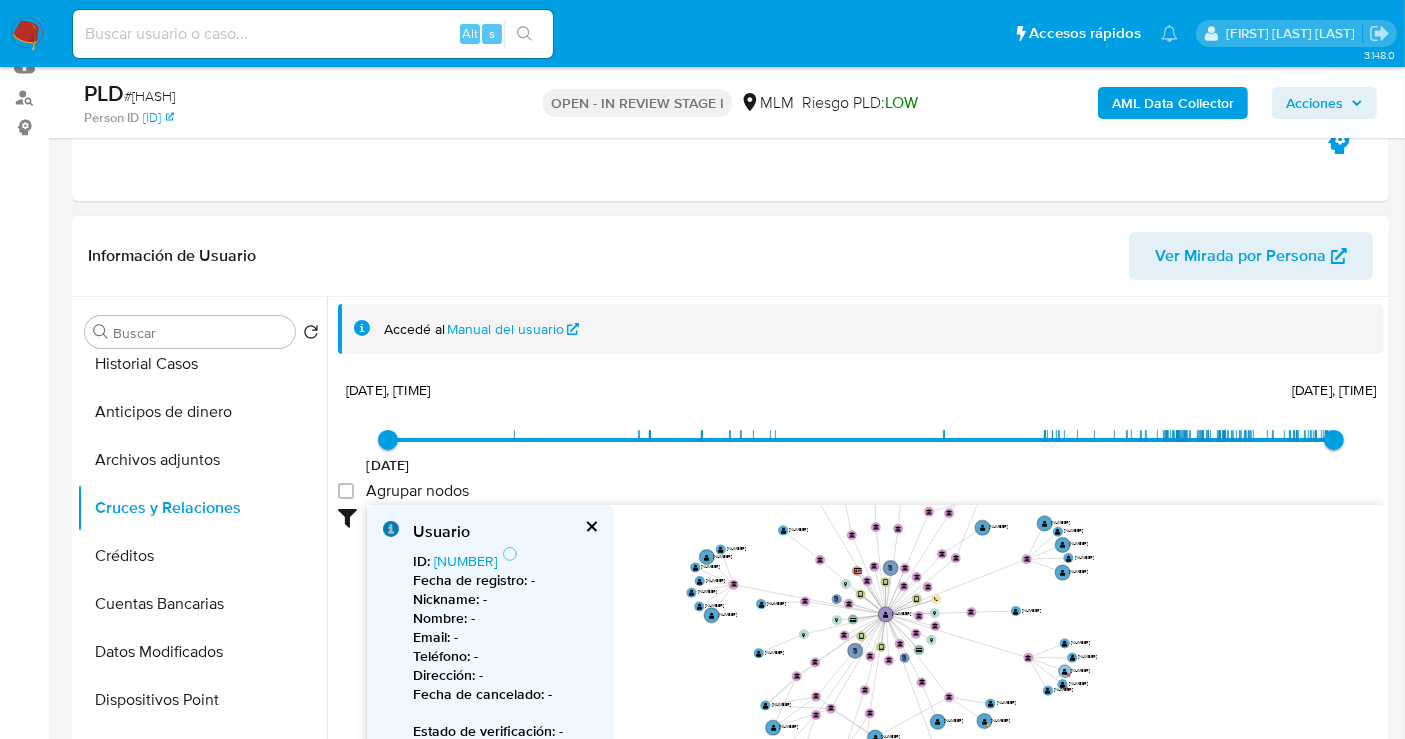 click on "1132260851" 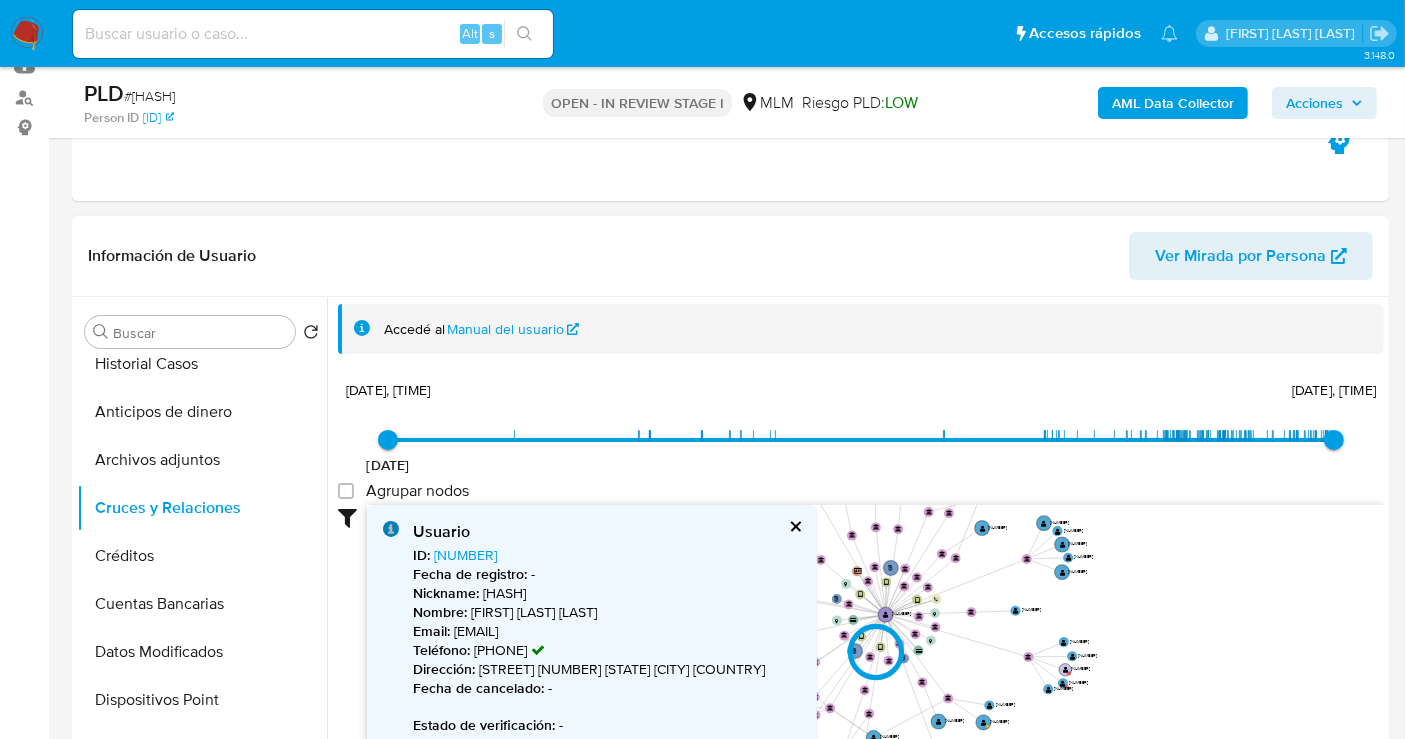 click at bounding box center [875, 653] 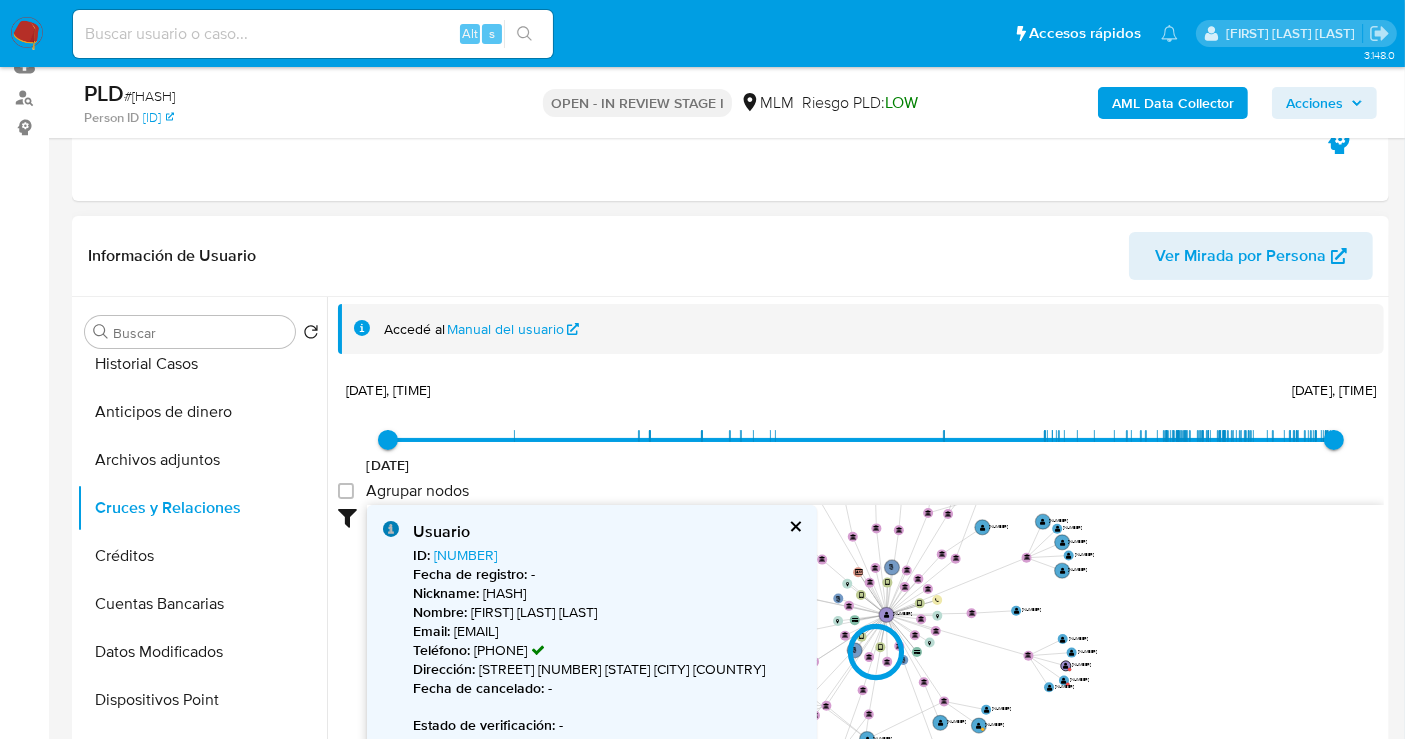 click at bounding box center [875, 653] 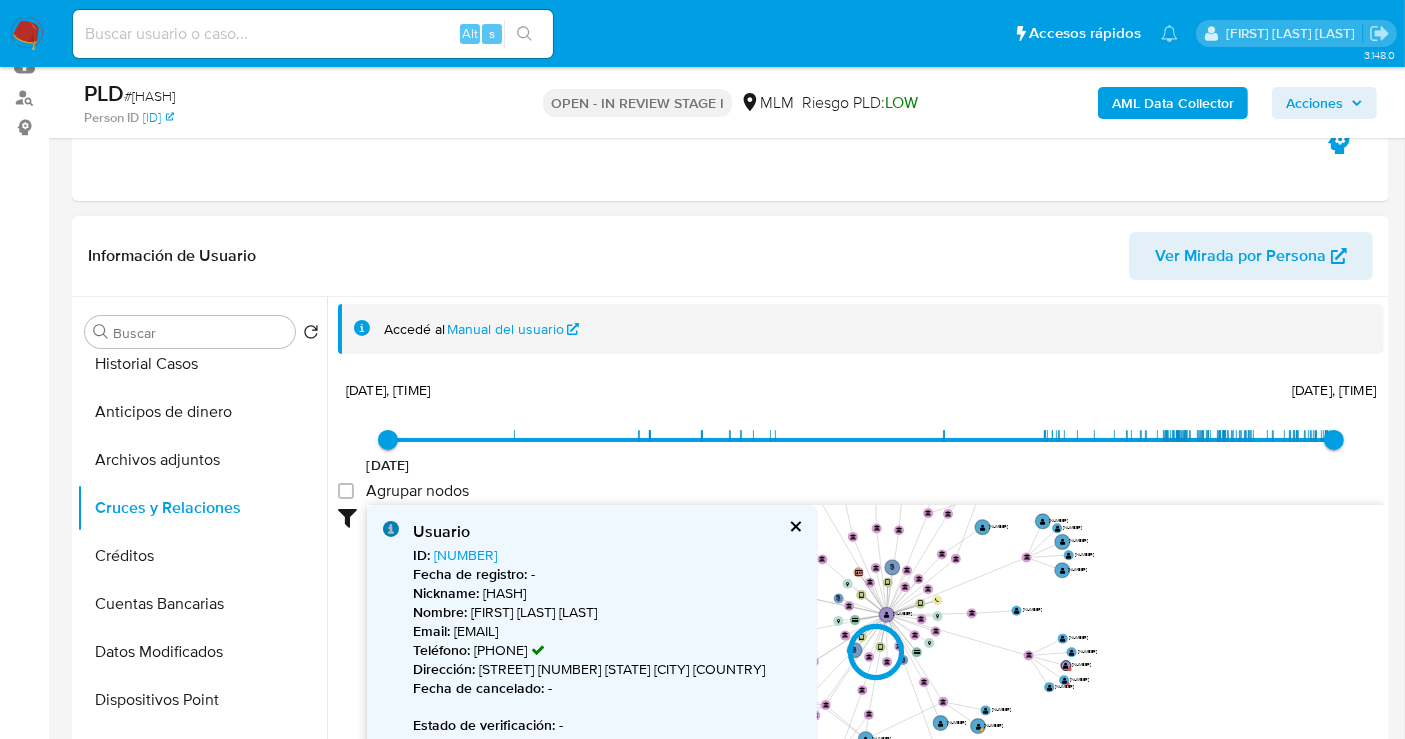 click on "Usuario ID :    1132260851 Fecha de registro :    - Nickname :    ESCA348673 Nombre :    Catherine Escobedo Sanchez Email :    ktrinescosan31@gmail.com Teléfono :    5255 78537867   Dirección :    San  Antonio  59  Estado De México  Naucalpan  Mexico Fecha de cancelado :    - Estado de verificación :    - Restricciones (viejo mundo) :    - Restricciones (nuevo mundo) Casos :    SUSPENSION_CUENTA_TRANSACCIONAL (AML_TRANSACCIONAL) Restricciones :    Cuentas bancarias :    - Drivers :    -   Conecta con :    15   phone-37354fc2f890d785b338dbe983108810  user-246607197  246607197 person-17e7fb7647c4edf6f88daaf56e793fbe  device-5ecb50b408813b0017728180  device-64ffc403603511969be09696  device-625d8dd208813b0018daa881  device-65e657993123dadac5ae4989  device-6258c4fb08813b00191fc0c9  card-NVFTPSTVPIPJWHVKRICTXDRKYTXGJHRJAVFVHPQI  card-XSOMIEACMTODKOPSGWYHVSLZBFIWEWPSFURCSFUB  bank_account-2bbb07ed2bc0dd280ba7e4dfee61eb42  bank_account-a9eb144e8822c0deea2d355b336b6d72   " at bounding box center [875, 653] 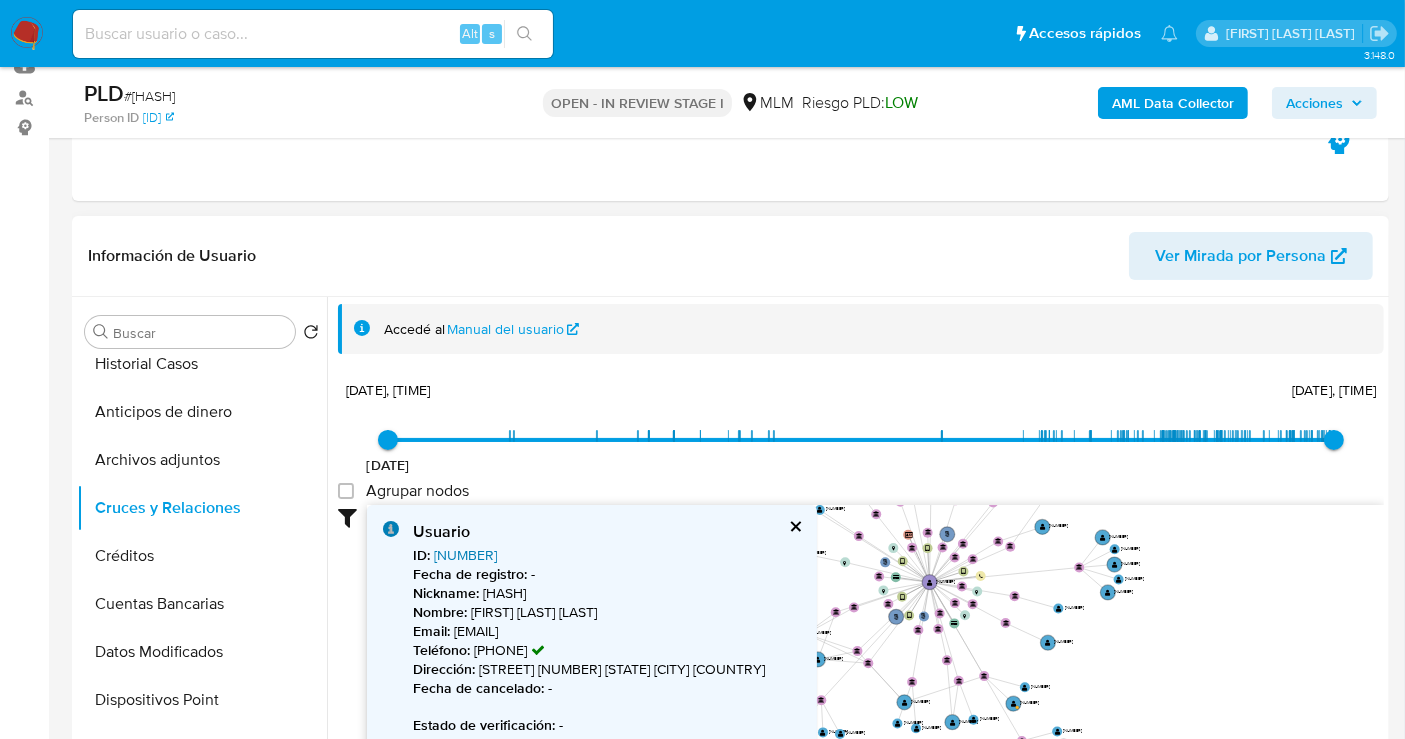 click on "1132260851" at bounding box center [465, 555] 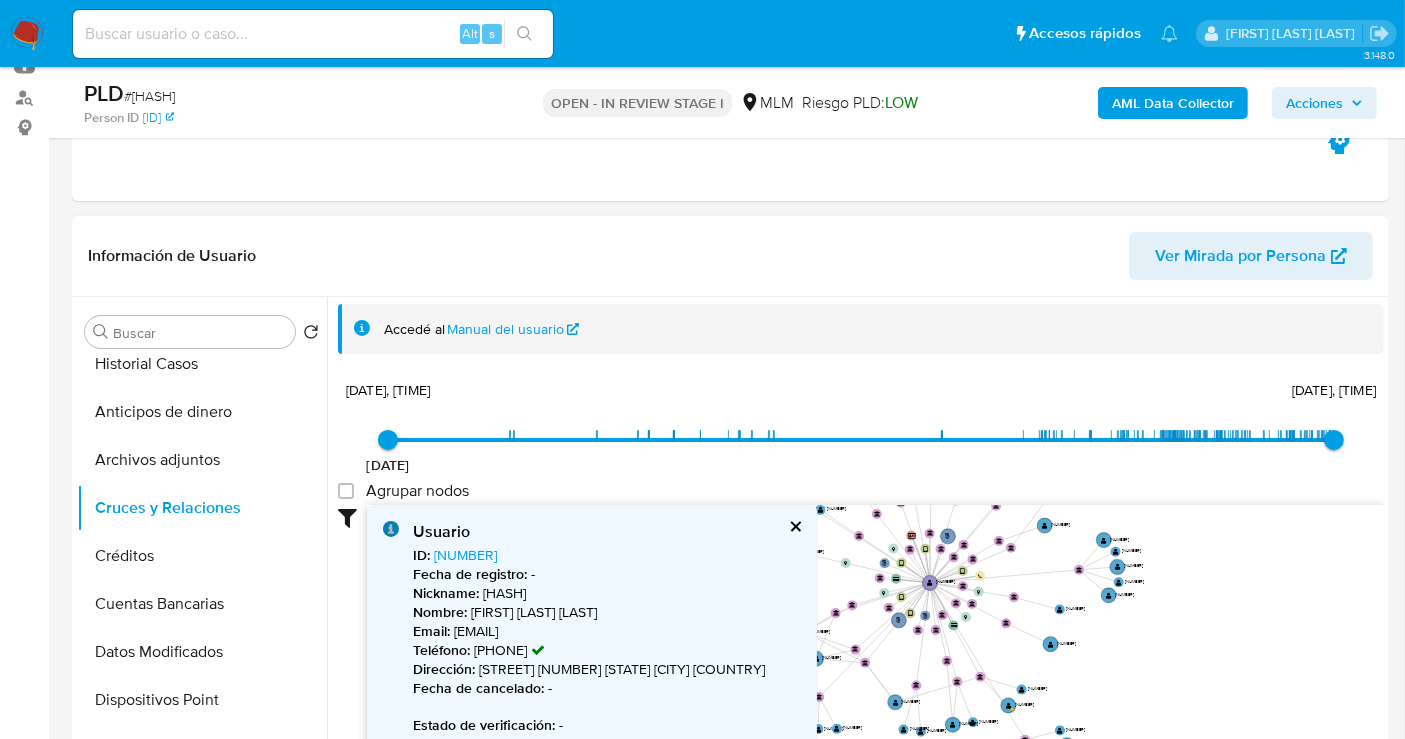 click at bounding box center (794, 526) 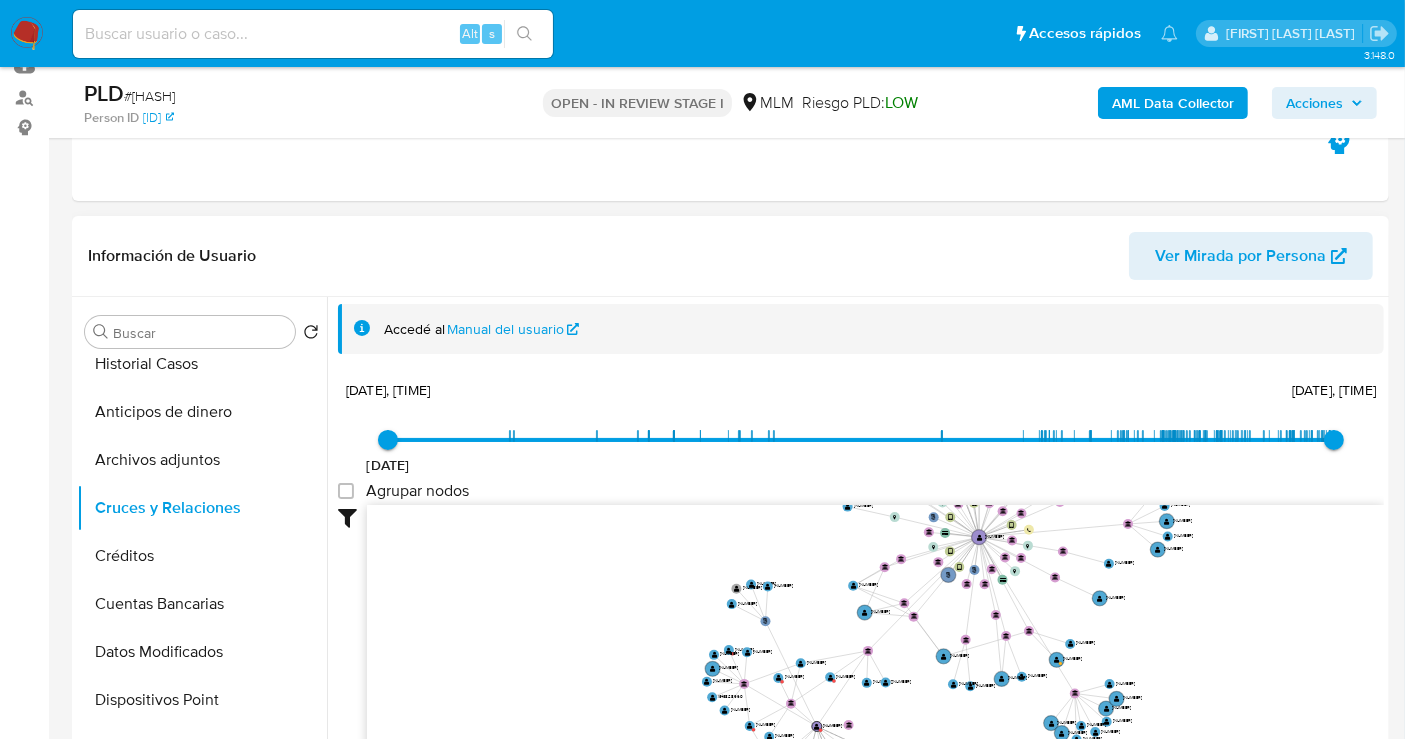 drag, startPoint x: 1224, startPoint y: 630, endPoint x: 1273, endPoint y: 584, distance: 67.20863 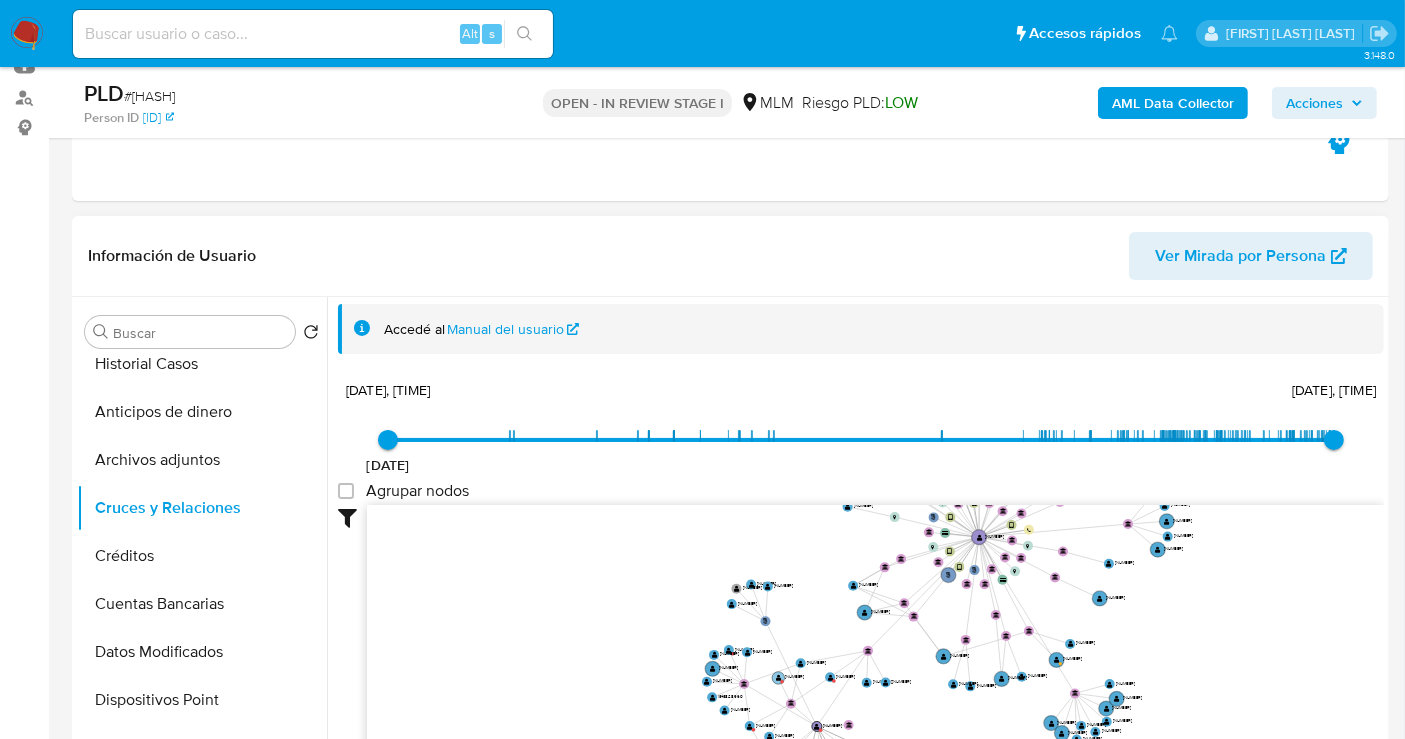 click on "1093441893" 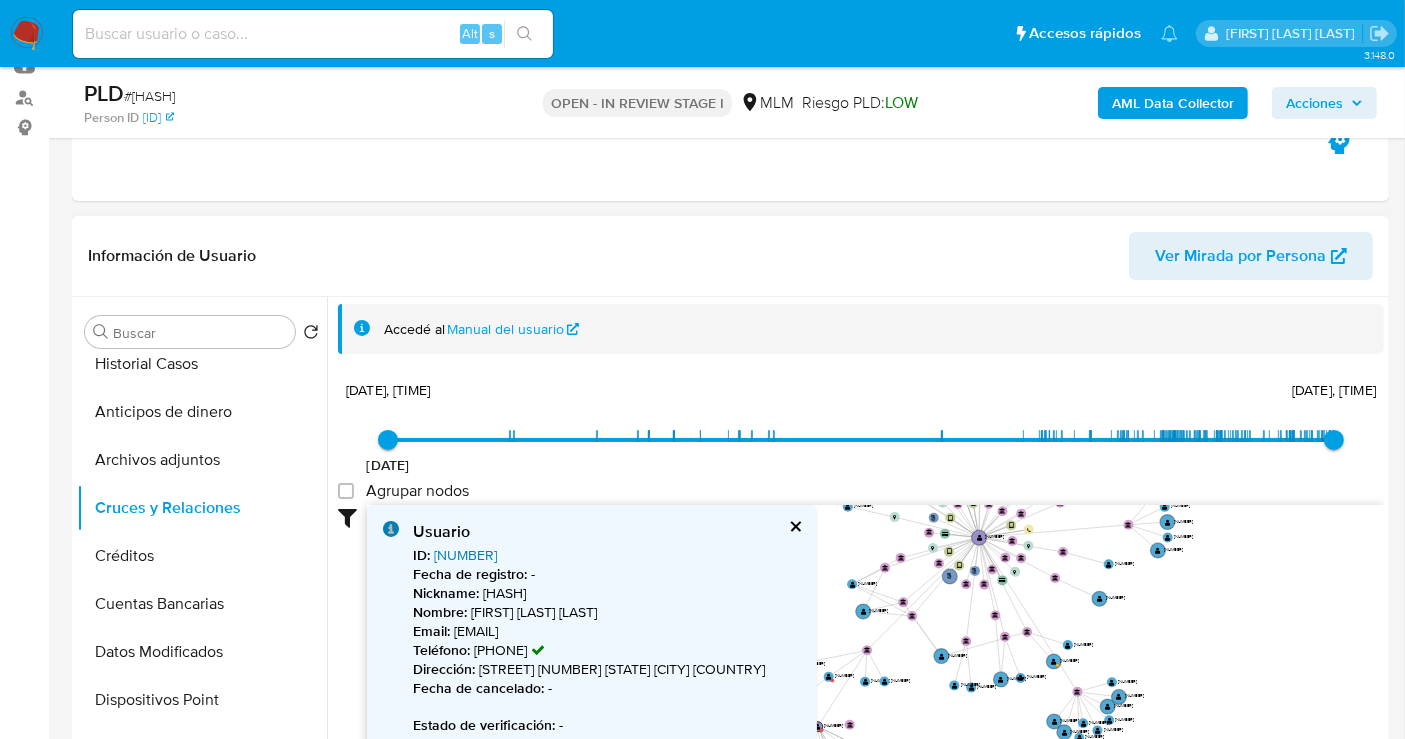 click on "1093441893" at bounding box center [465, 555] 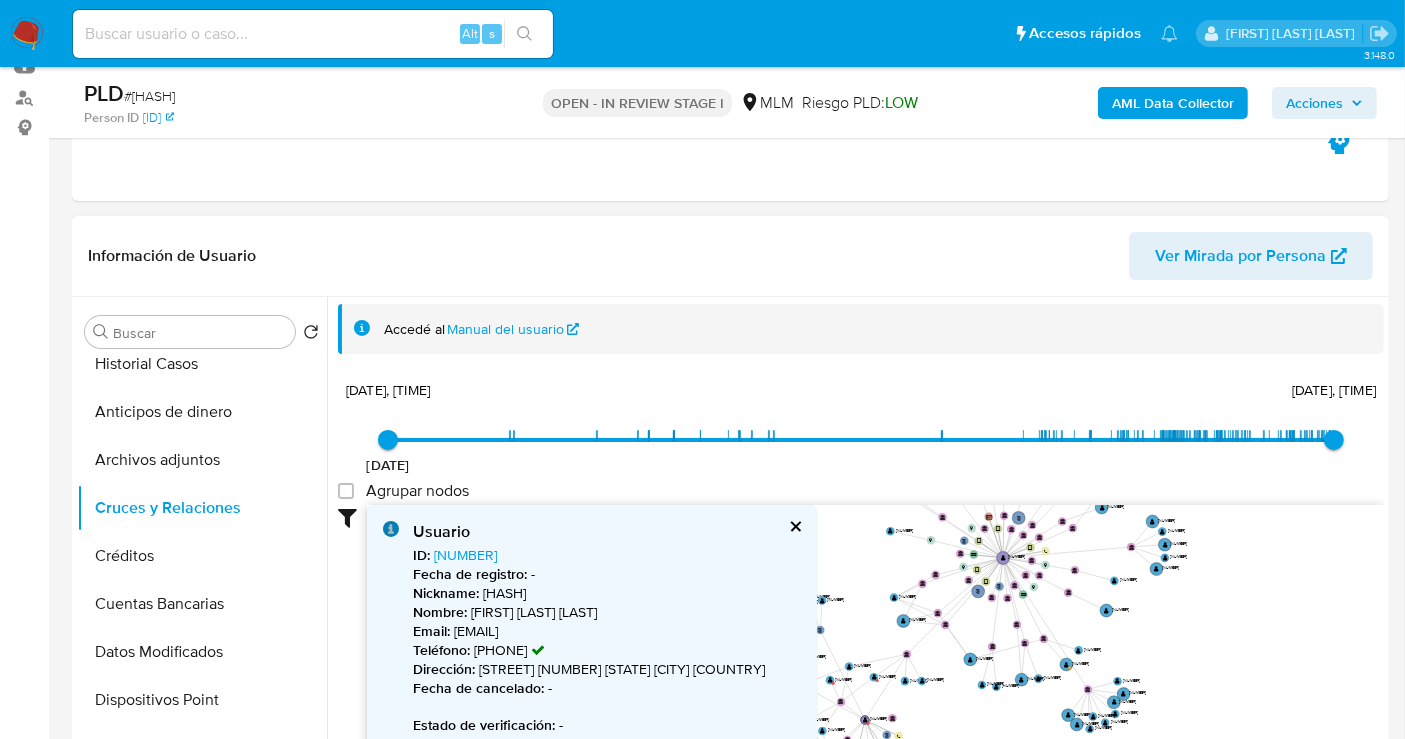 click on "Usuario" at bounding box center [607, 532] 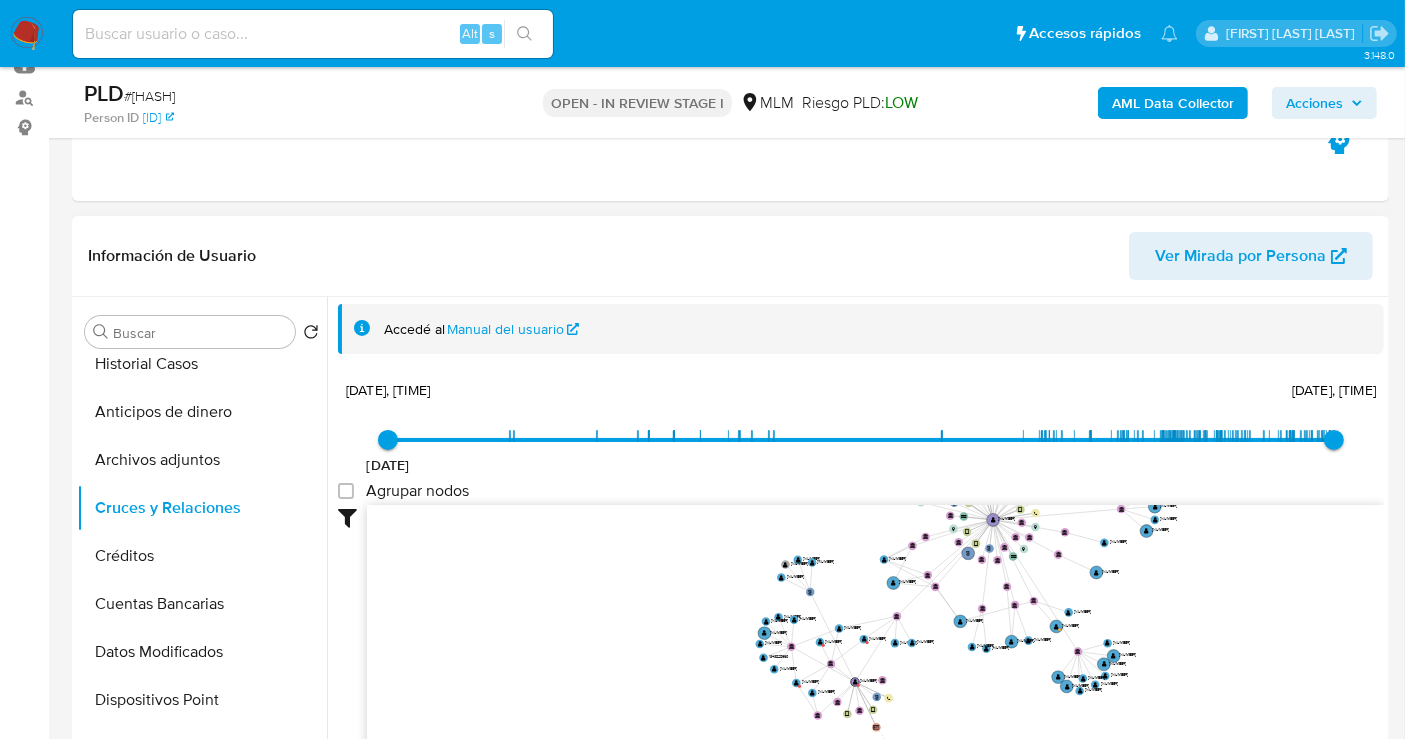drag, startPoint x: 1287, startPoint y: 668, endPoint x: 1277, endPoint y: 630, distance: 39.293766 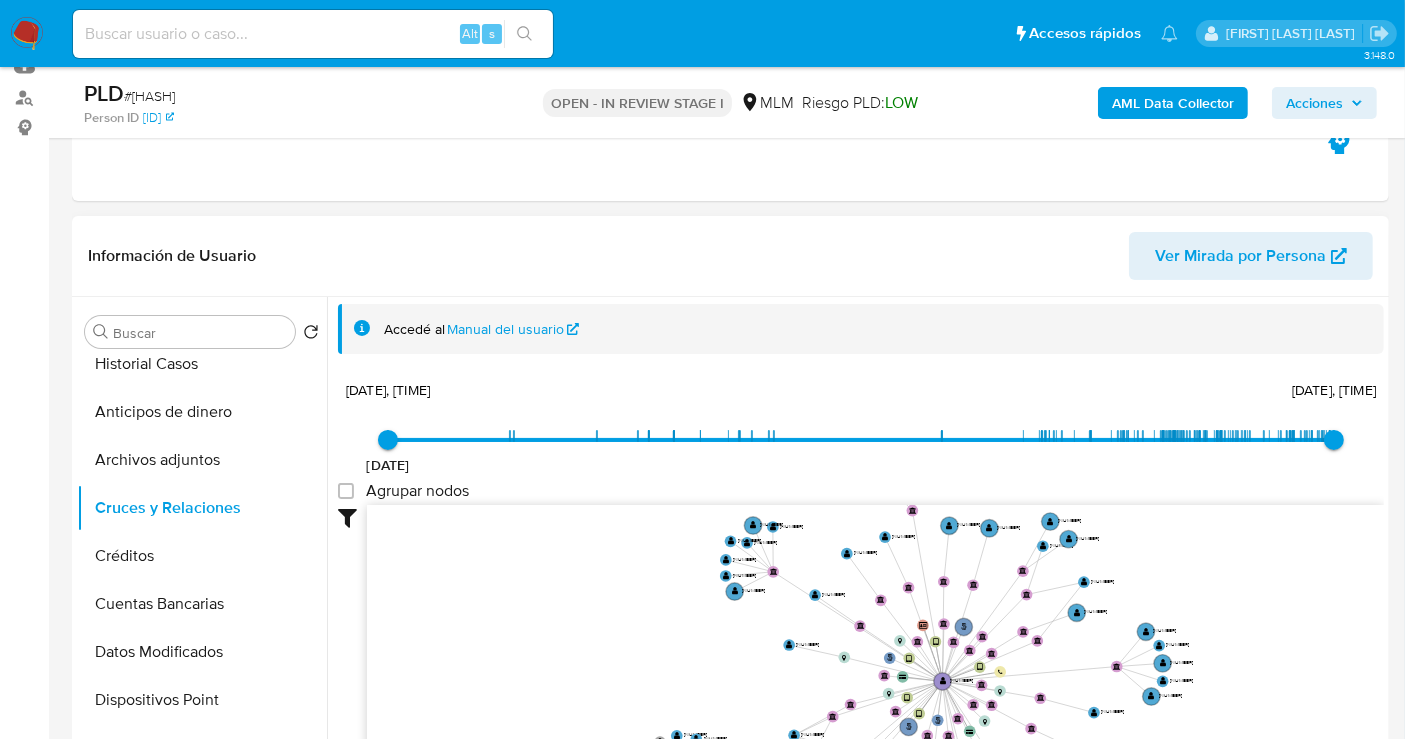 drag, startPoint x: 1207, startPoint y: 589, endPoint x: 1304, endPoint y: 582, distance: 97.25225 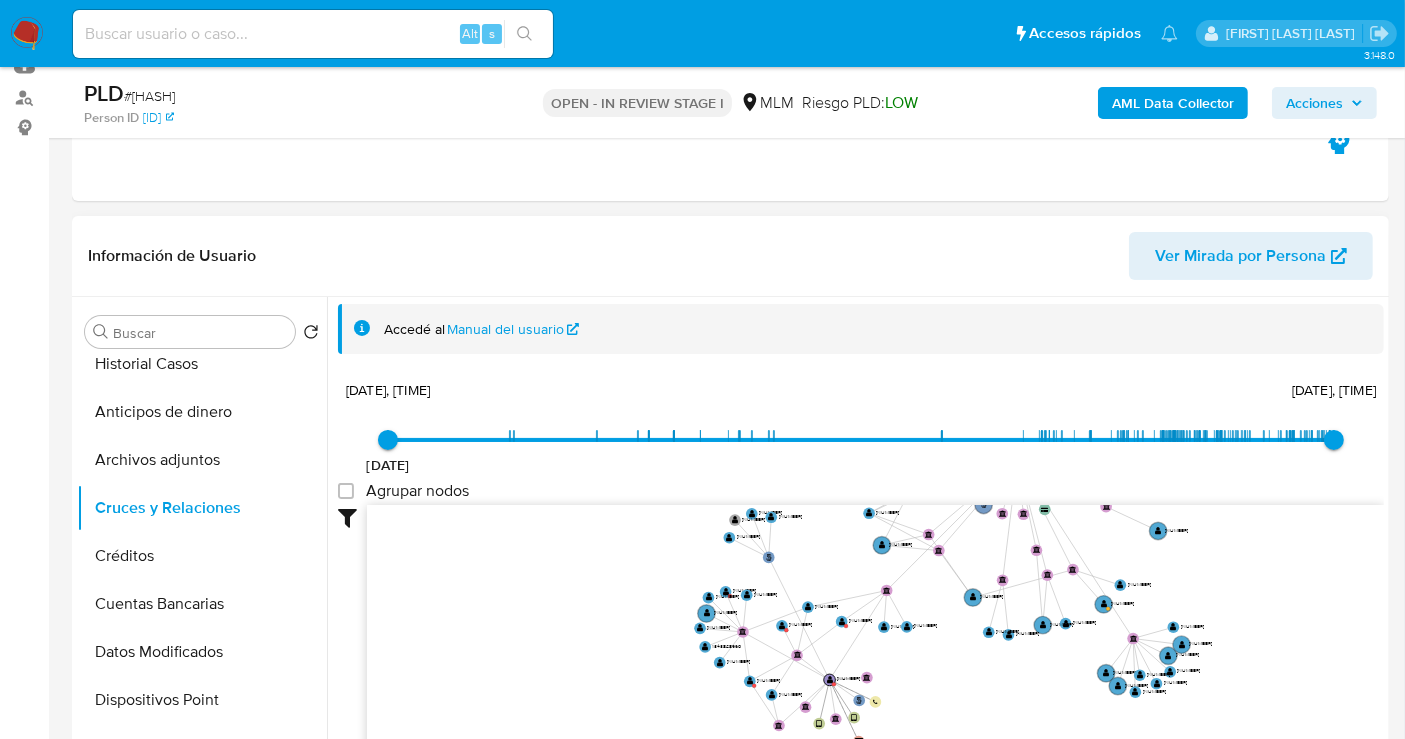 drag, startPoint x: 1297, startPoint y: 615, endPoint x: 1378, endPoint y: 368, distance: 259.9423 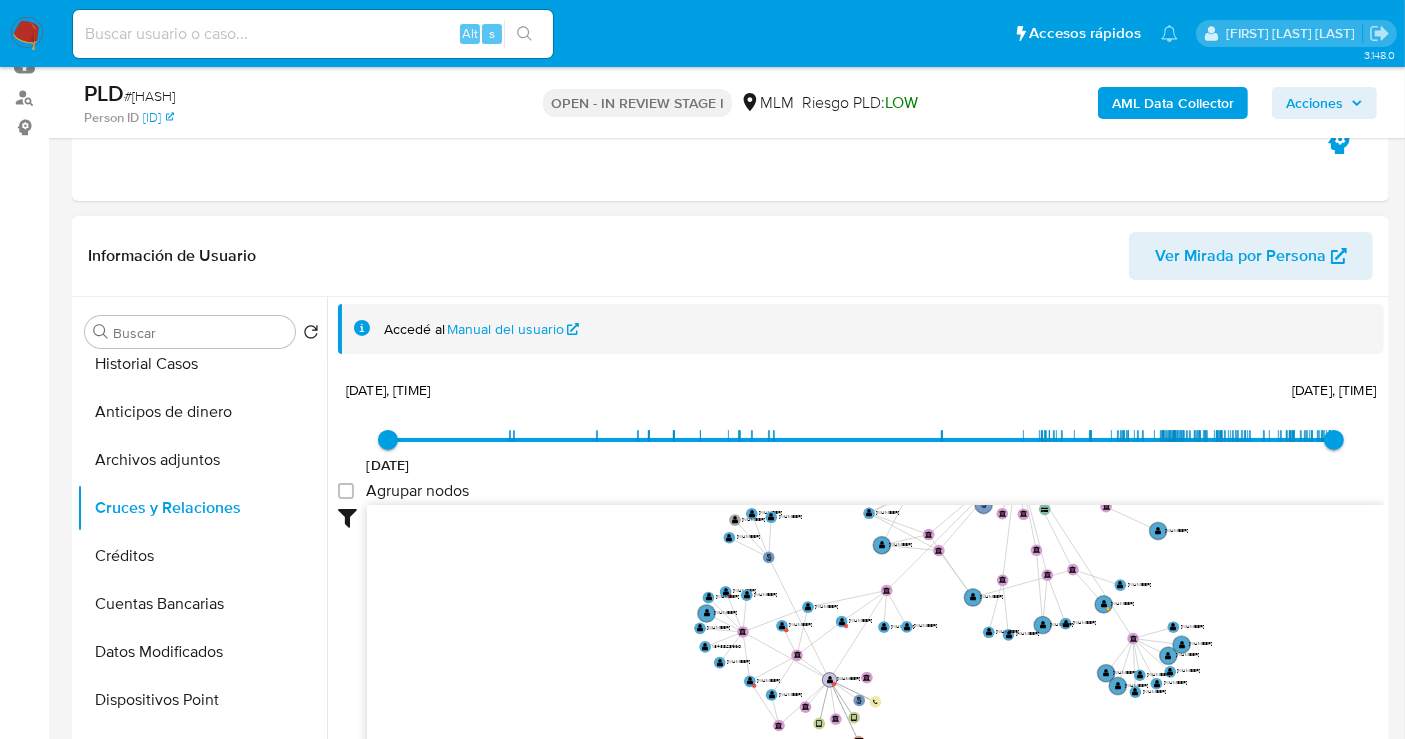 click on "1132260851" 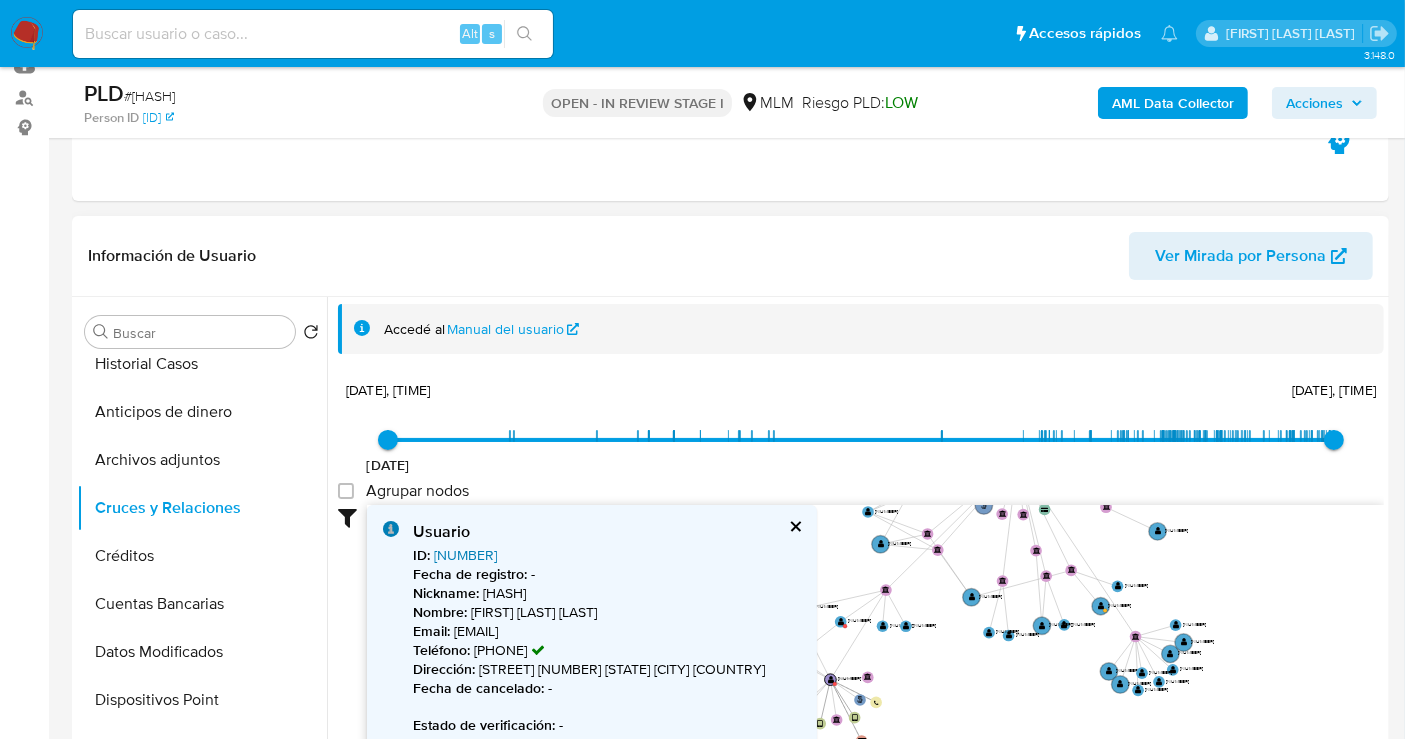 click on "1132260851" at bounding box center (465, 555) 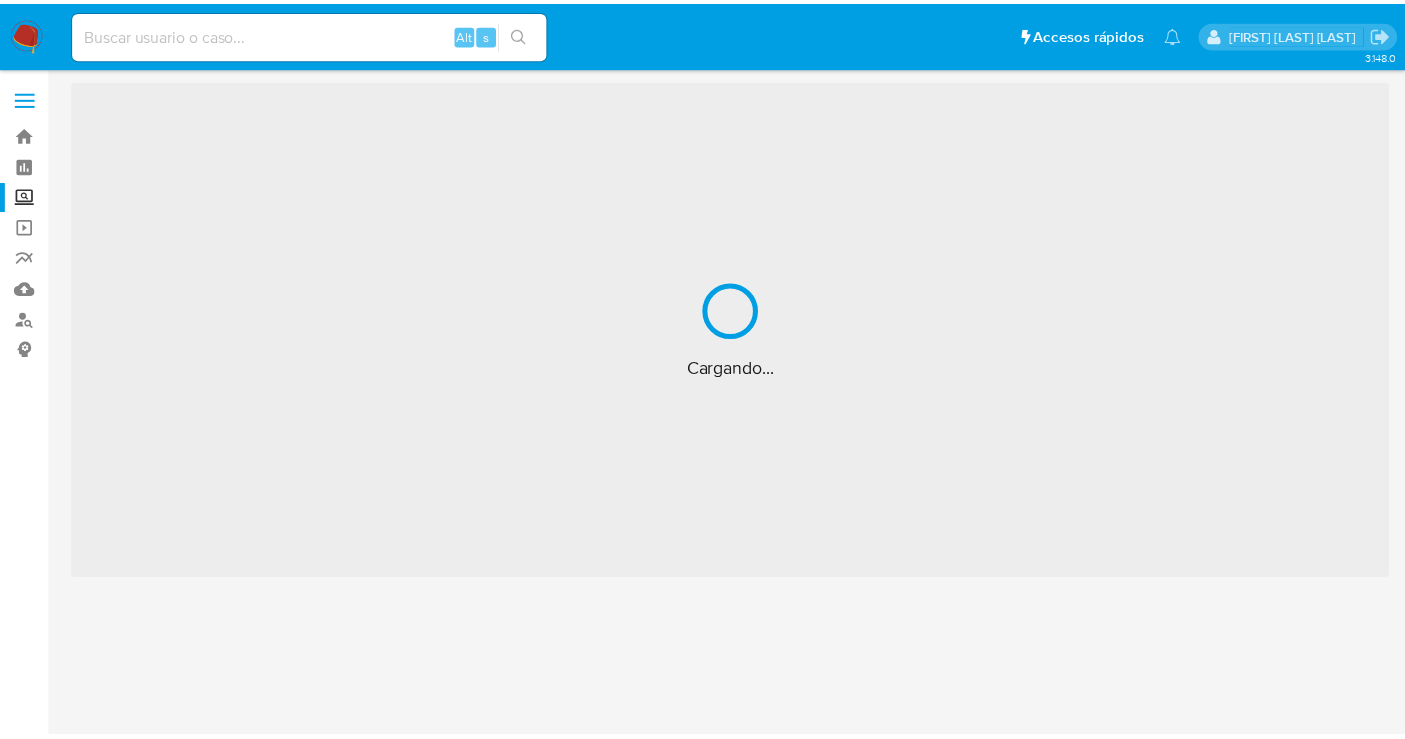 scroll, scrollTop: 0, scrollLeft: 0, axis: both 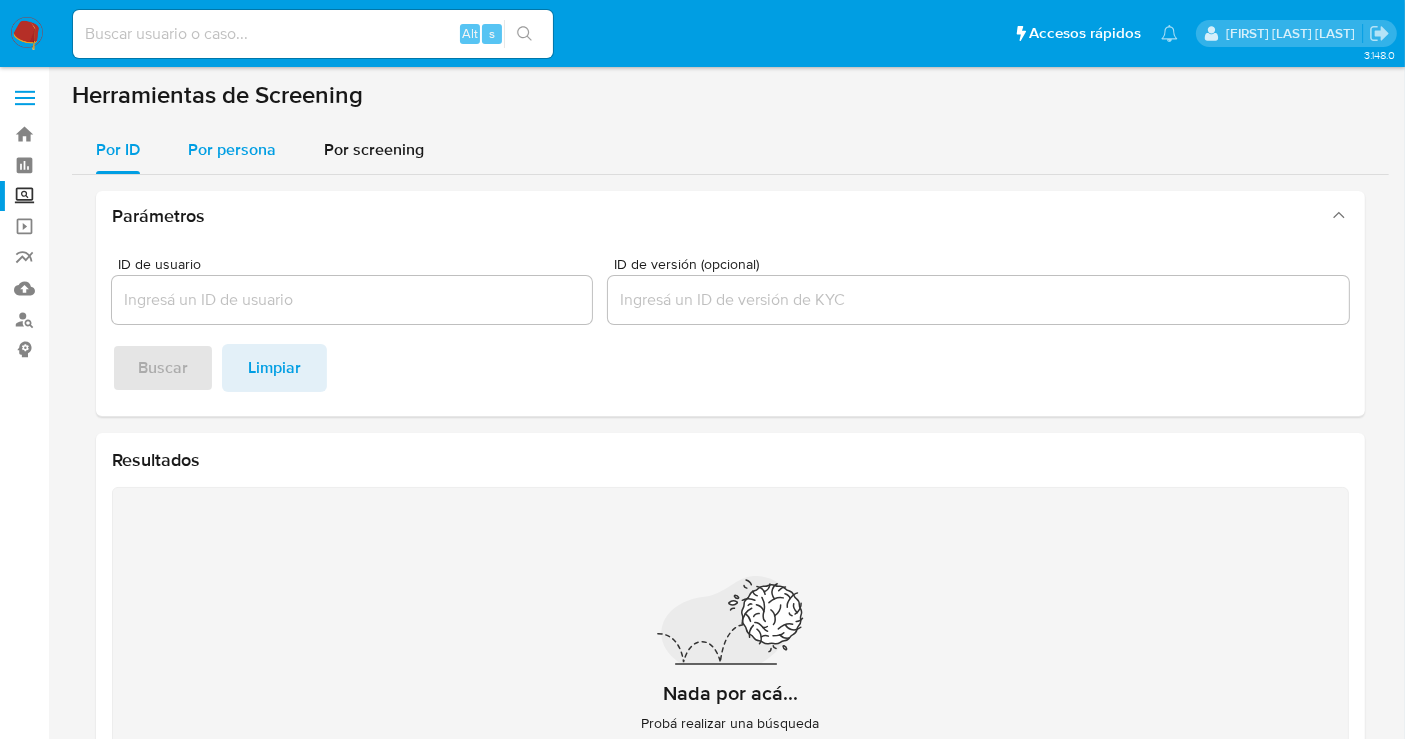 click on "Por persona" at bounding box center [232, 150] 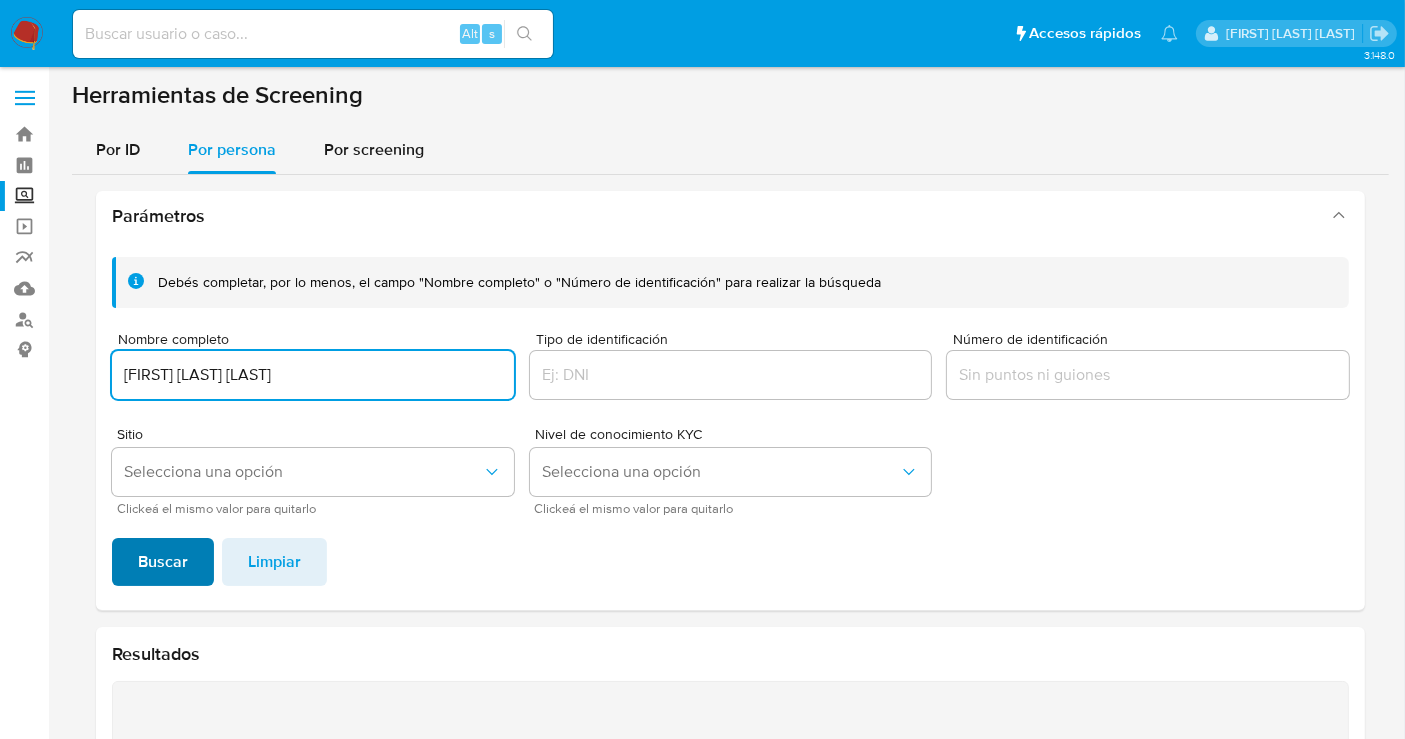 type on "BRENDA GASPAR CORTEZ" 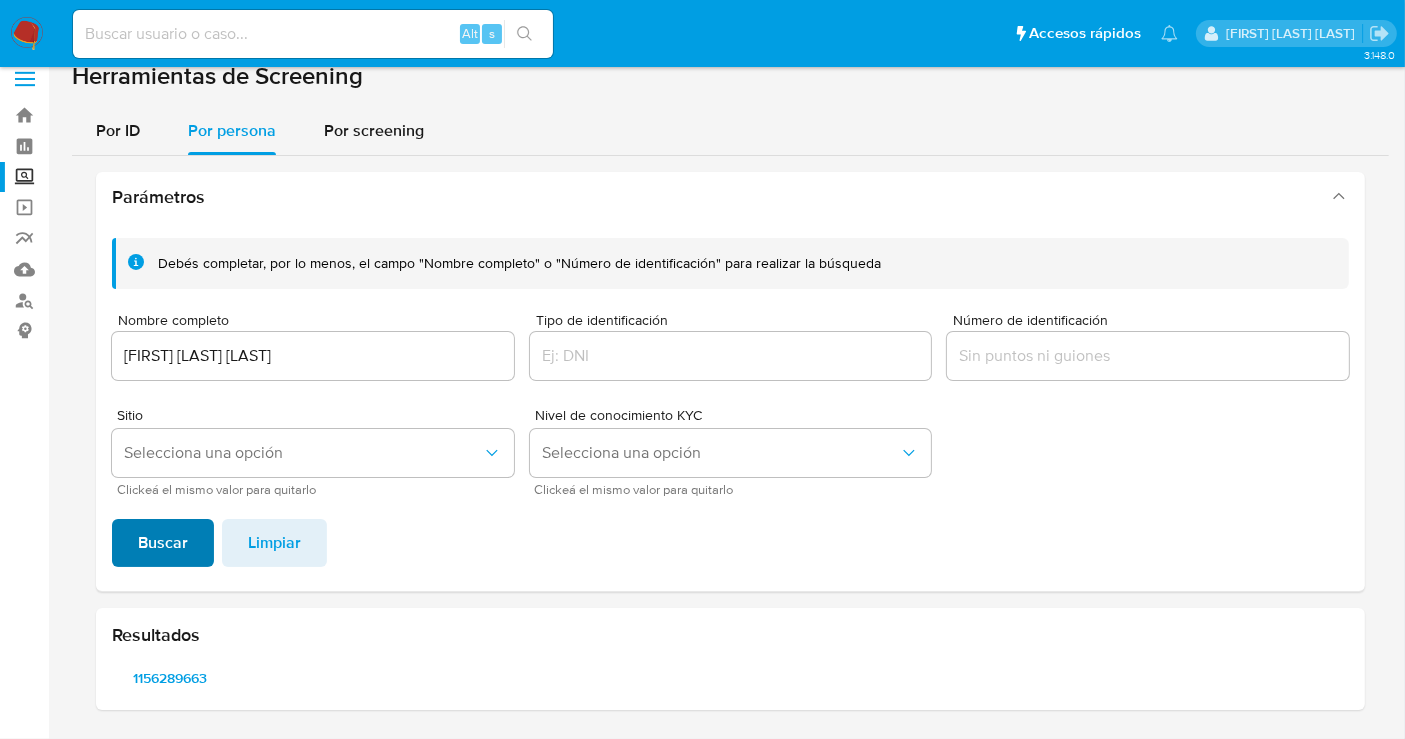 scroll, scrollTop: 17, scrollLeft: 0, axis: vertical 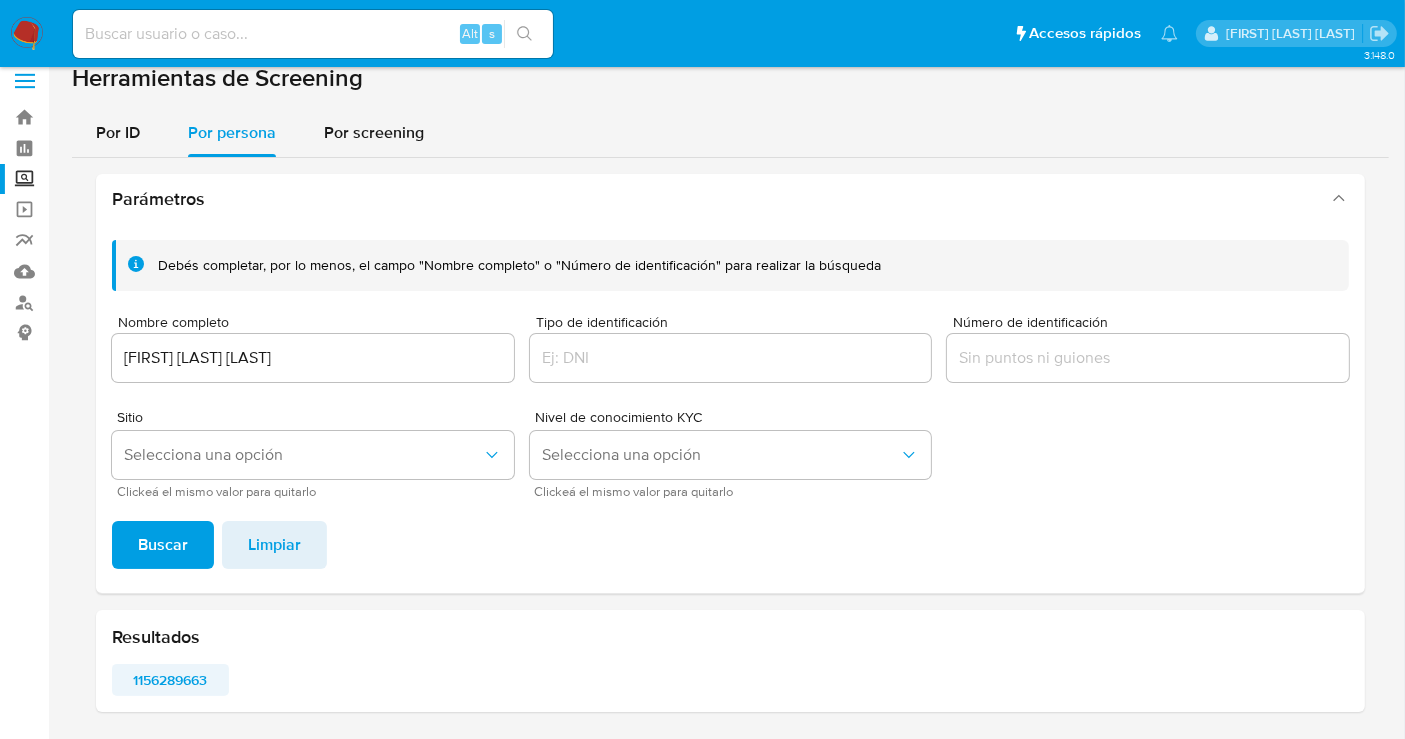 click on "1156289663" at bounding box center (170, 680) 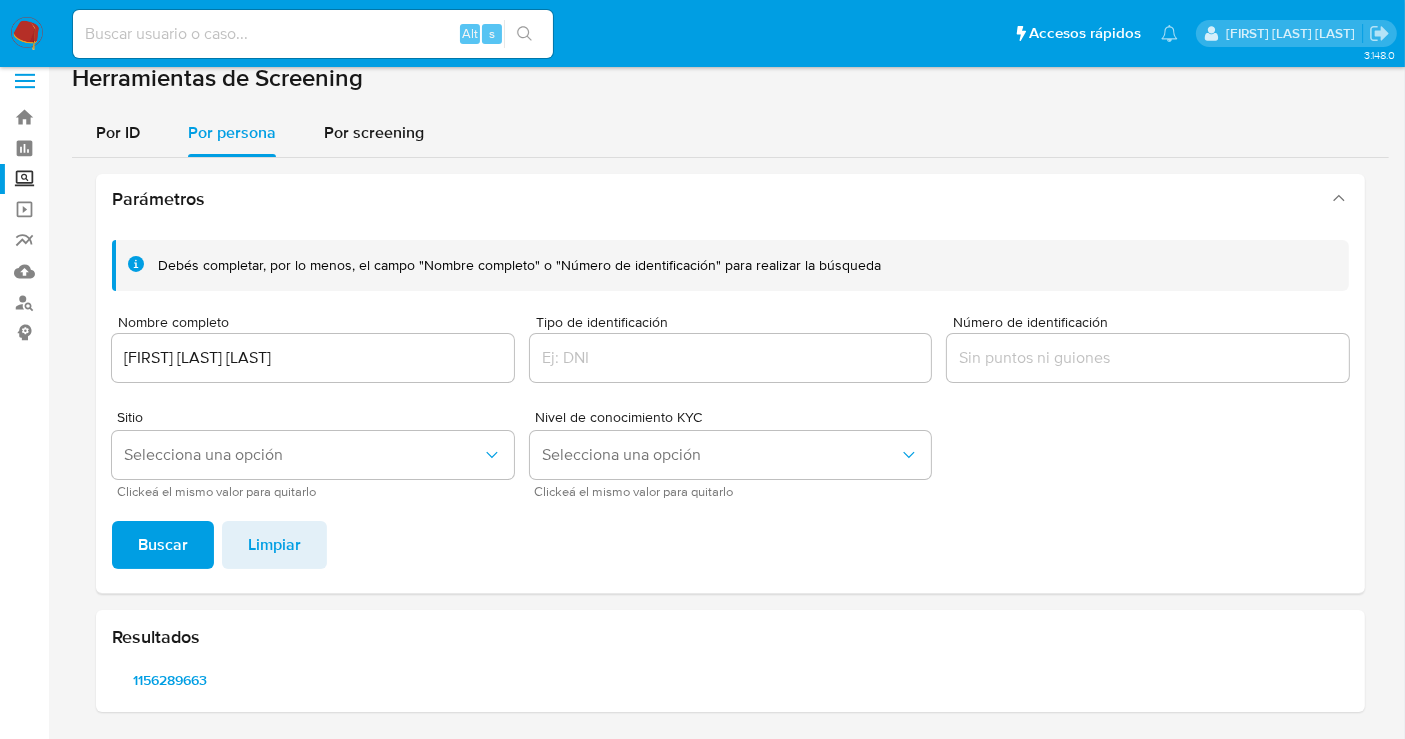 click at bounding box center [27, 34] 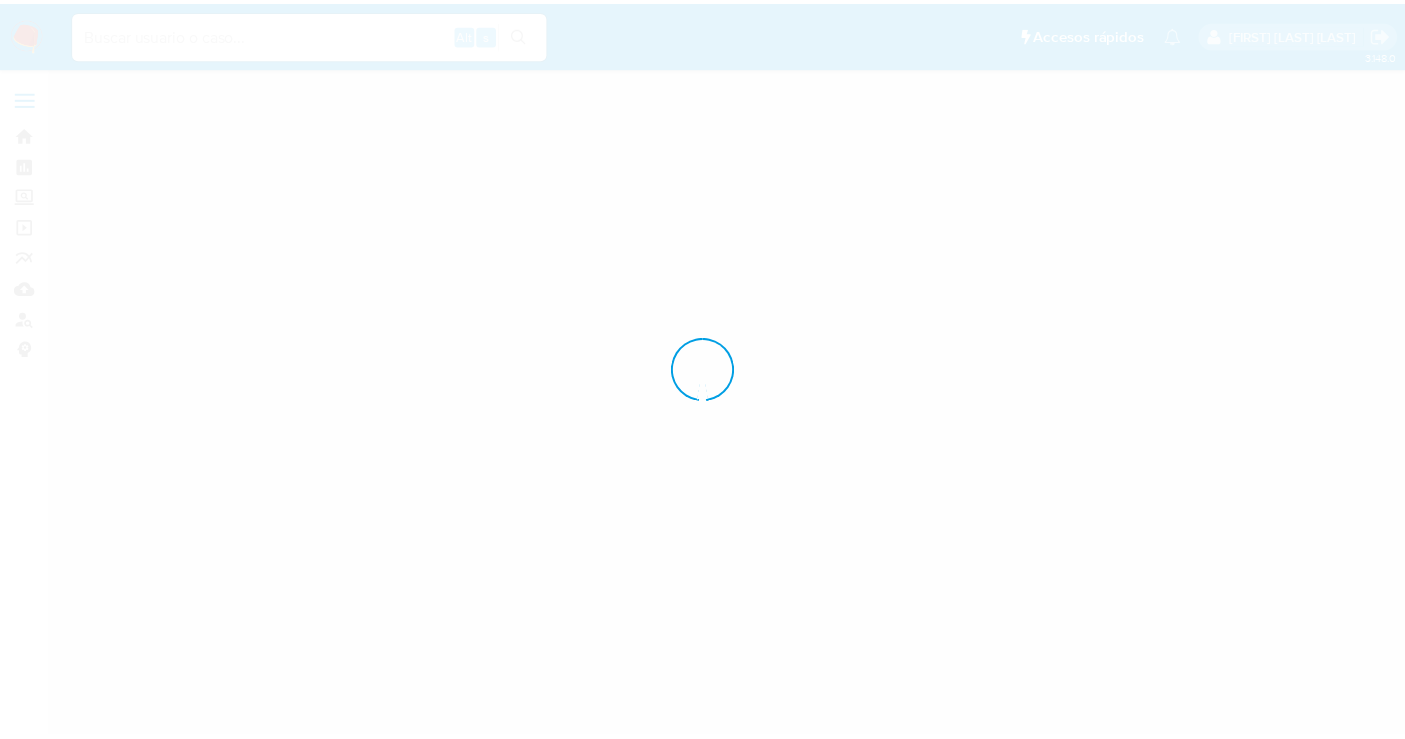 scroll, scrollTop: 0, scrollLeft: 0, axis: both 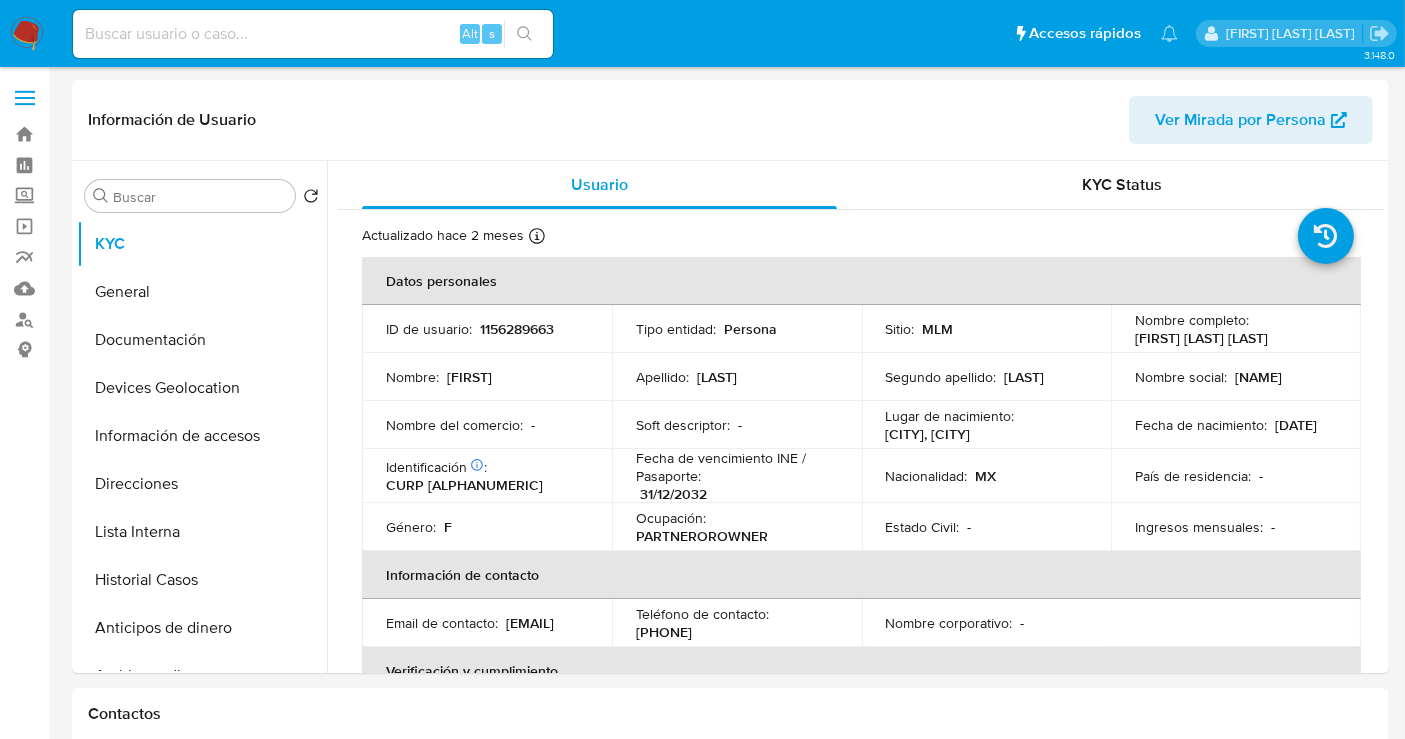 select on "10" 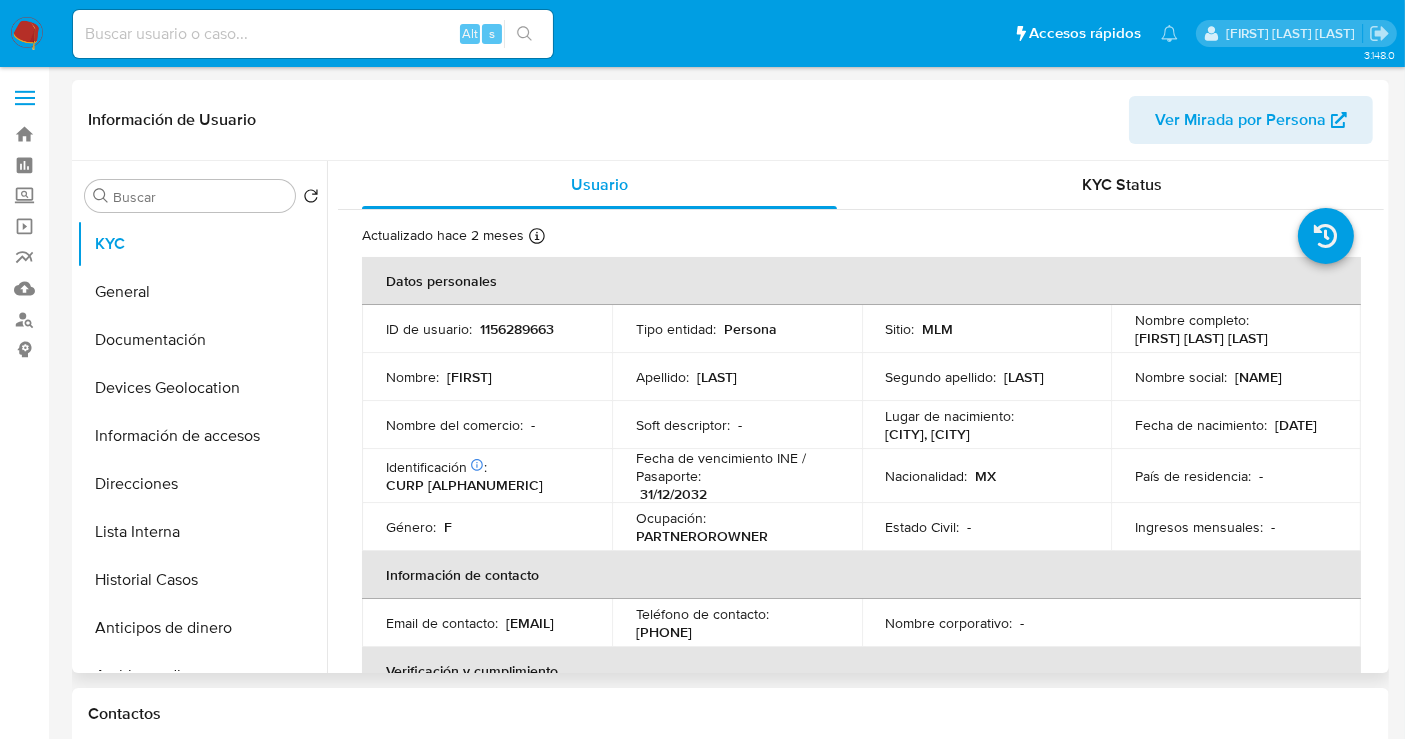 click on "1156289663" at bounding box center [517, 329] 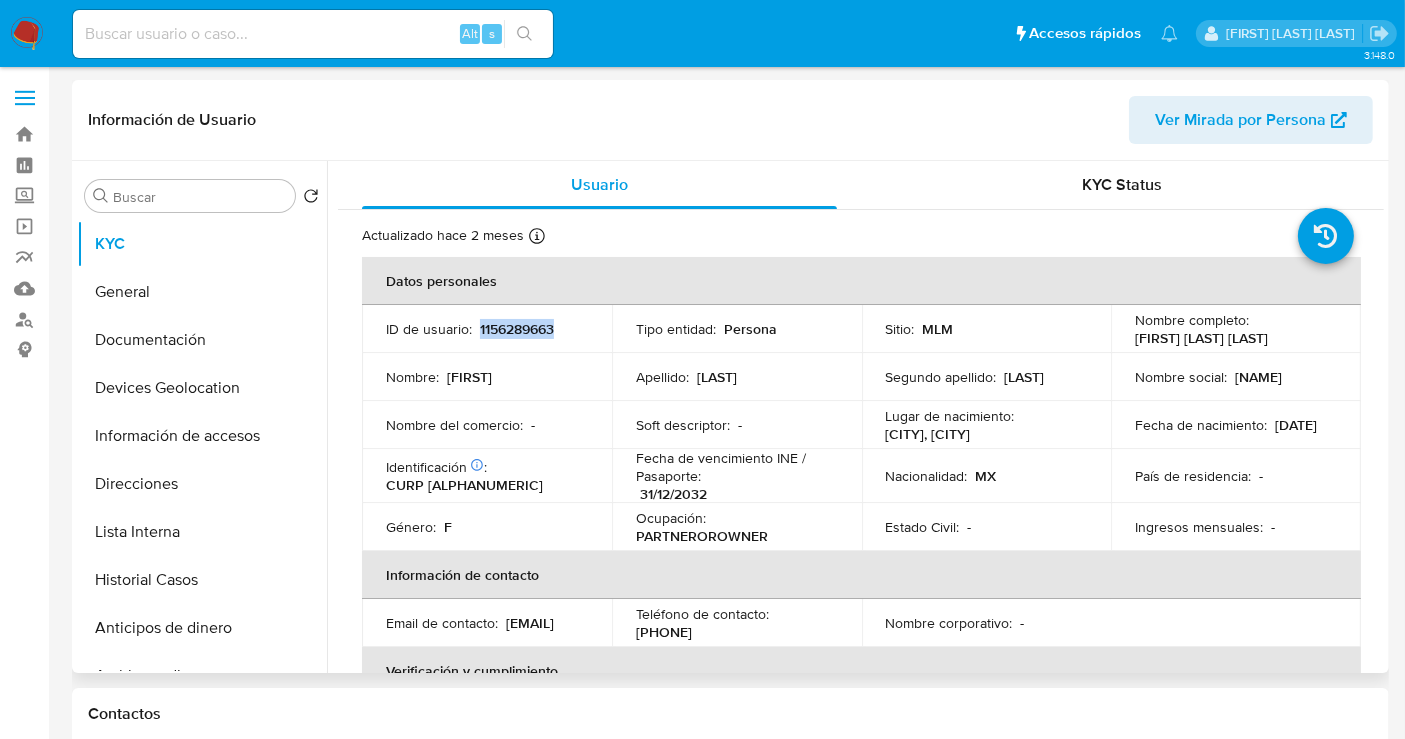 click on "1156289663" at bounding box center (517, 329) 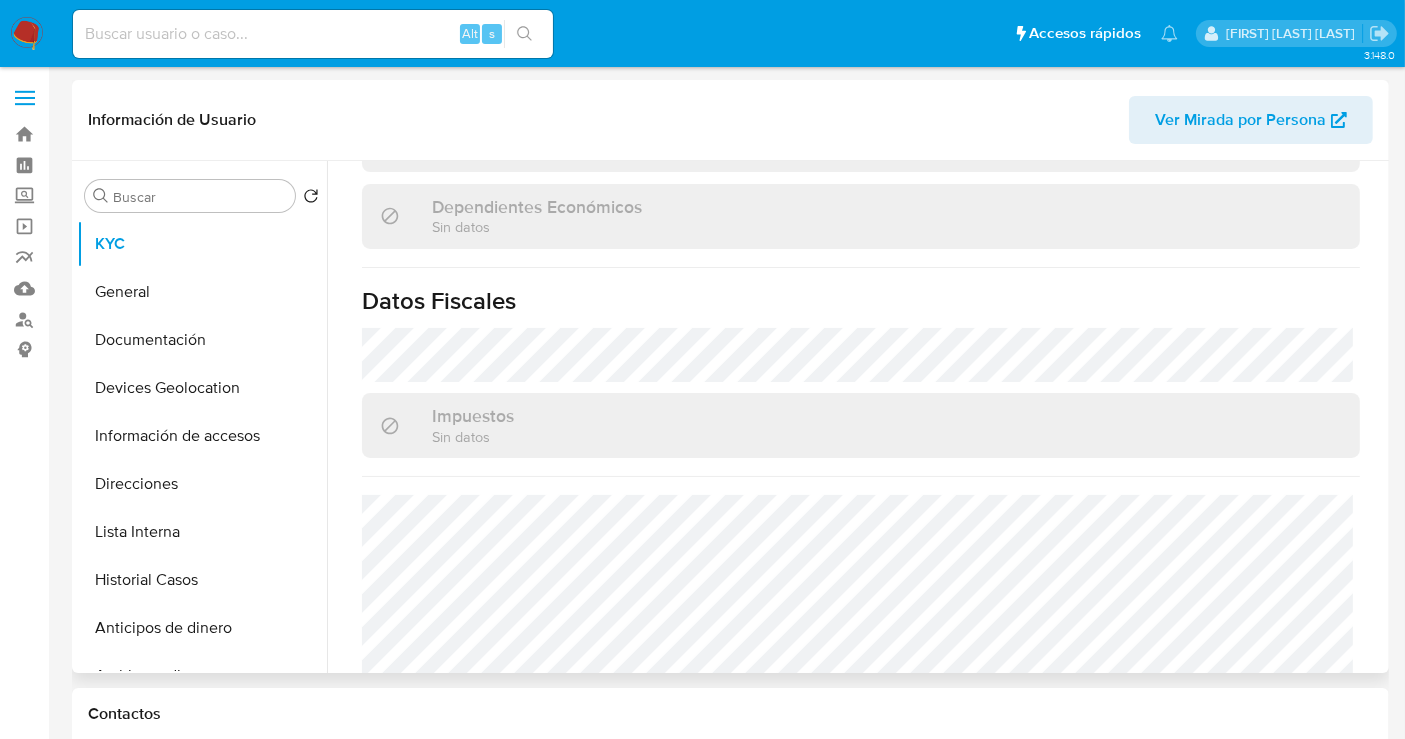 scroll, scrollTop: 1262, scrollLeft: 0, axis: vertical 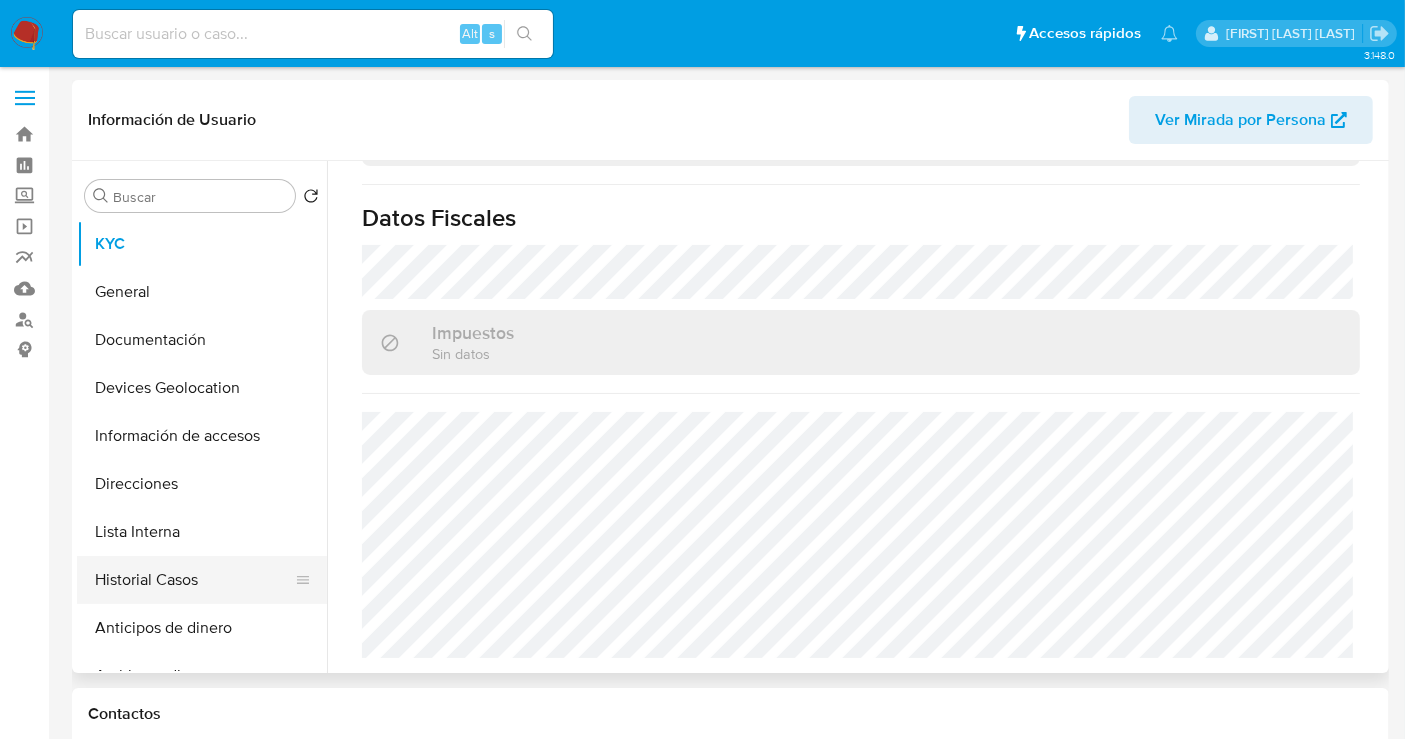 click on "Historial Casos" at bounding box center (194, 580) 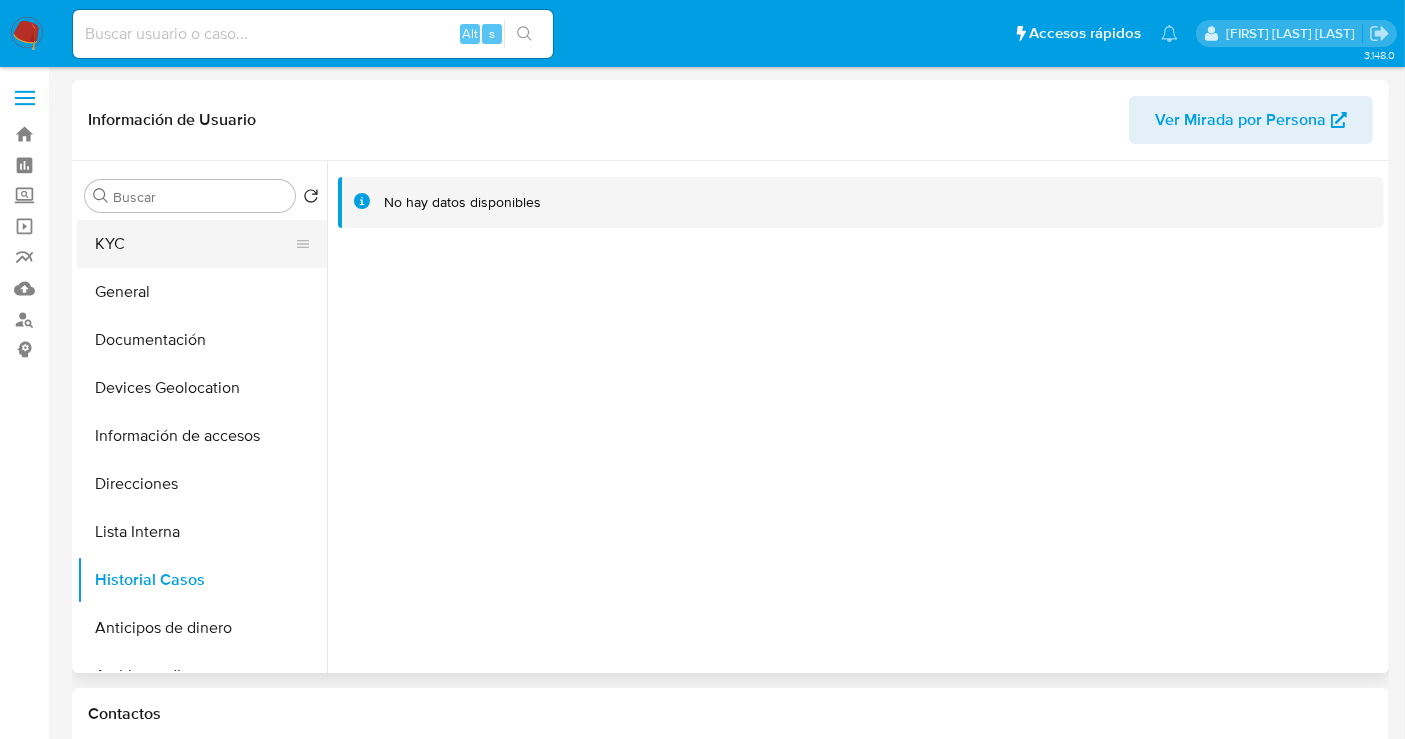 click on "KYC" at bounding box center [194, 244] 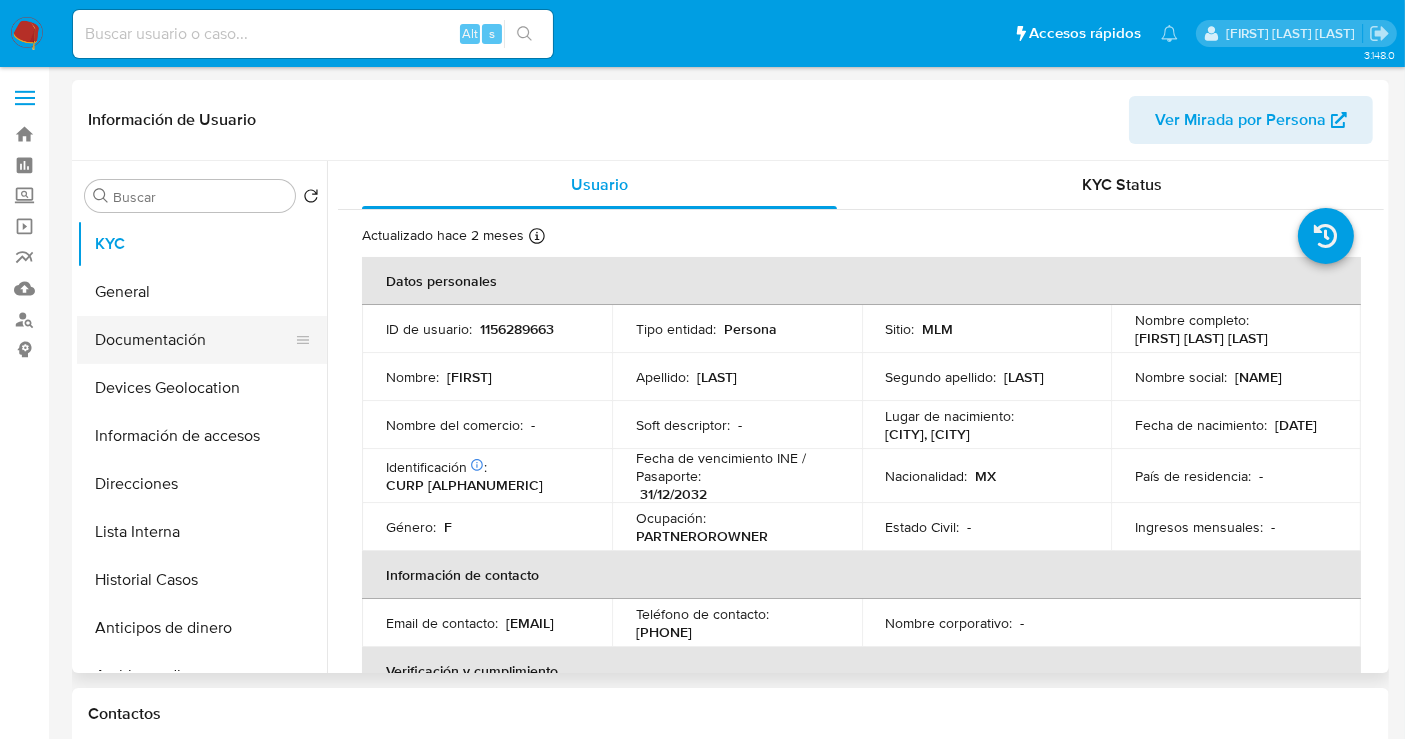 click on "Documentación" at bounding box center (194, 340) 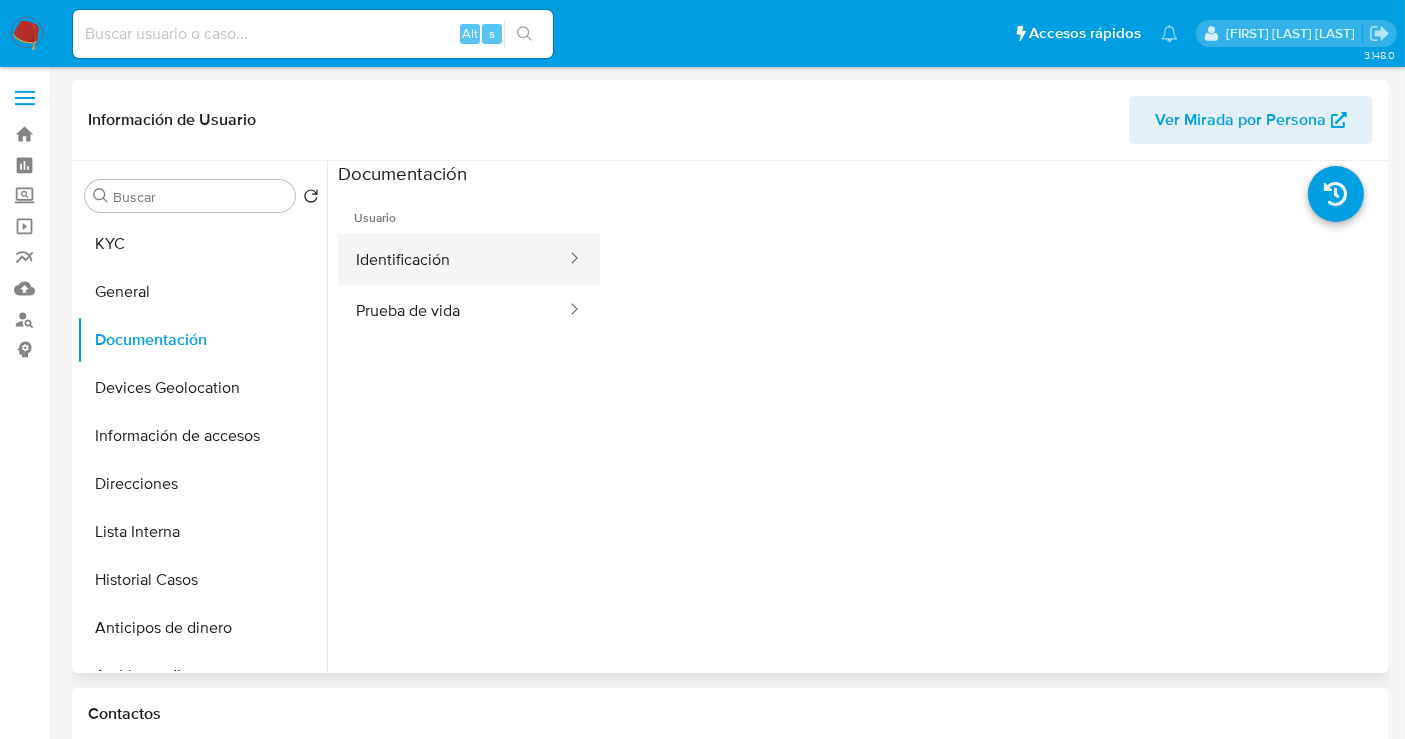 click on "Identificación" at bounding box center [453, 259] 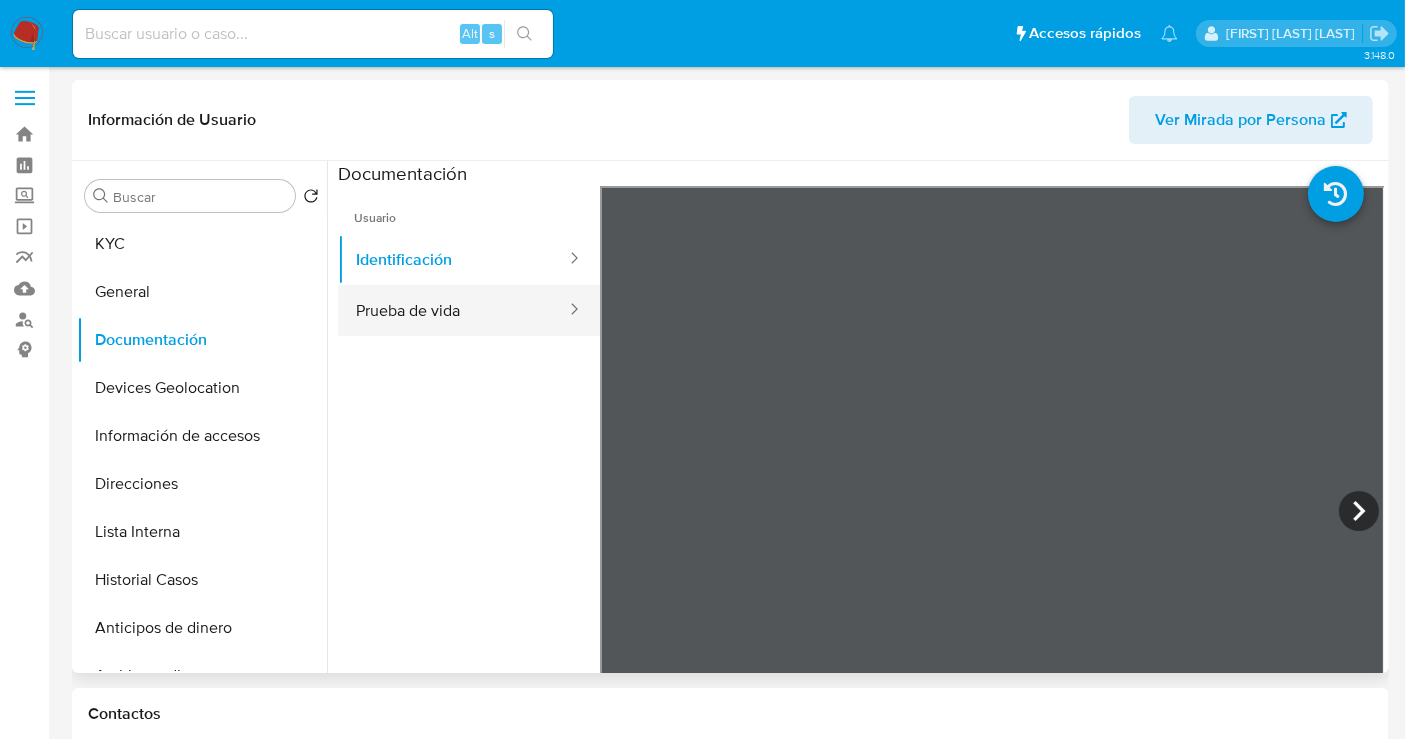 click on "Prueba de vida" at bounding box center [453, 310] 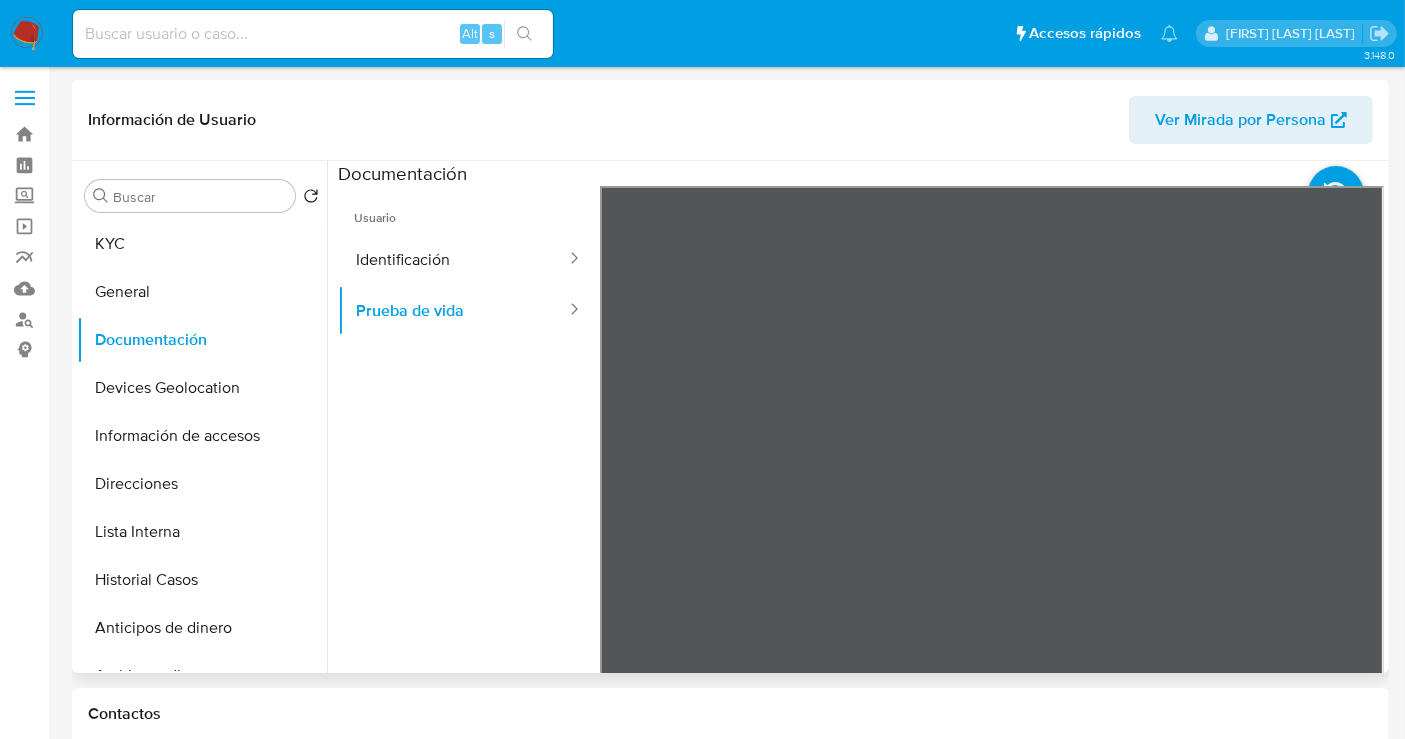 scroll, scrollTop: 61, scrollLeft: 0, axis: vertical 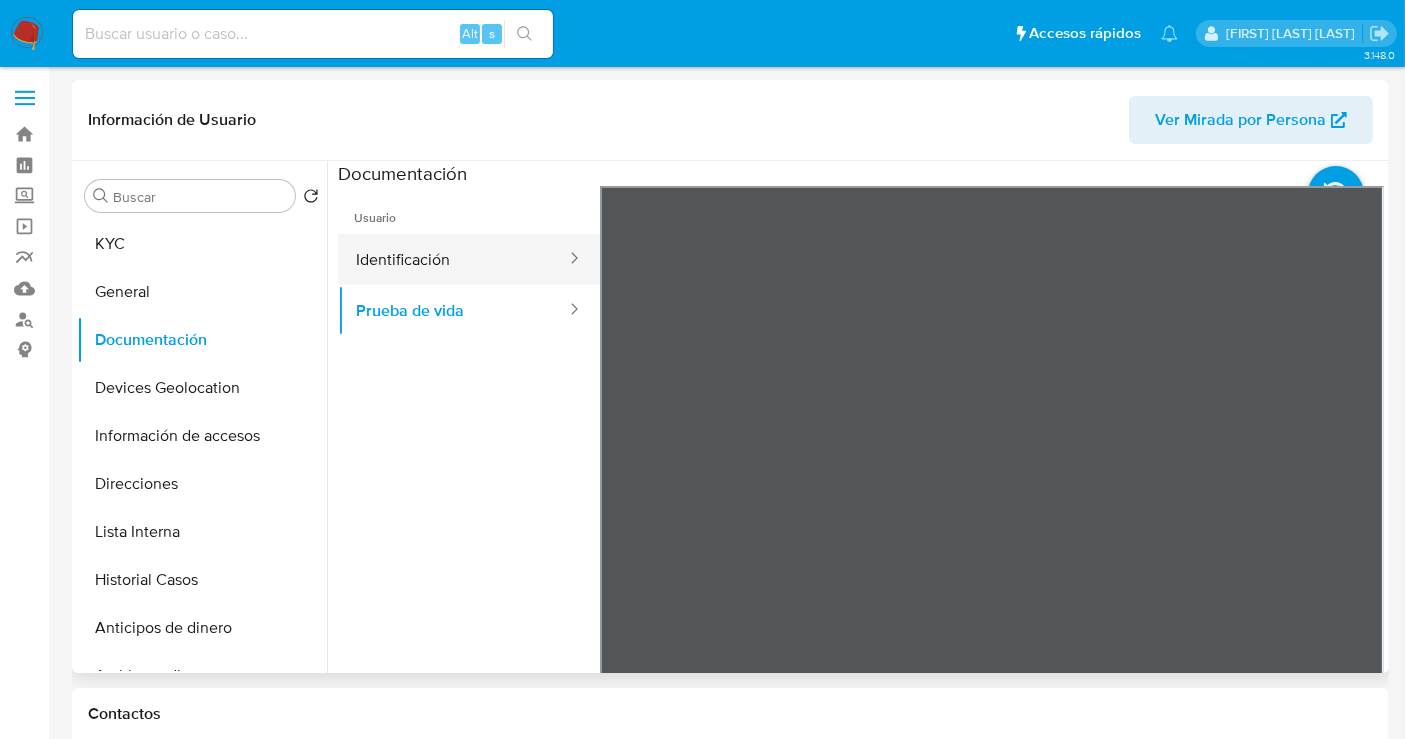 click on "Identificación" at bounding box center [453, 259] 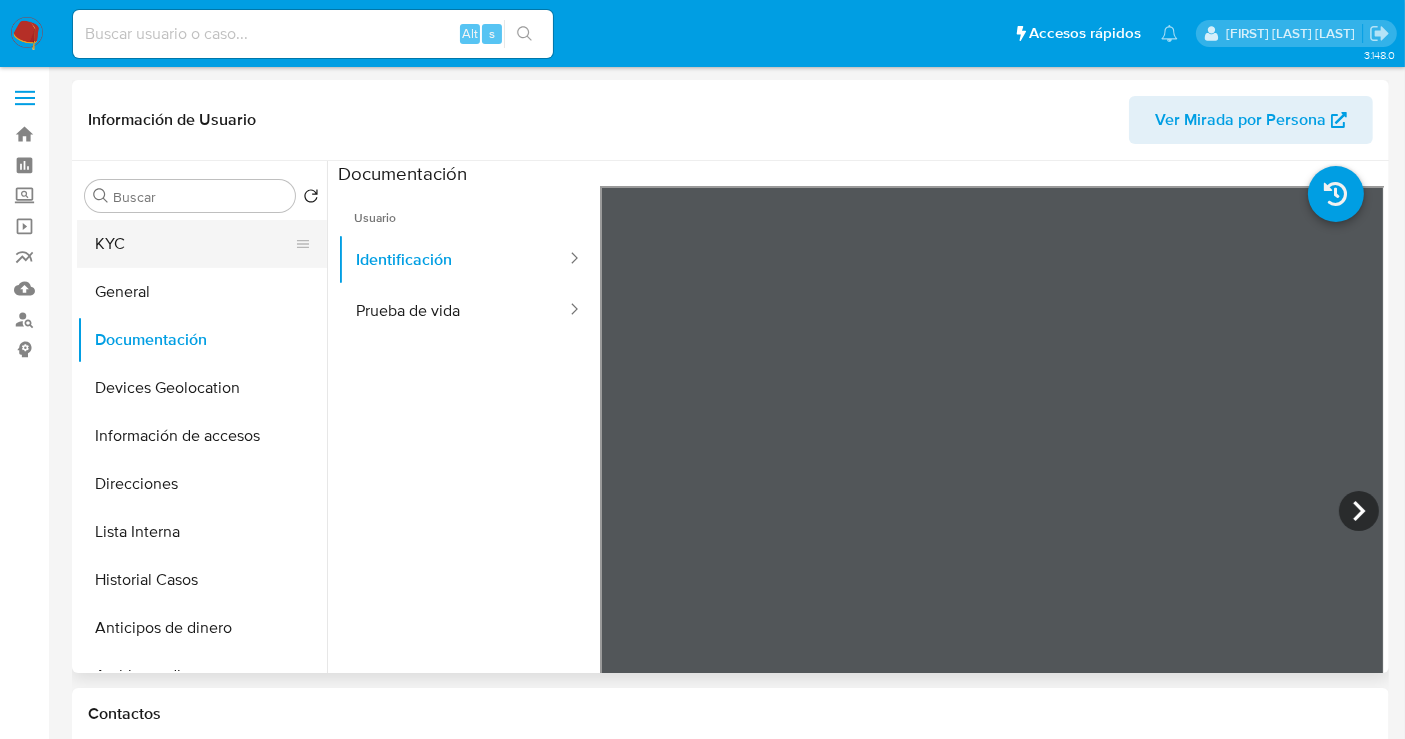 click on "KYC" at bounding box center (194, 244) 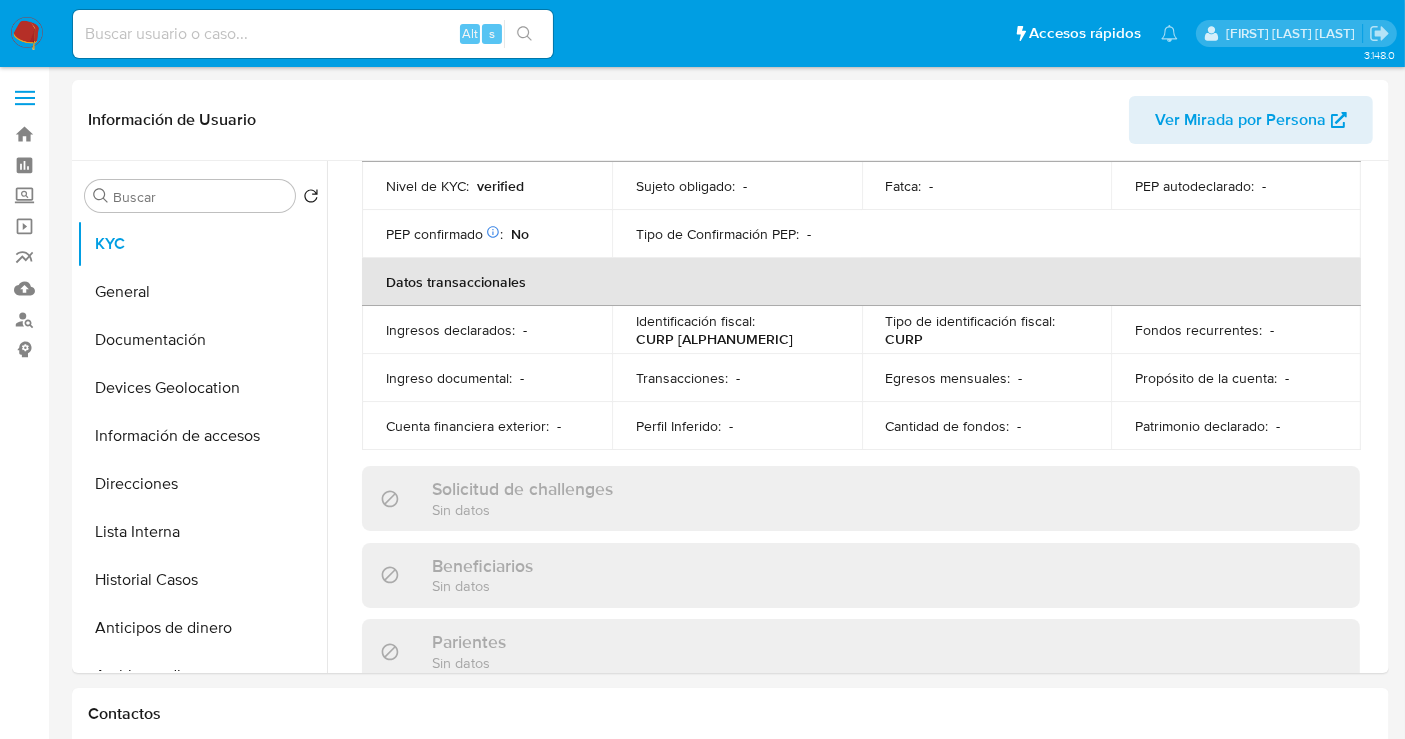 scroll, scrollTop: 555, scrollLeft: 0, axis: vertical 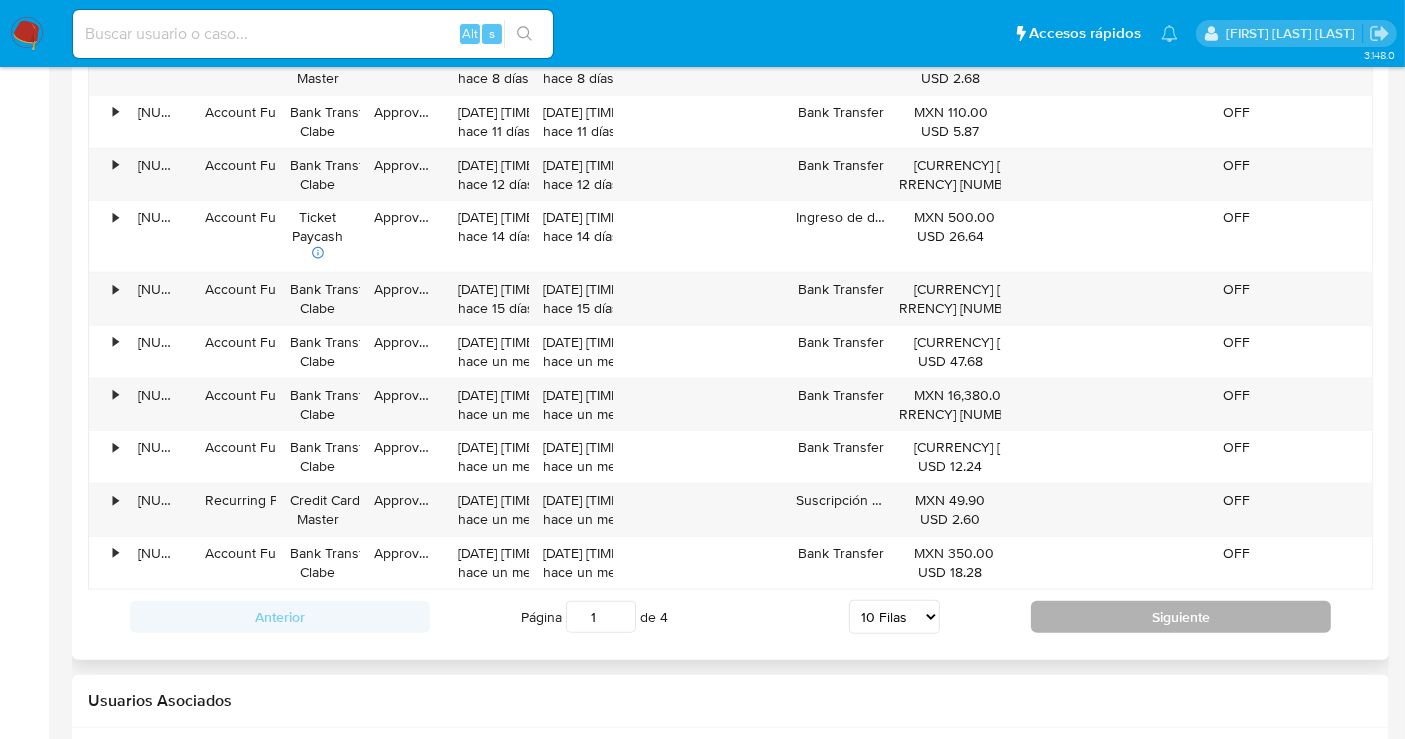 click on "Siguiente" at bounding box center (1181, 617) 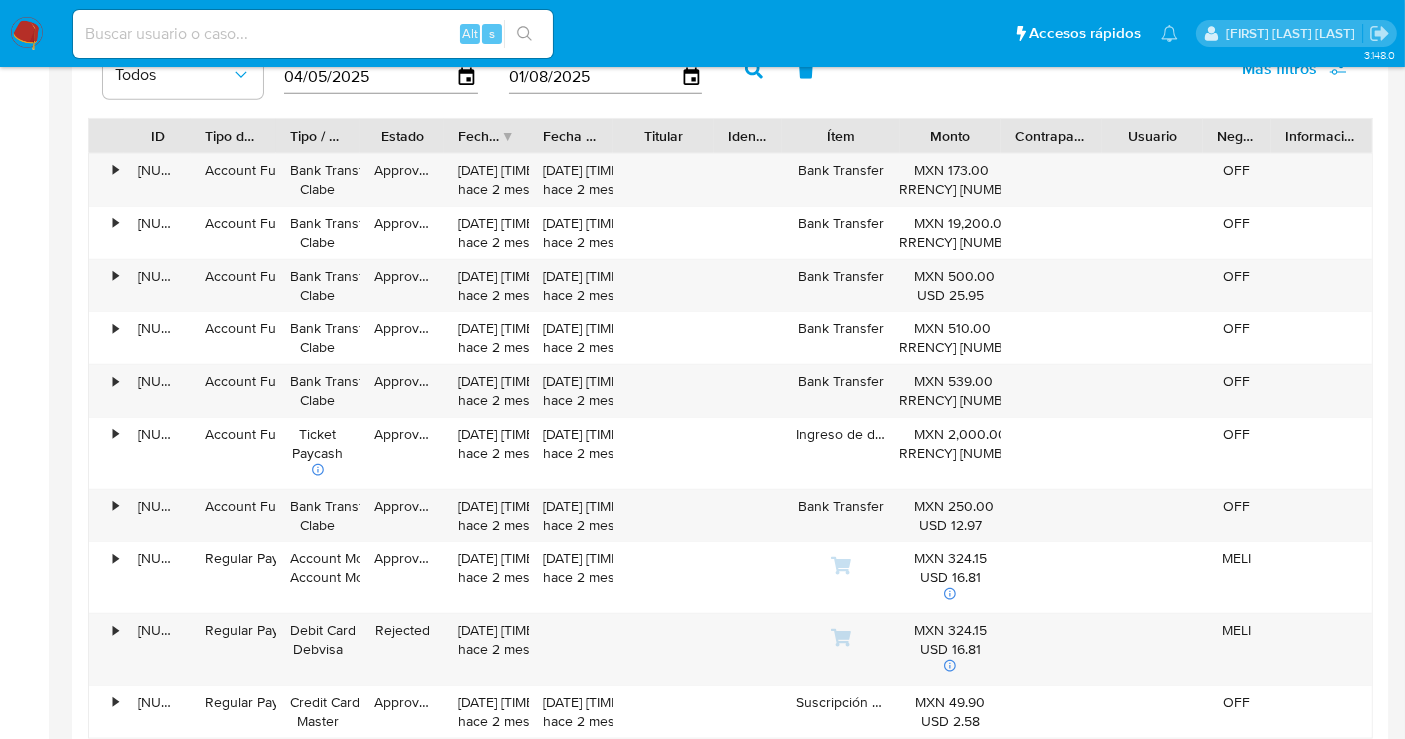 scroll, scrollTop: 2111, scrollLeft: 0, axis: vertical 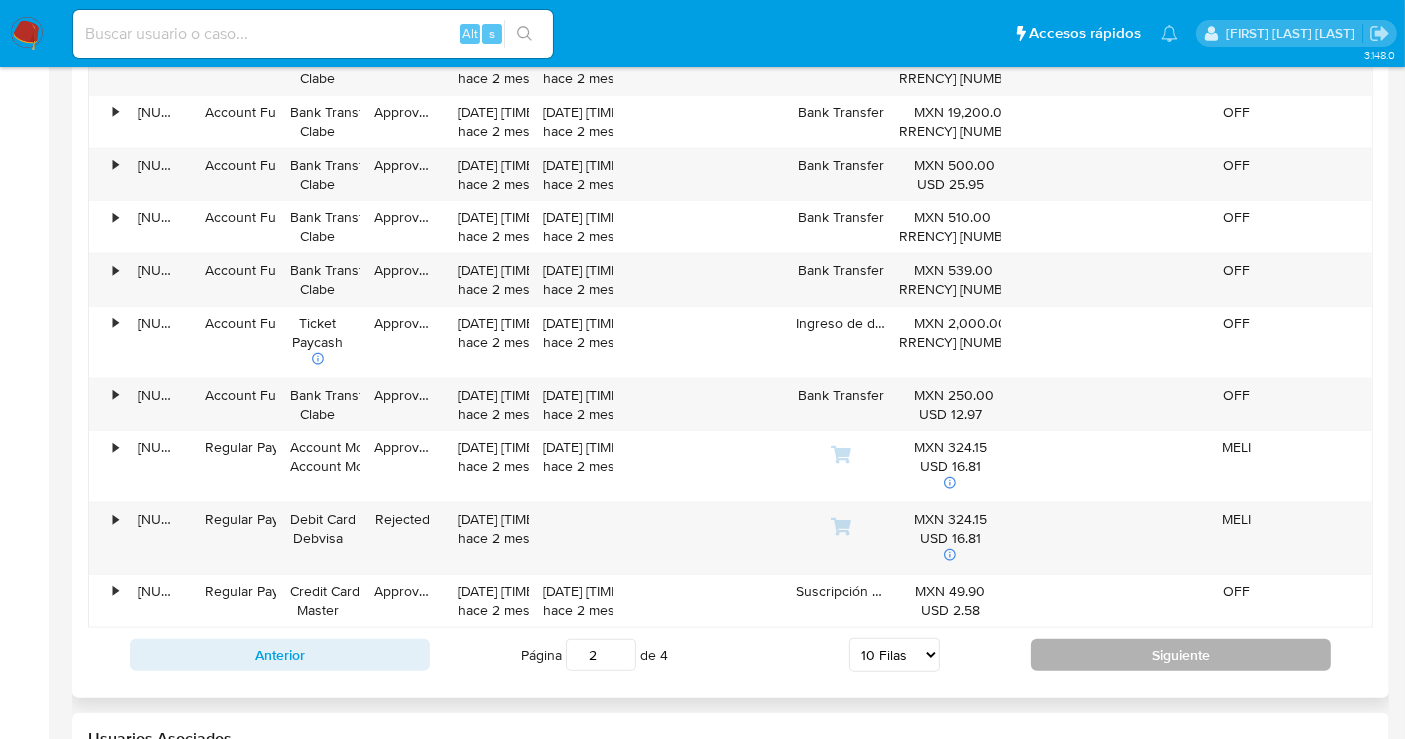 click on "Siguiente" at bounding box center [1181, 655] 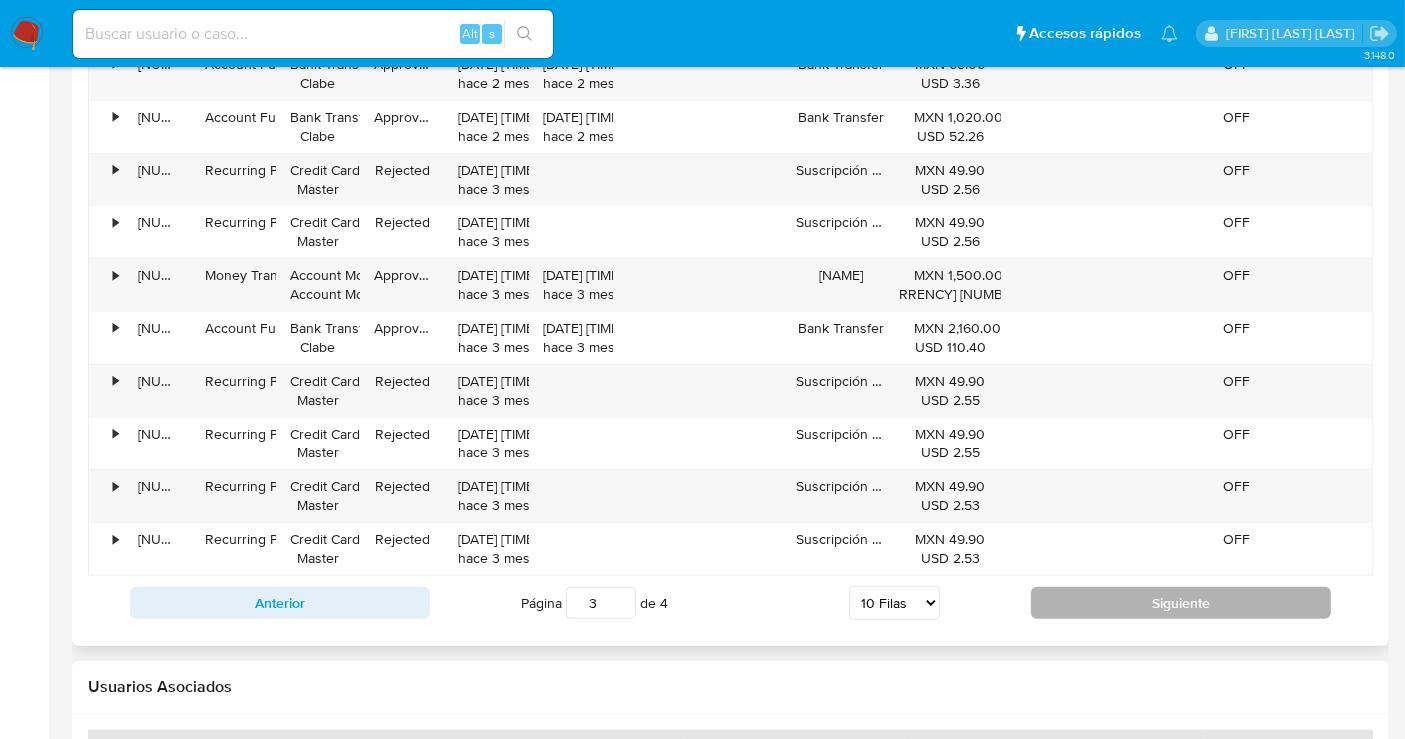 scroll, scrollTop: 2111, scrollLeft: 0, axis: vertical 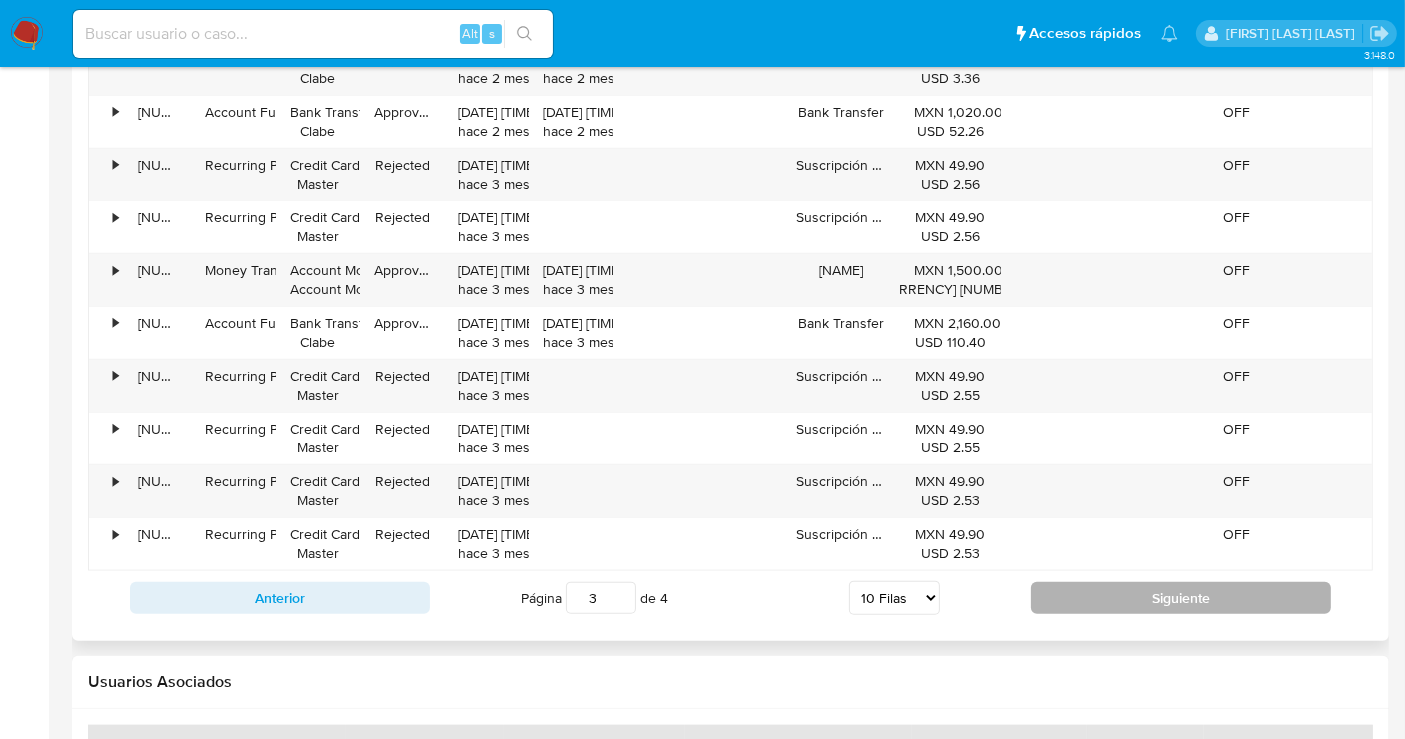 click on "Siguiente" at bounding box center (1181, 598) 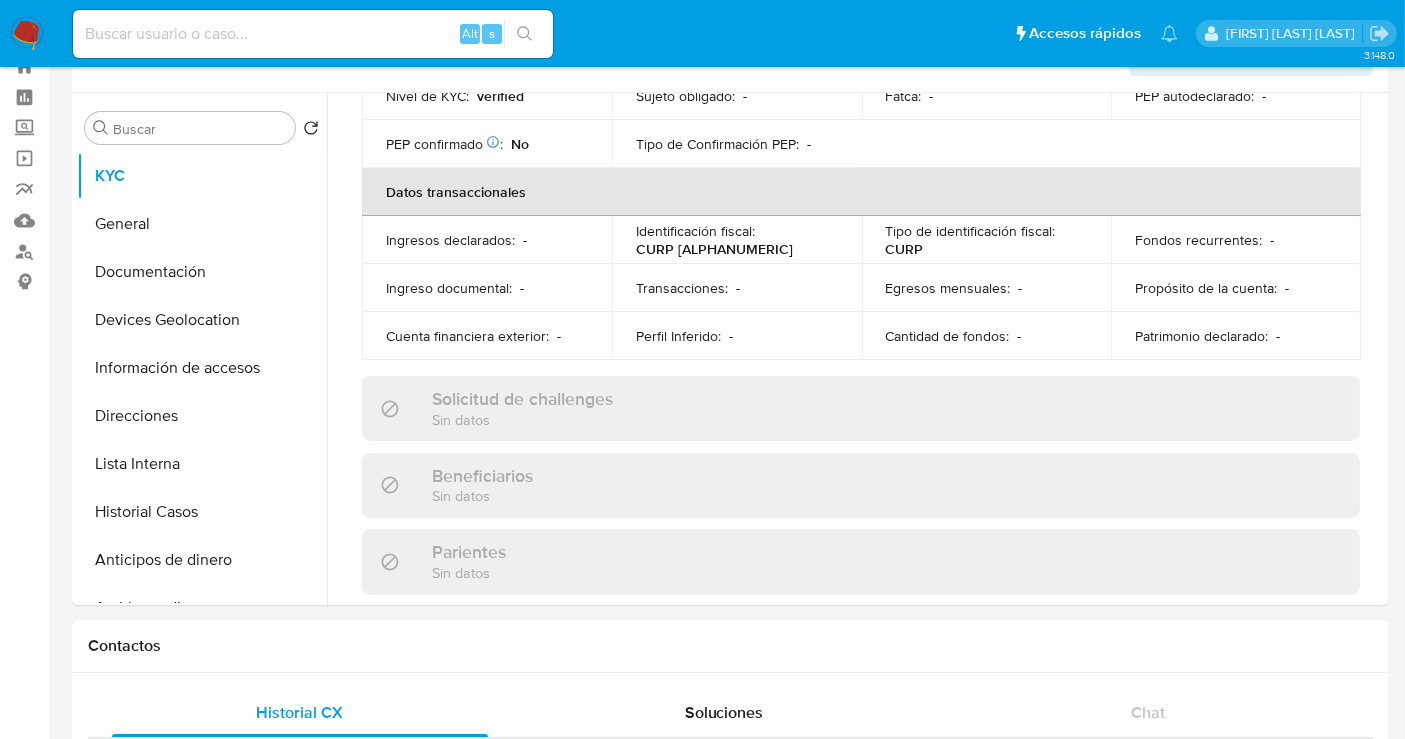 scroll, scrollTop: 4, scrollLeft: 0, axis: vertical 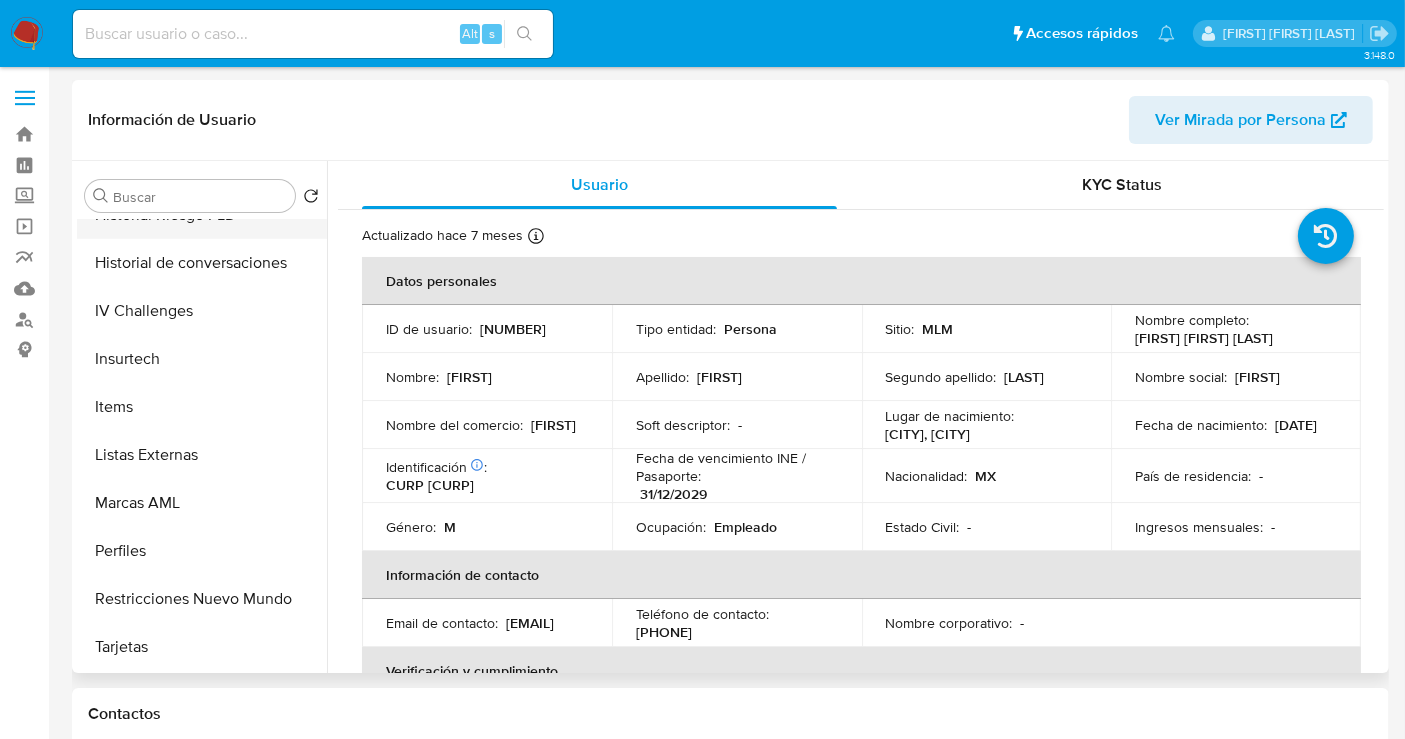 select on "10" 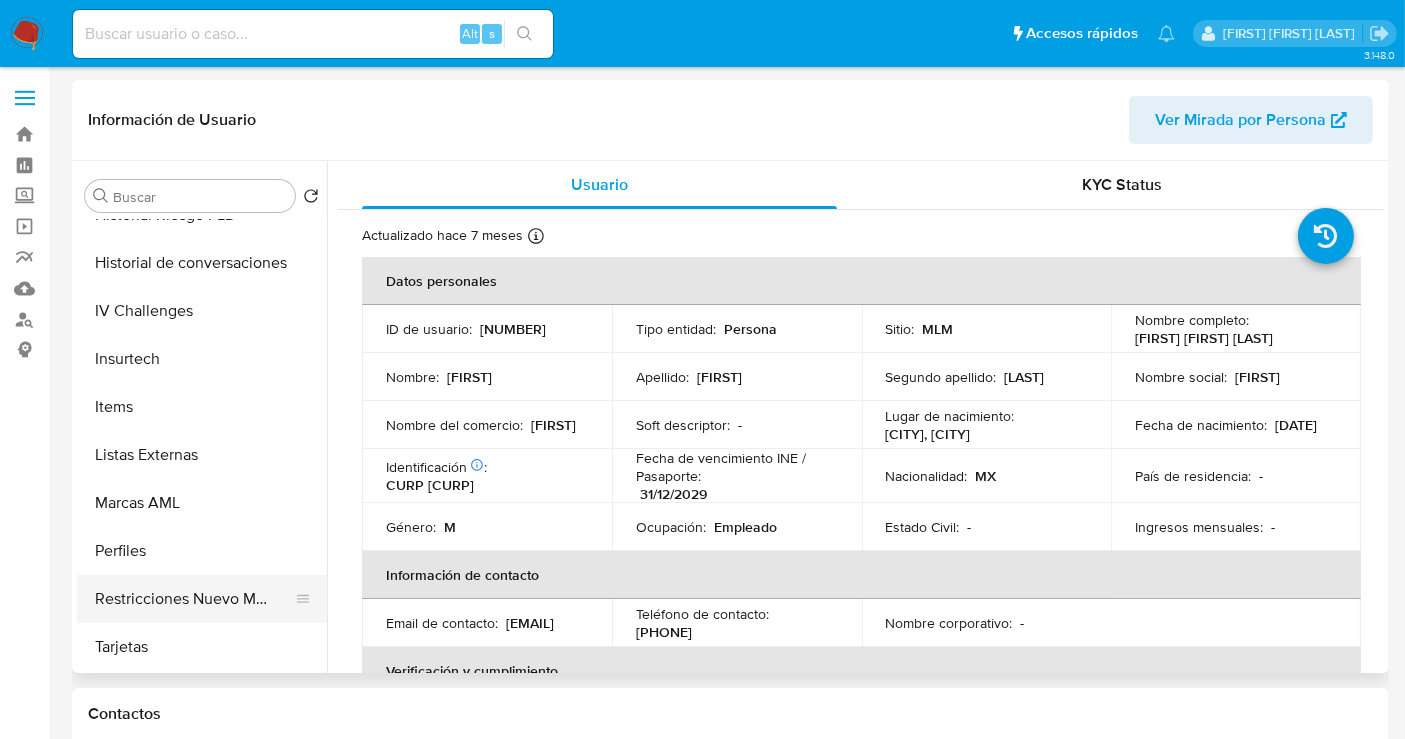 click on "Restricciones Nuevo Mundo" at bounding box center [194, 599] 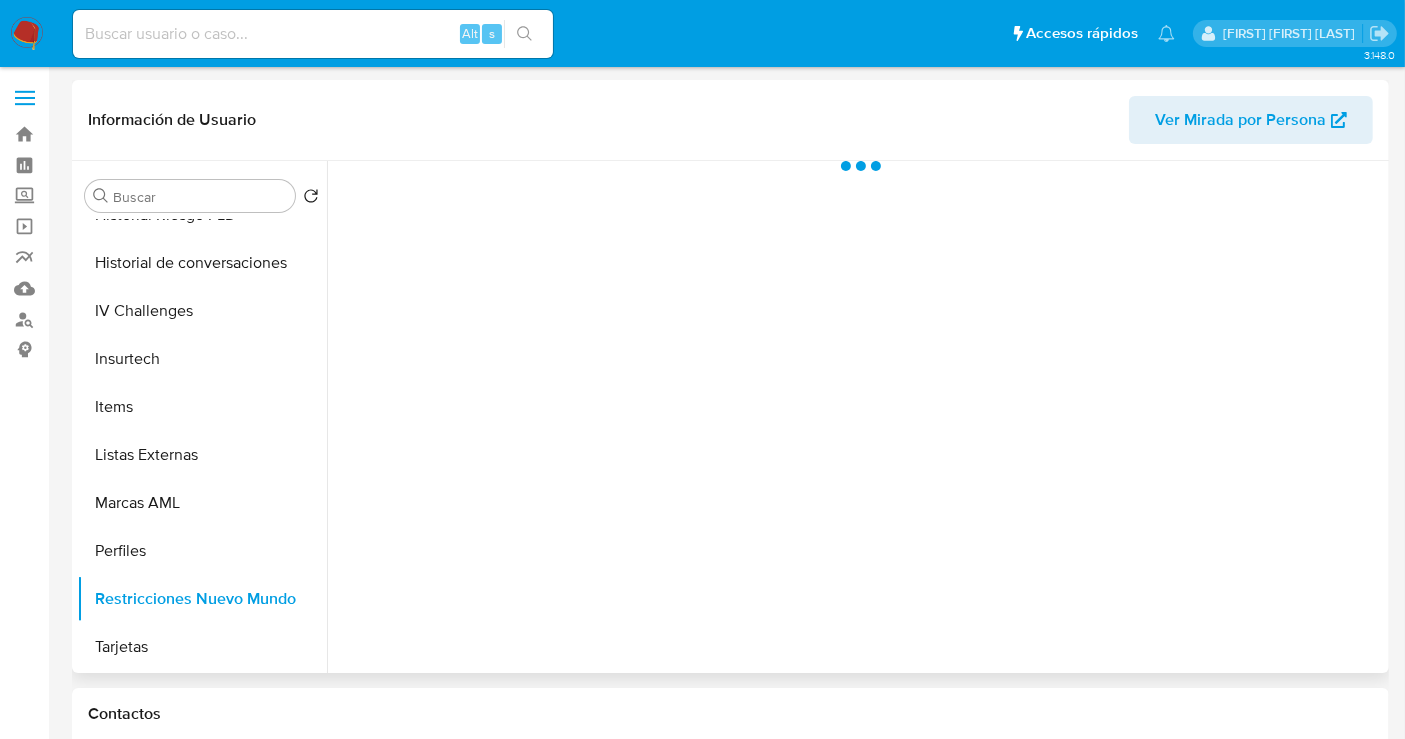 scroll, scrollTop: 796, scrollLeft: 0, axis: vertical 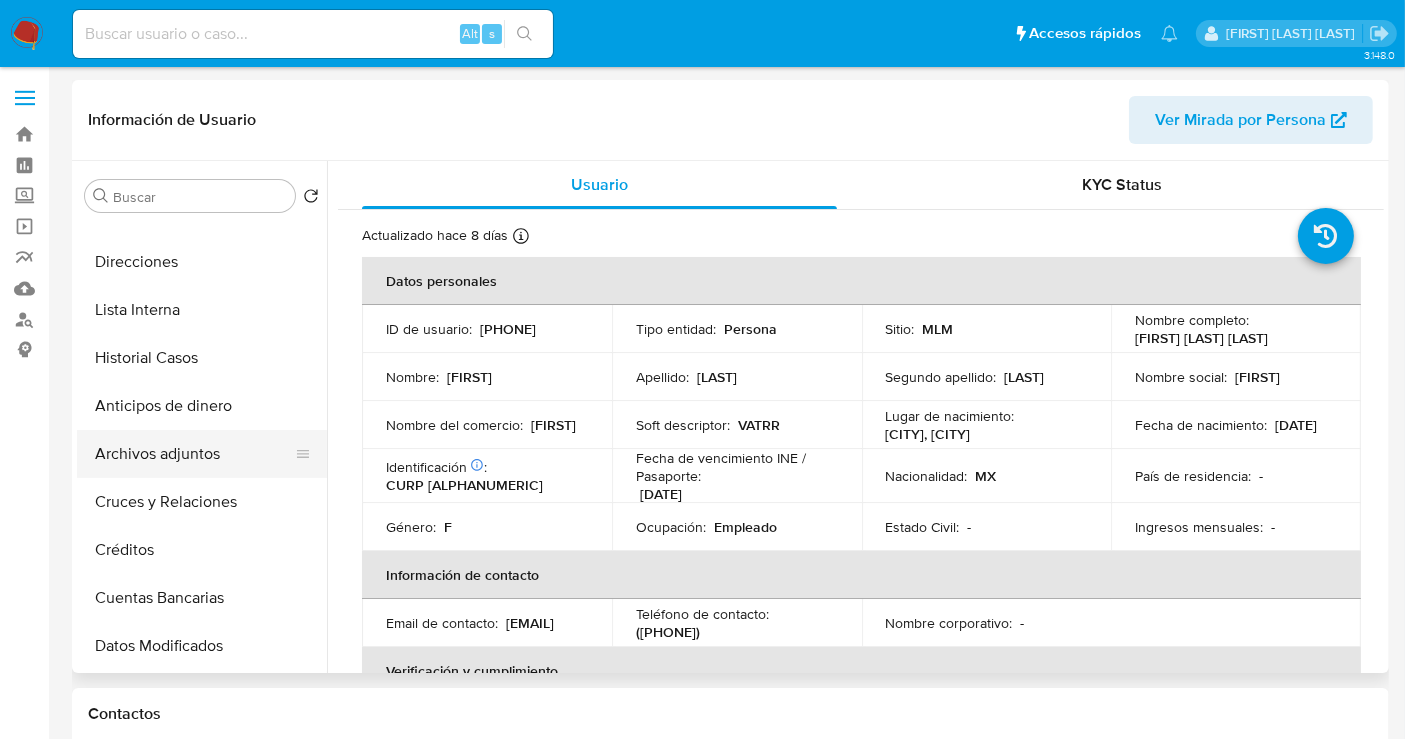 select on "10" 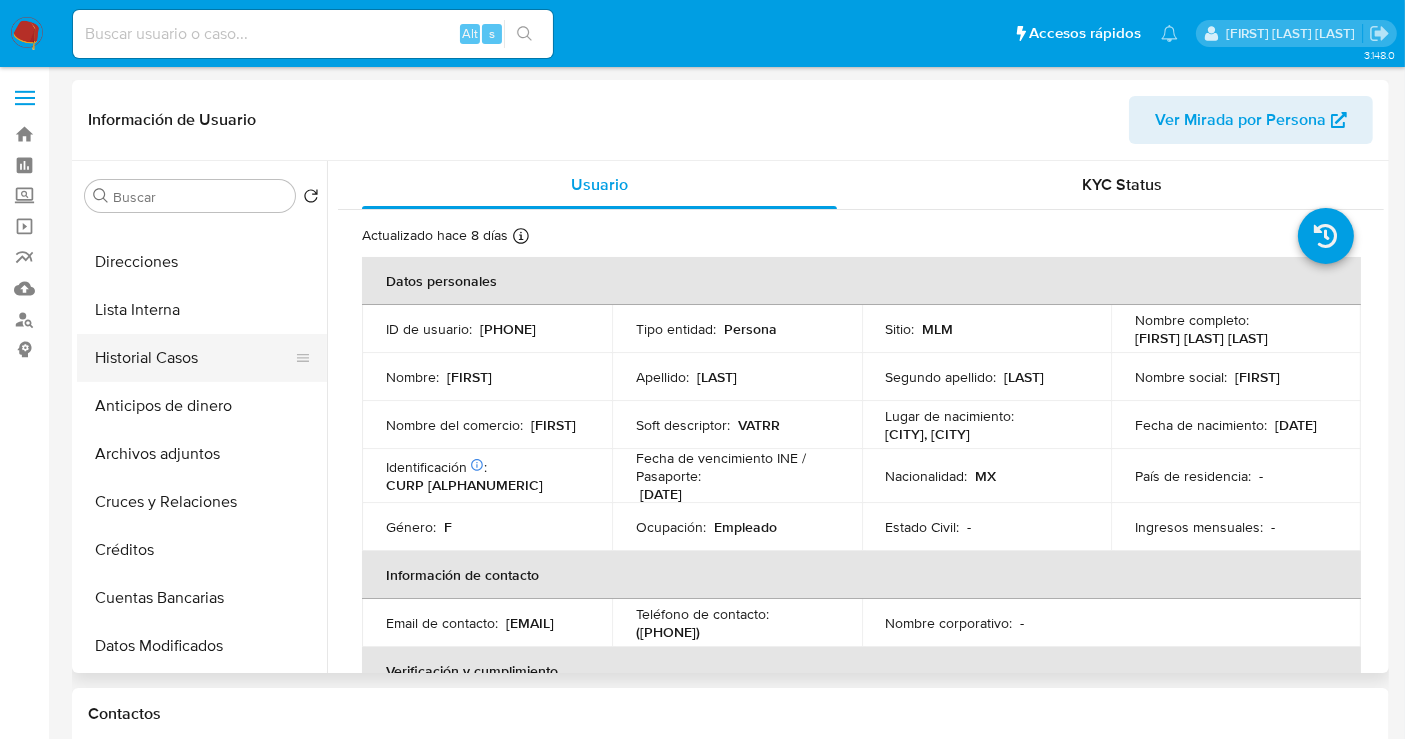 click on "Historial Casos" at bounding box center (194, 358) 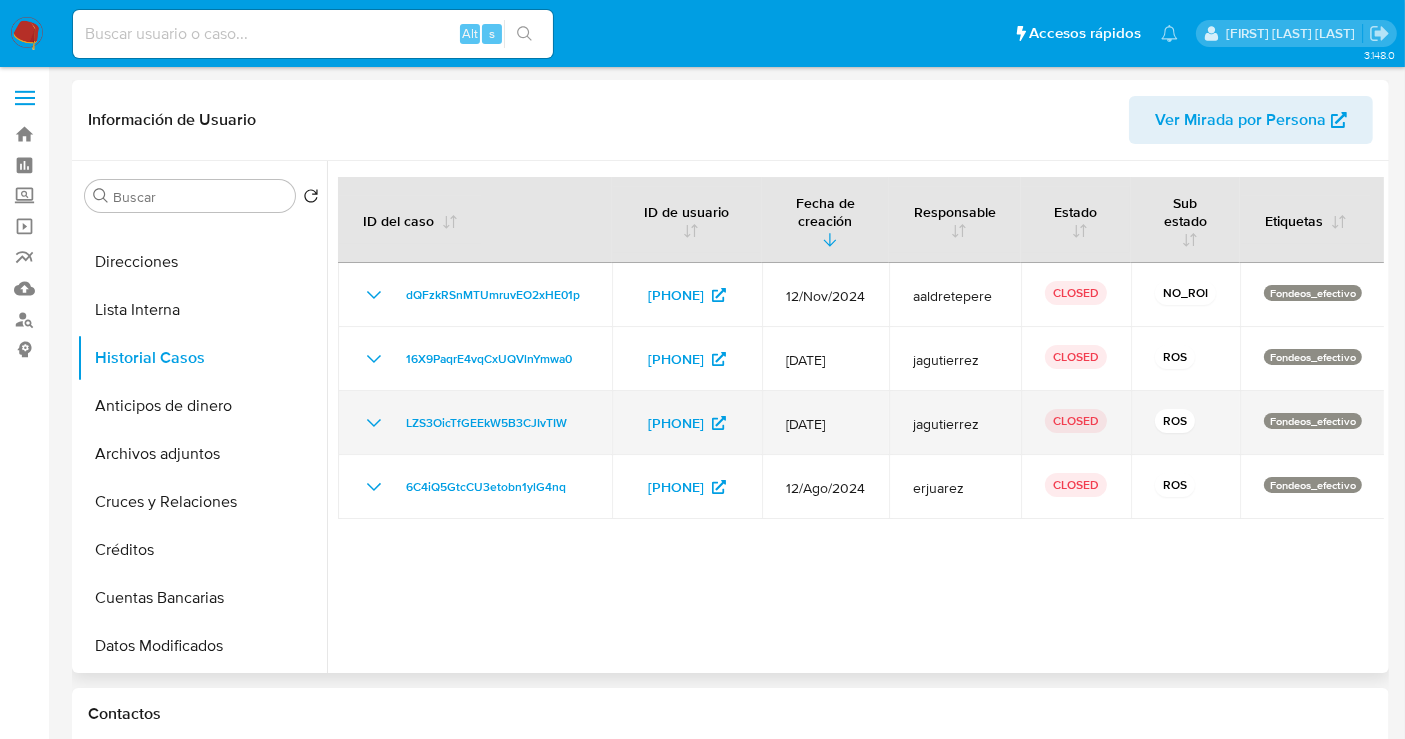 click 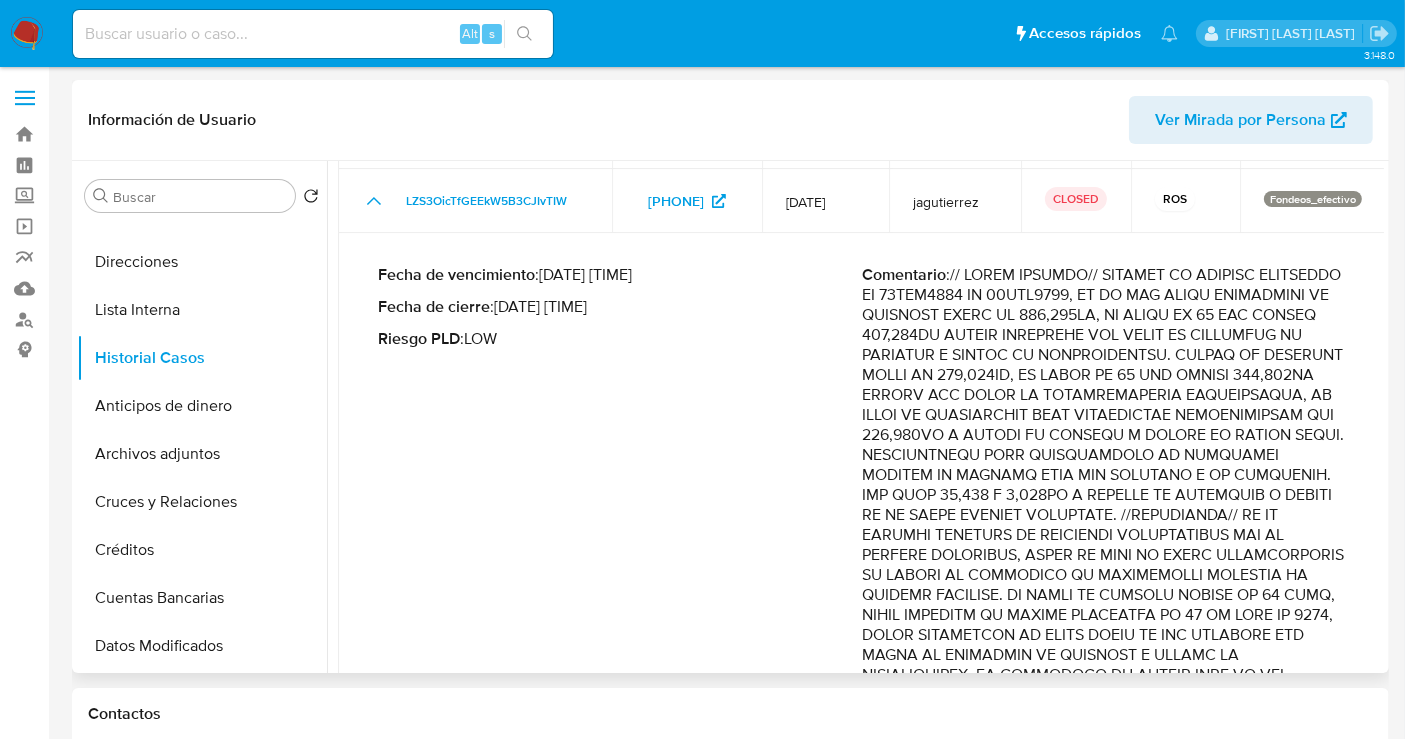 scroll, scrollTop: 651, scrollLeft: 0, axis: vertical 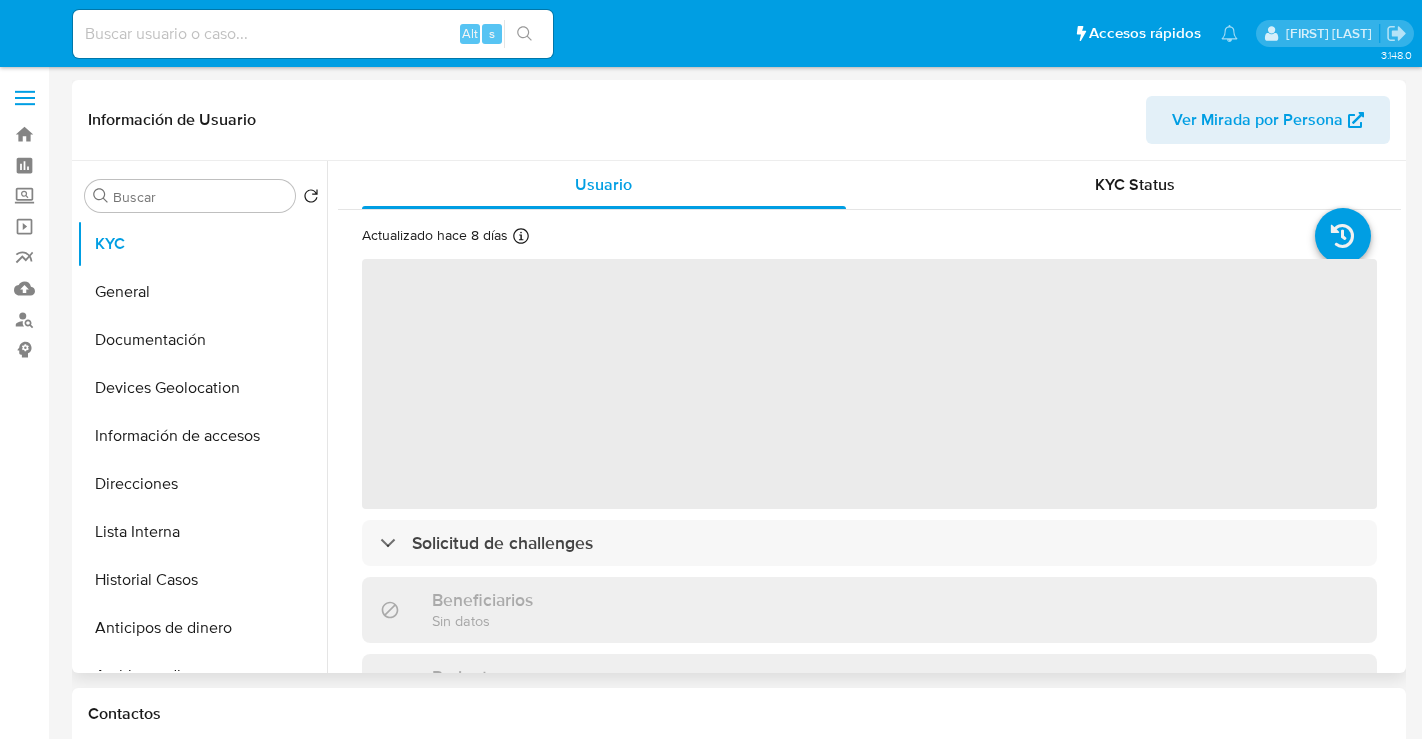 select on "10" 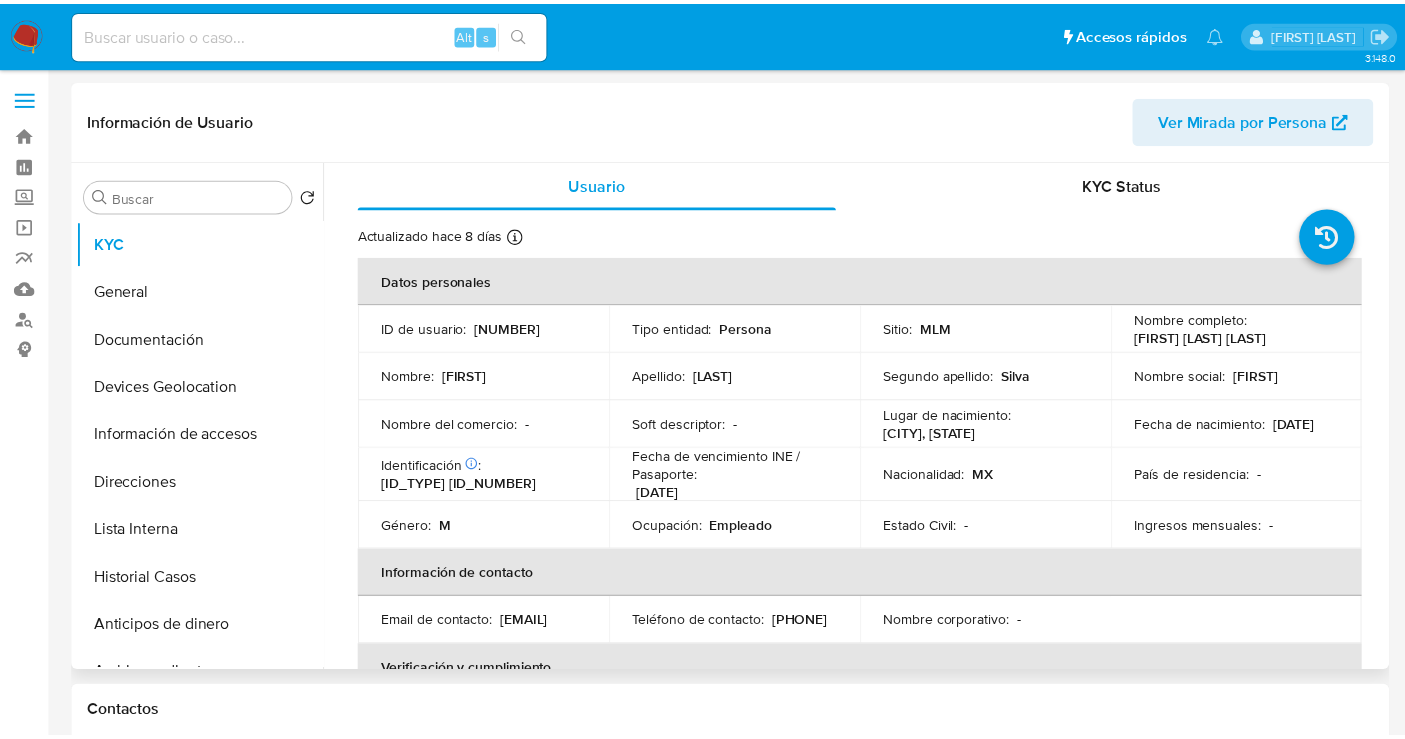 scroll, scrollTop: 0, scrollLeft: 0, axis: both 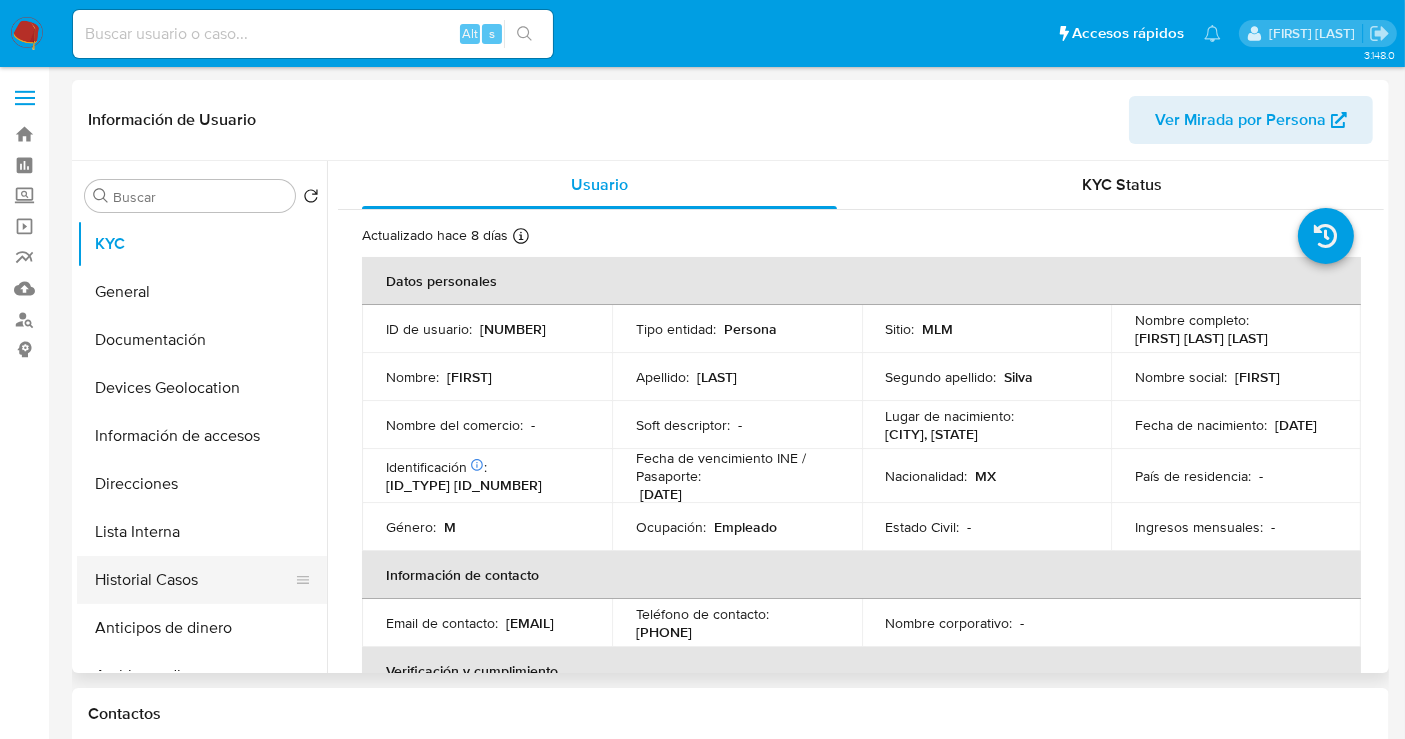 click on "Historial Casos" at bounding box center [194, 580] 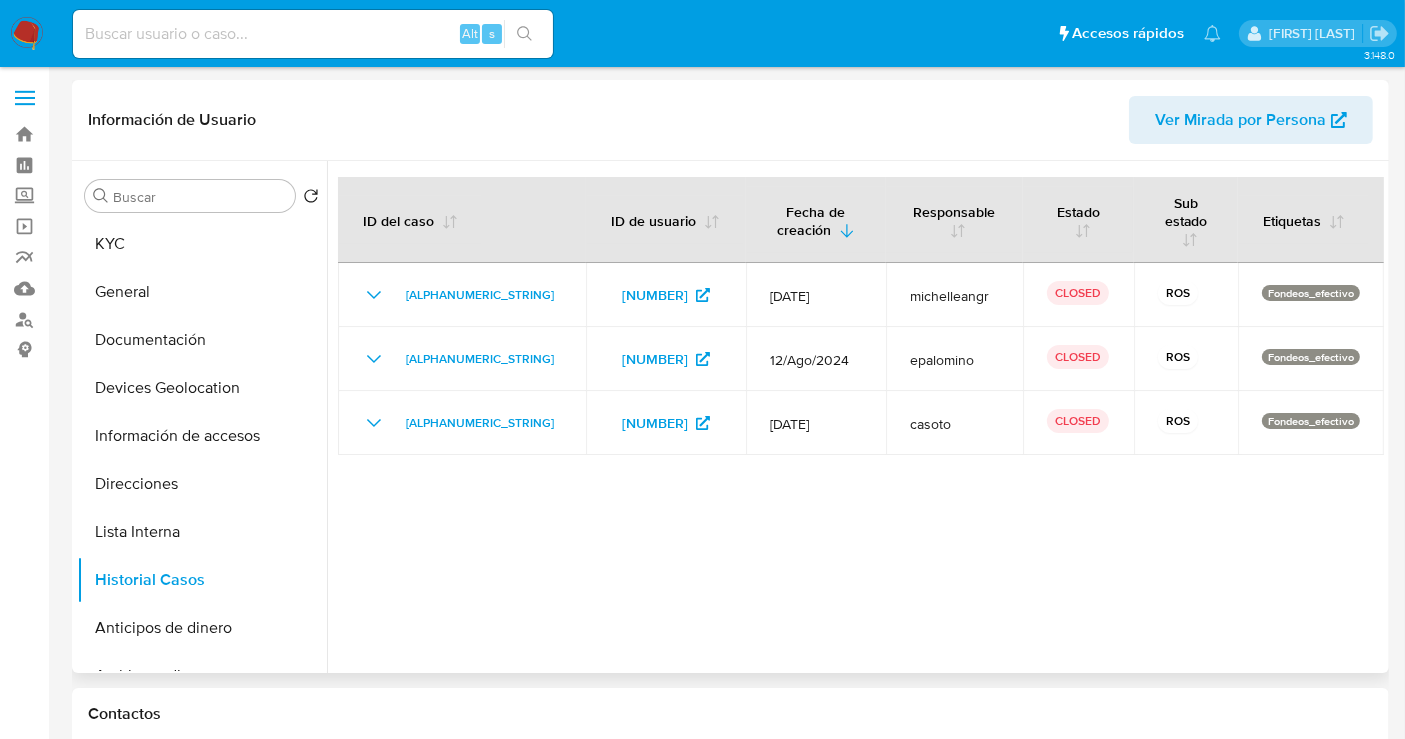 type 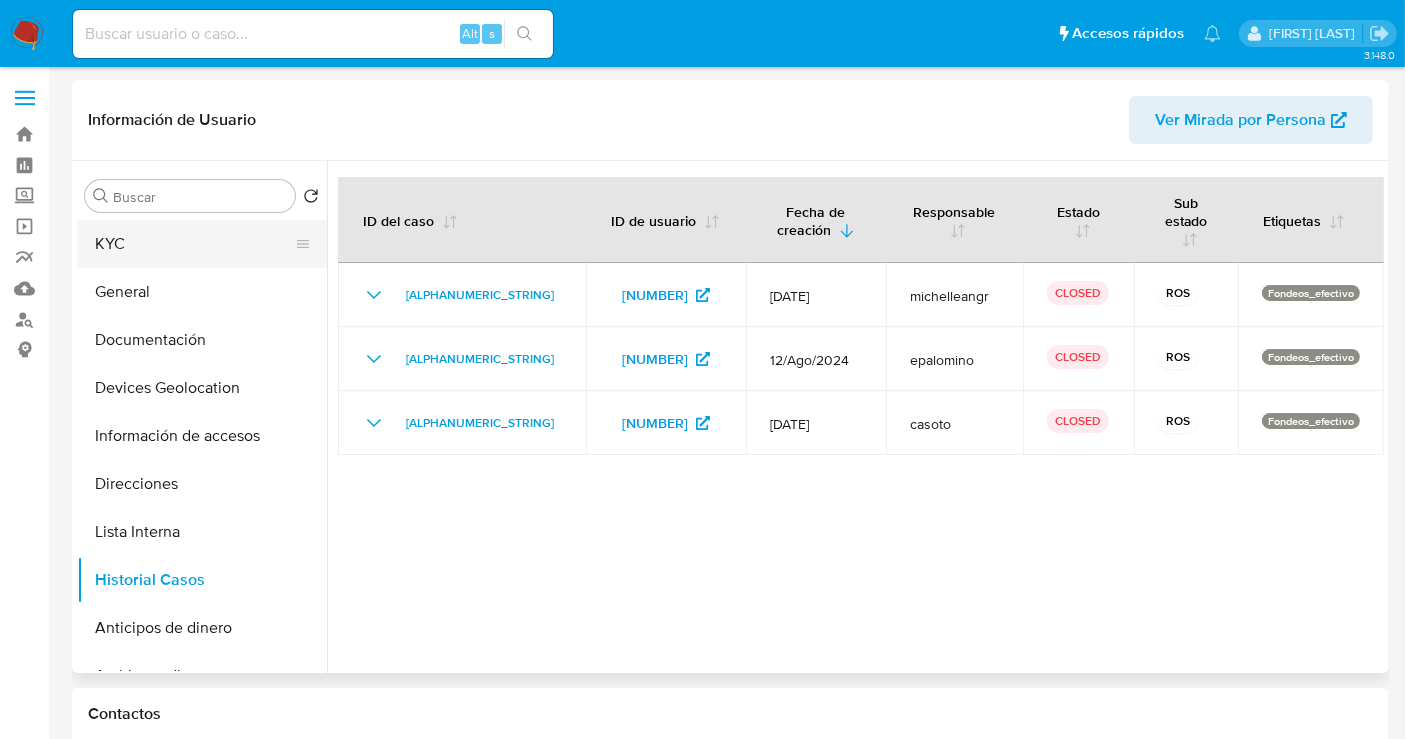 click on "KYC" at bounding box center (194, 244) 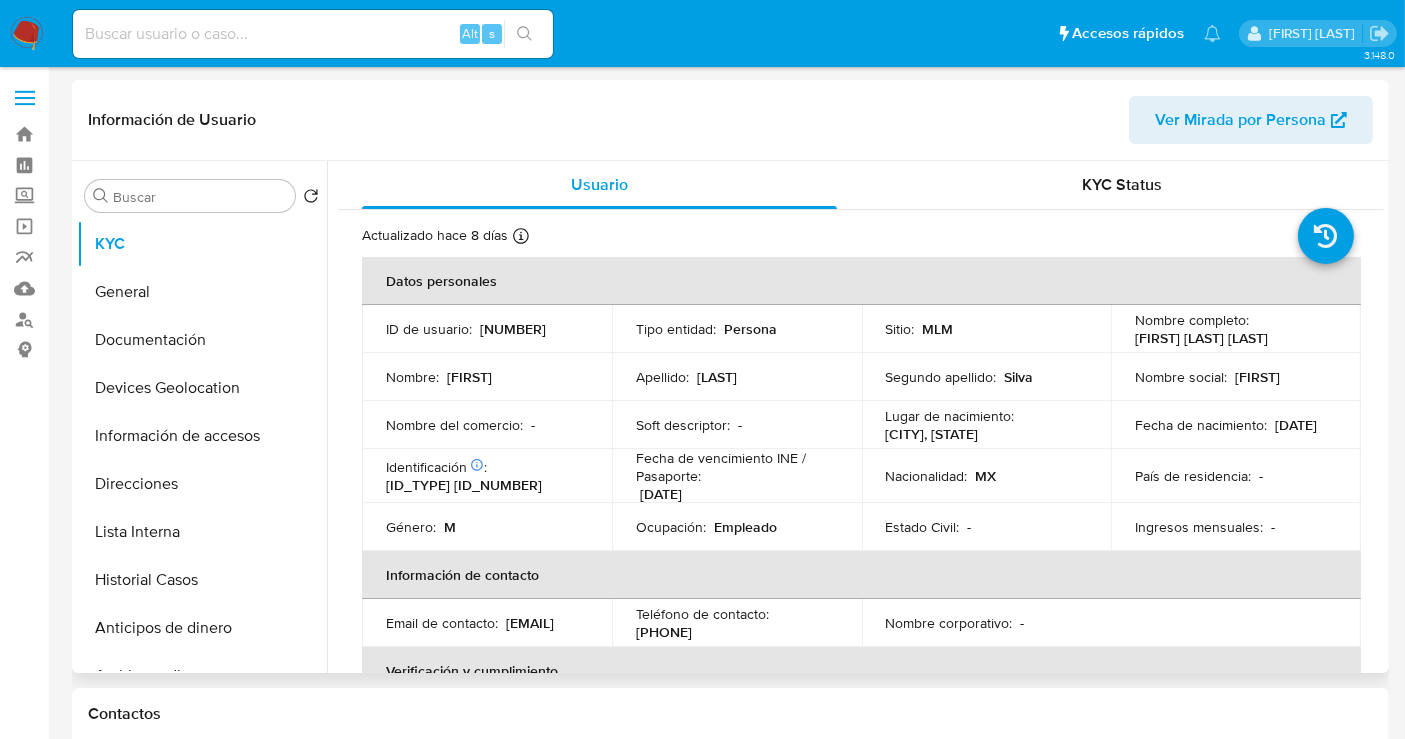 click on "1093441893" at bounding box center [513, 329] 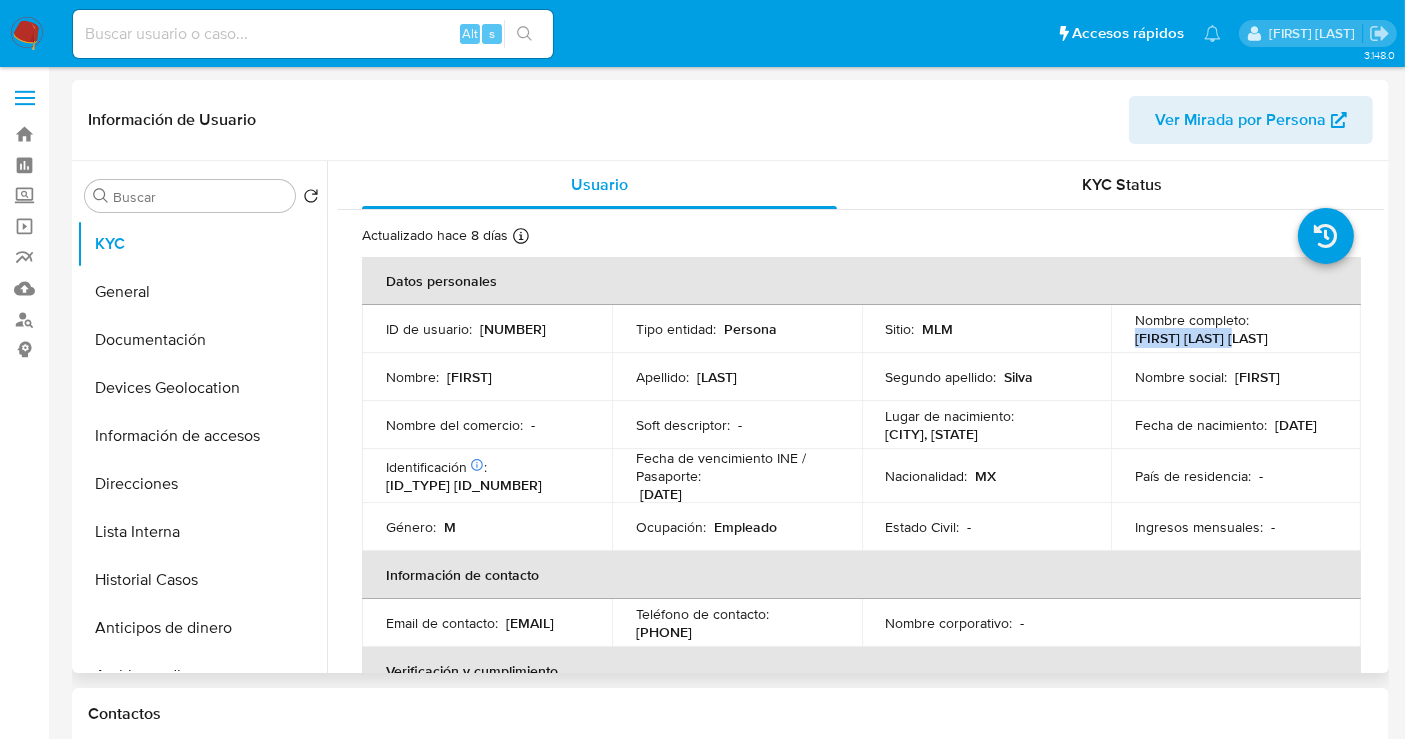 drag, startPoint x: 1245, startPoint y: 345, endPoint x: 1111, endPoint y: 341, distance: 134.0597 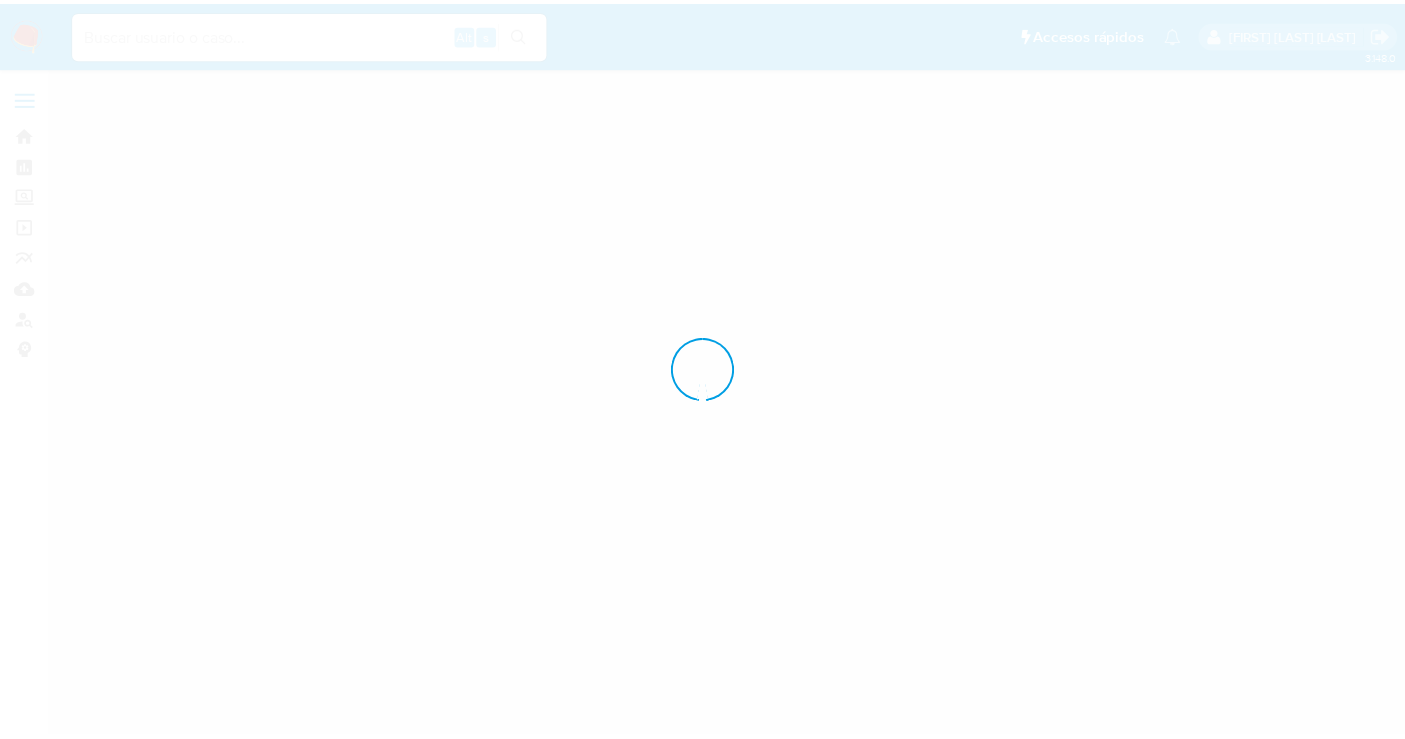 scroll, scrollTop: 0, scrollLeft: 0, axis: both 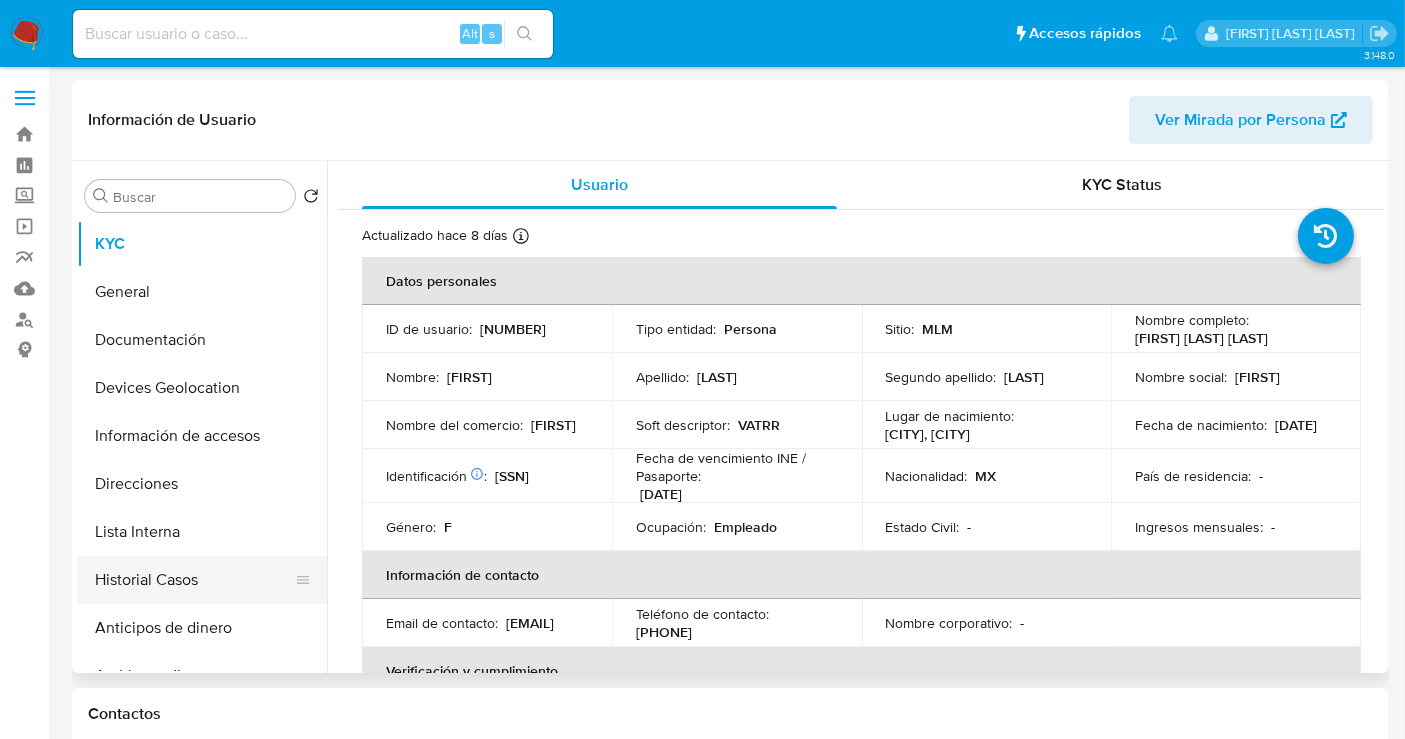 click on "Historial Casos" at bounding box center (194, 580) 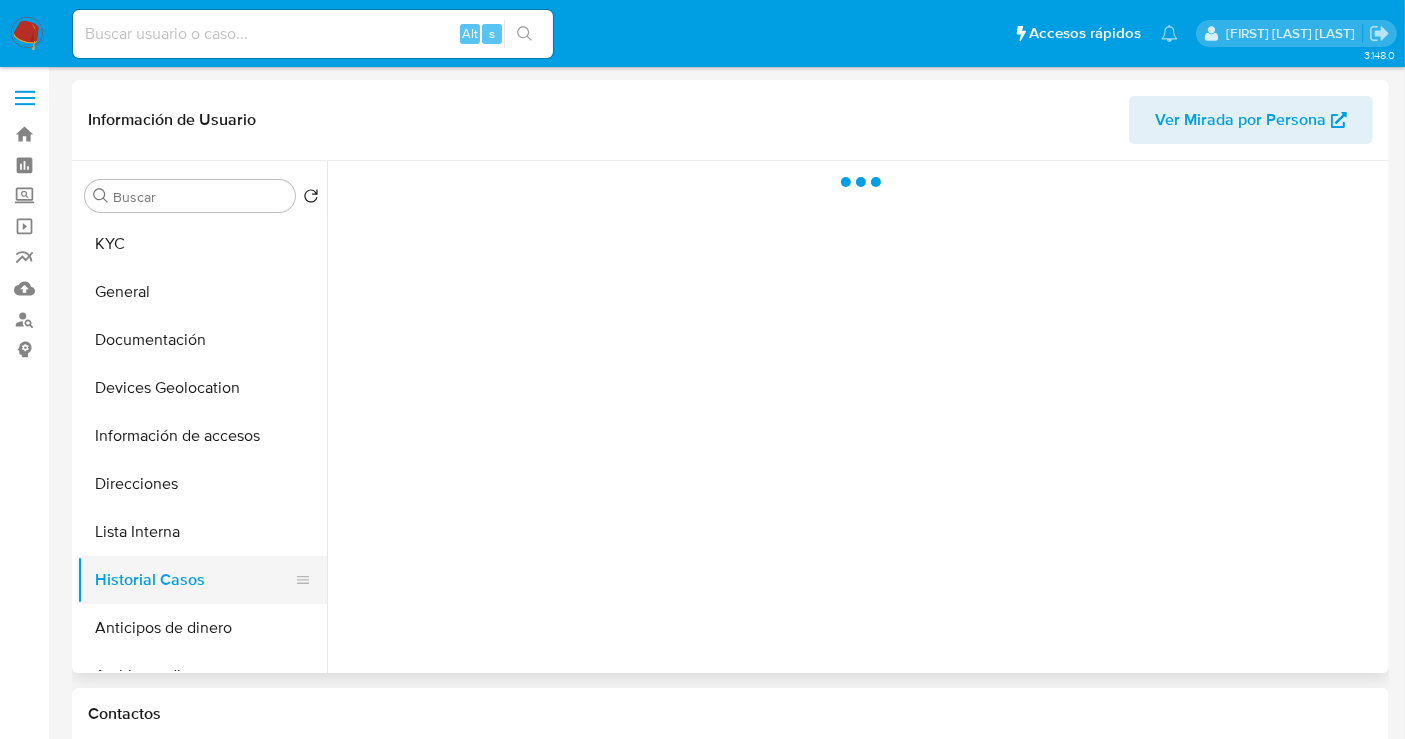 select on "10" 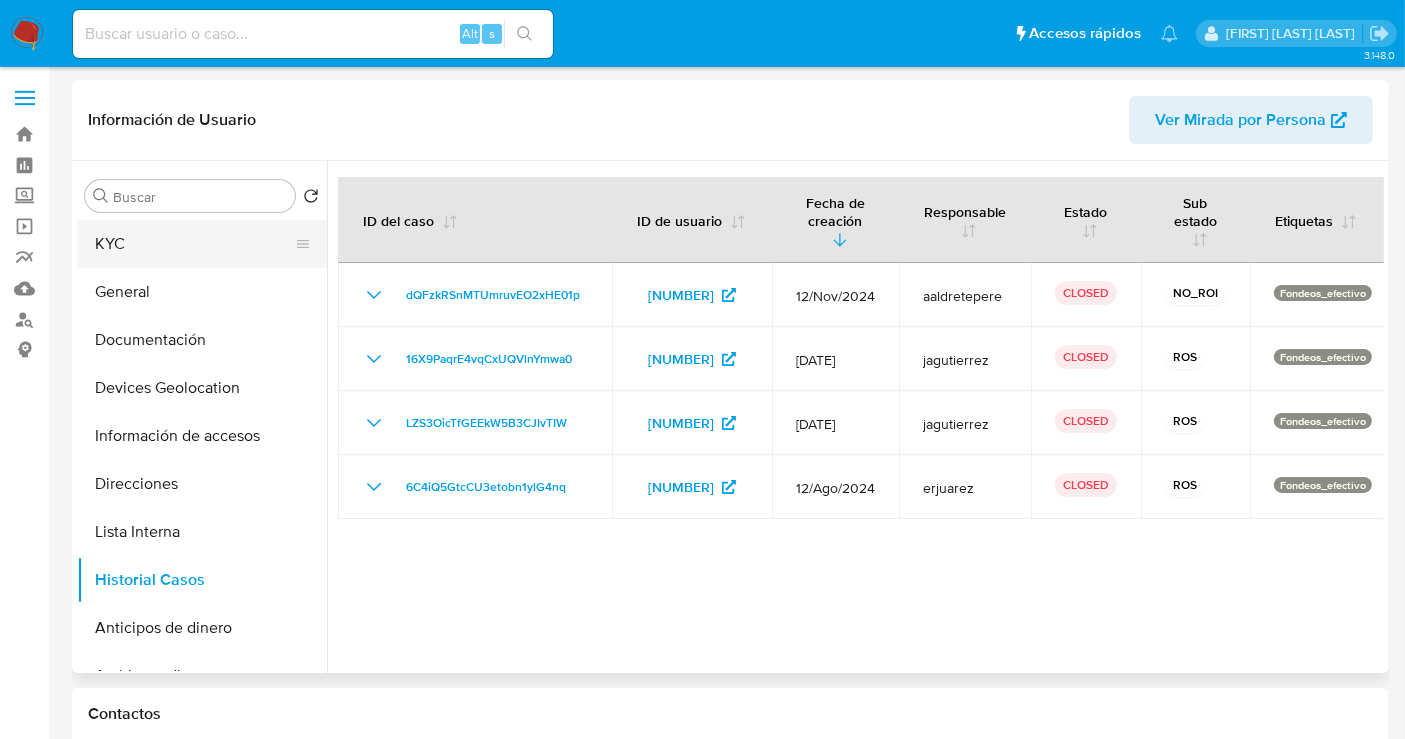 click on "KYC" at bounding box center [194, 244] 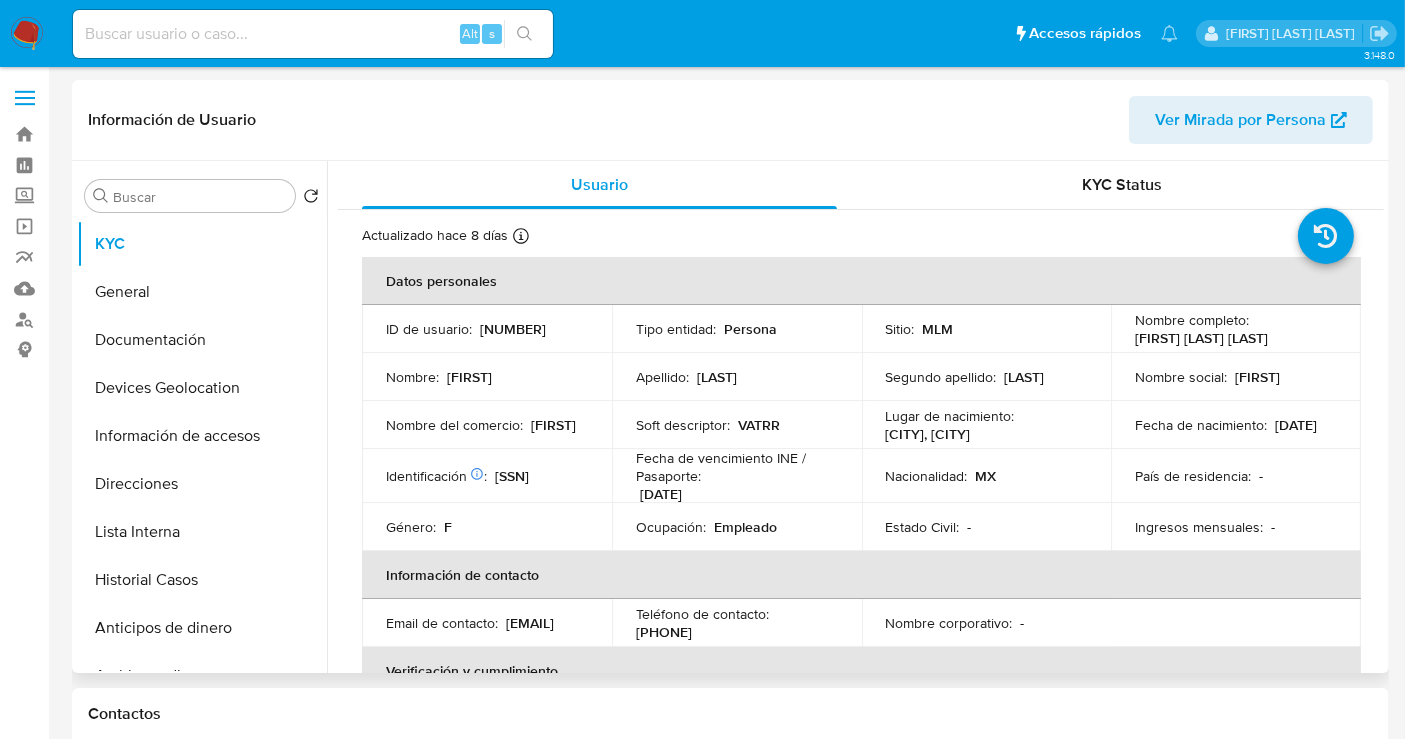 click on "[NUMBER]" at bounding box center (513, 329) 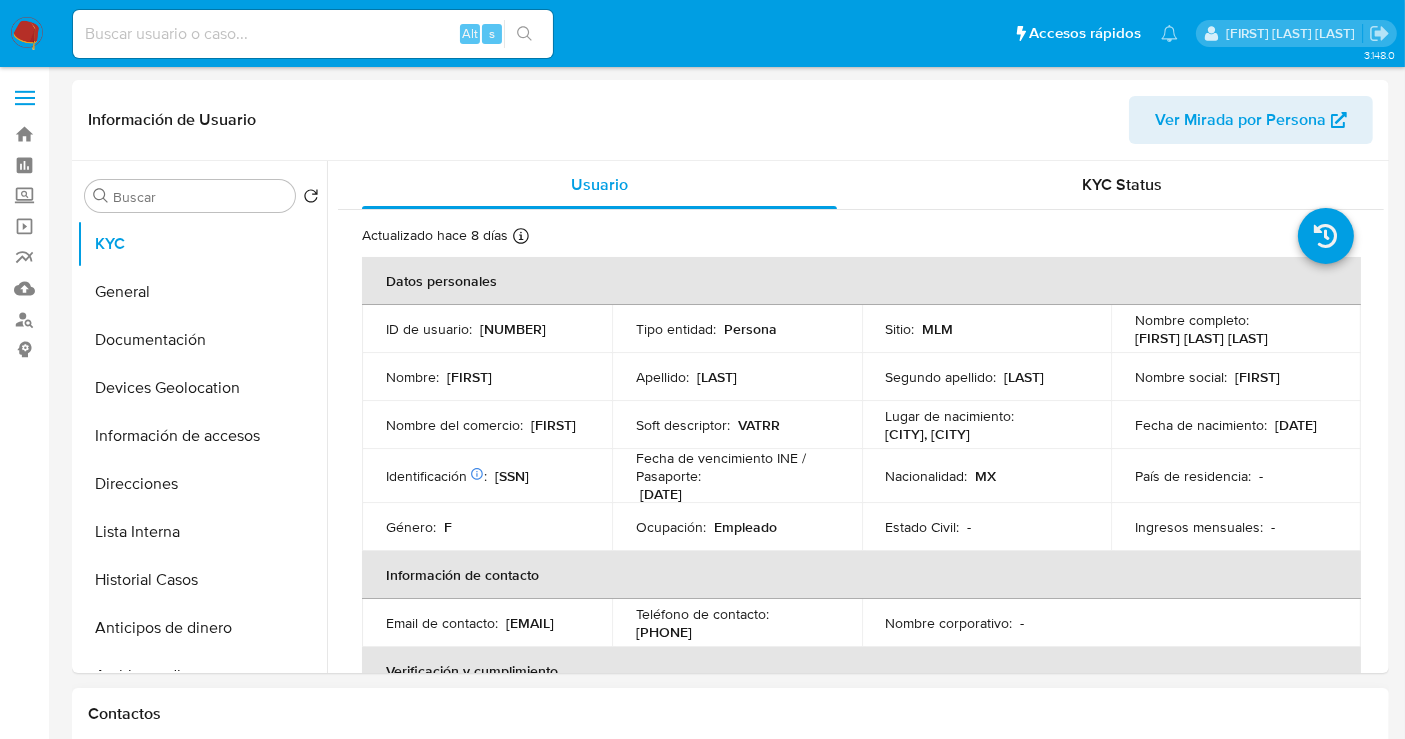 copy on "[NUMBER]" 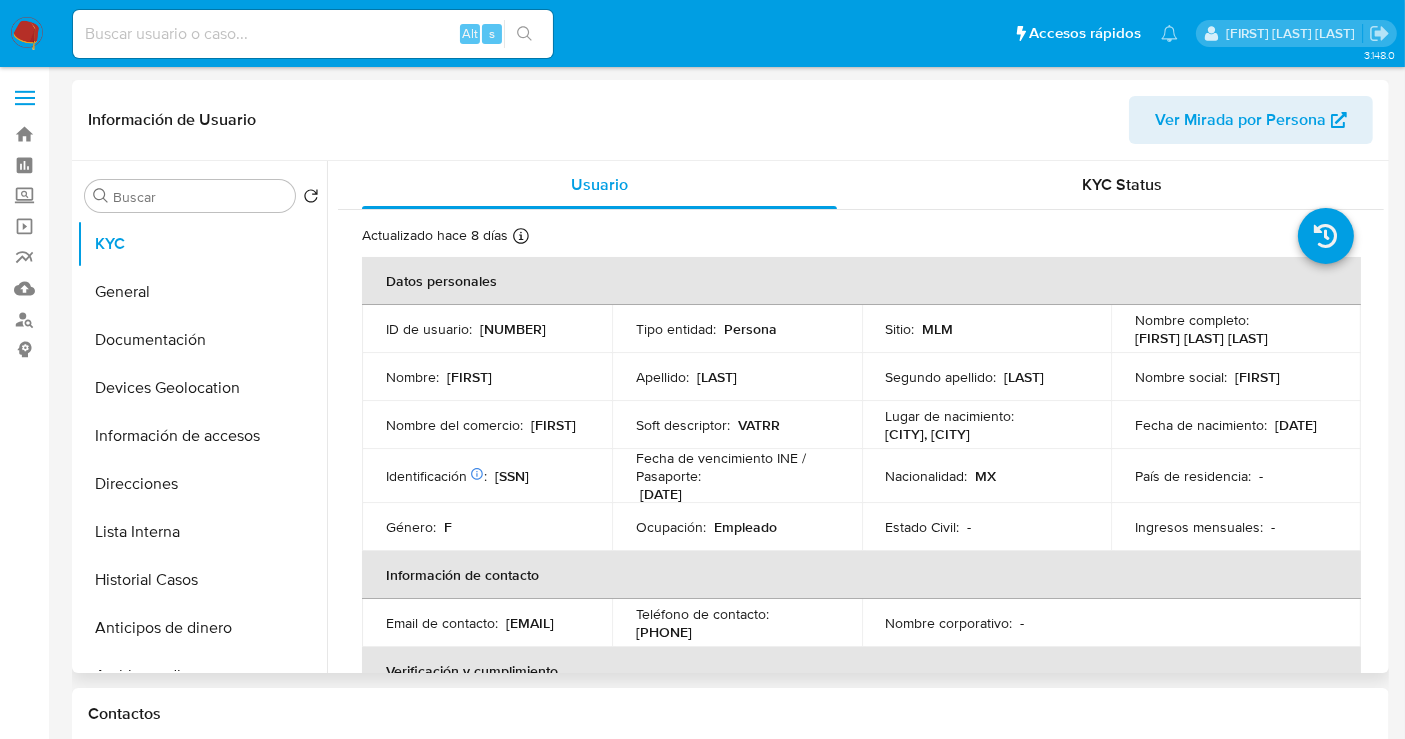 drag, startPoint x: 1324, startPoint y: 331, endPoint x: 1129, endPoint y: 337, distance: 195.09229 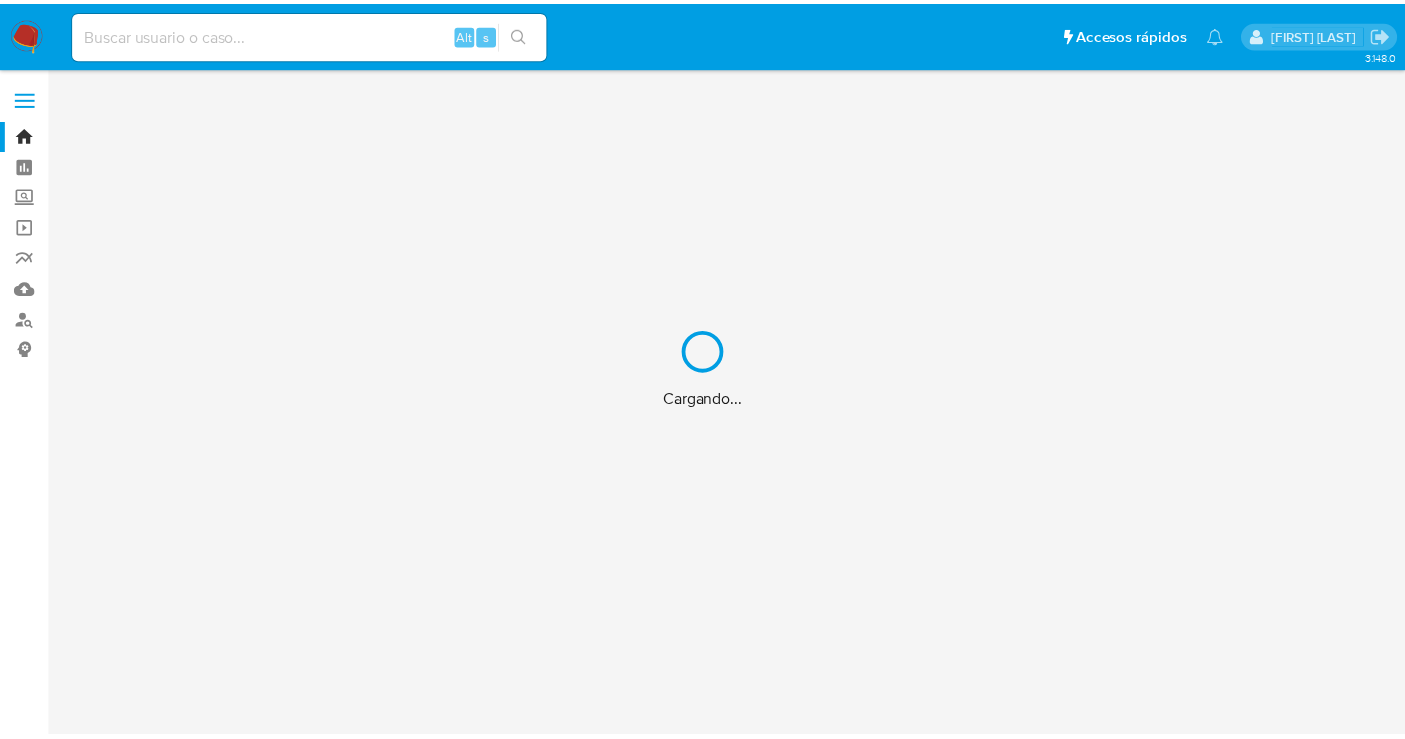 scroll, scrollTop: 0, scrollLeft: 0, axis: both 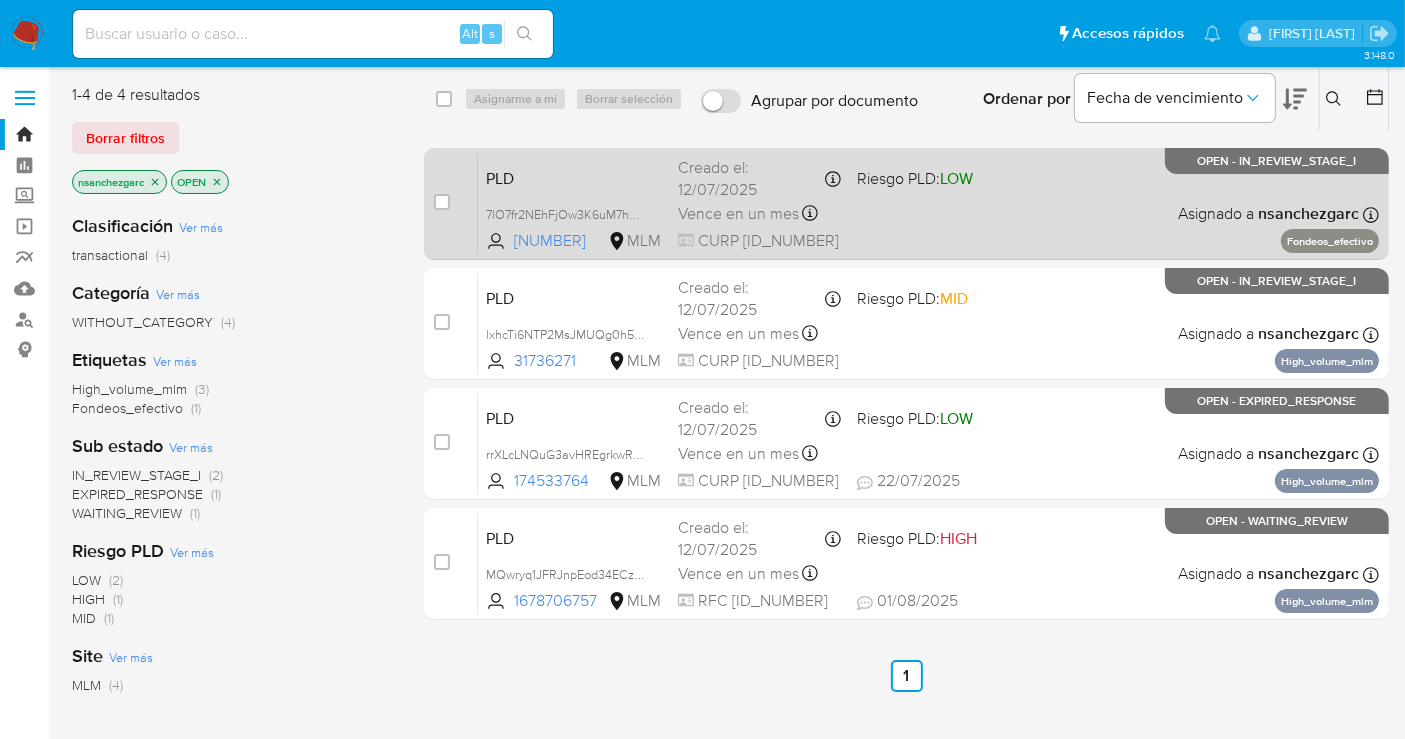 click on "Creado el: 12/07/2025   Creado el: 12/07/2025 02:05:46" at bounding box center (759, 178) 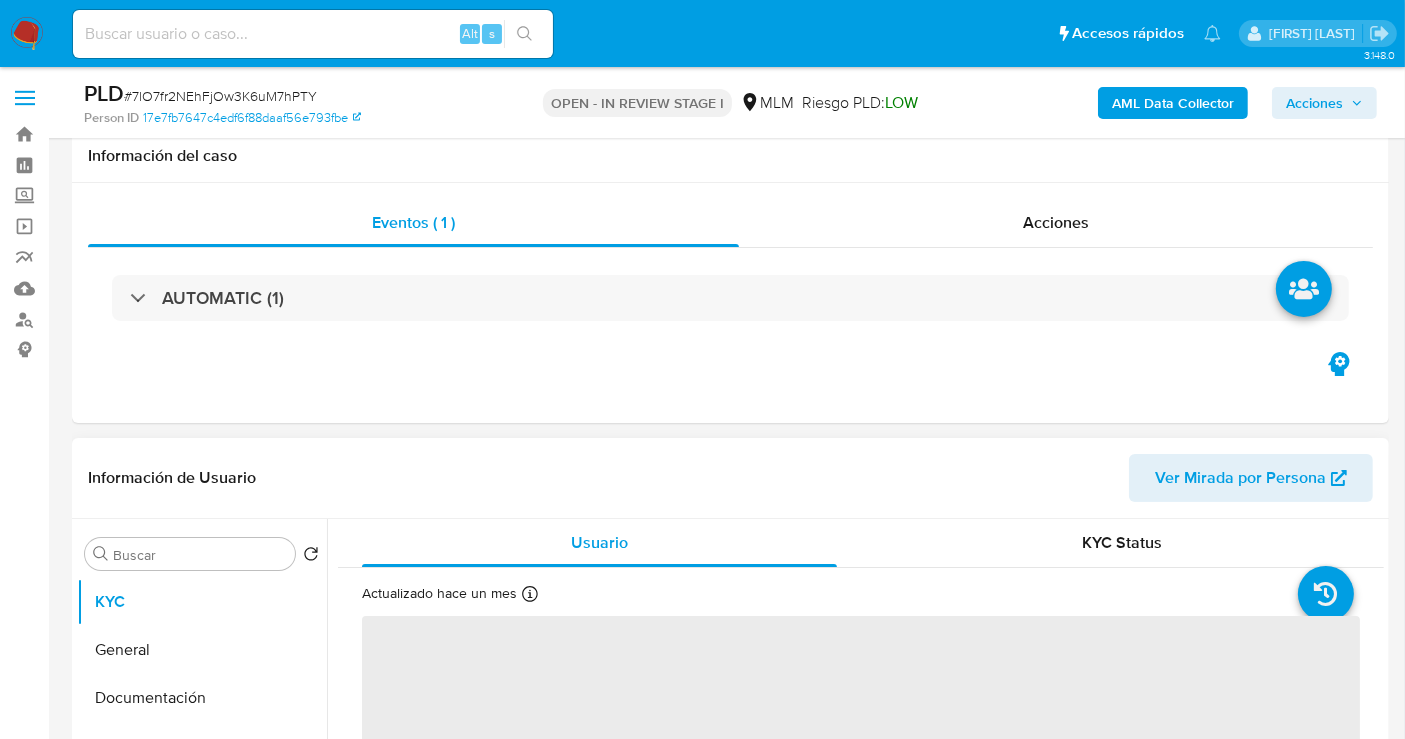 scroll, scrollTop: 222, scrollLeft: 0, axis: vertical 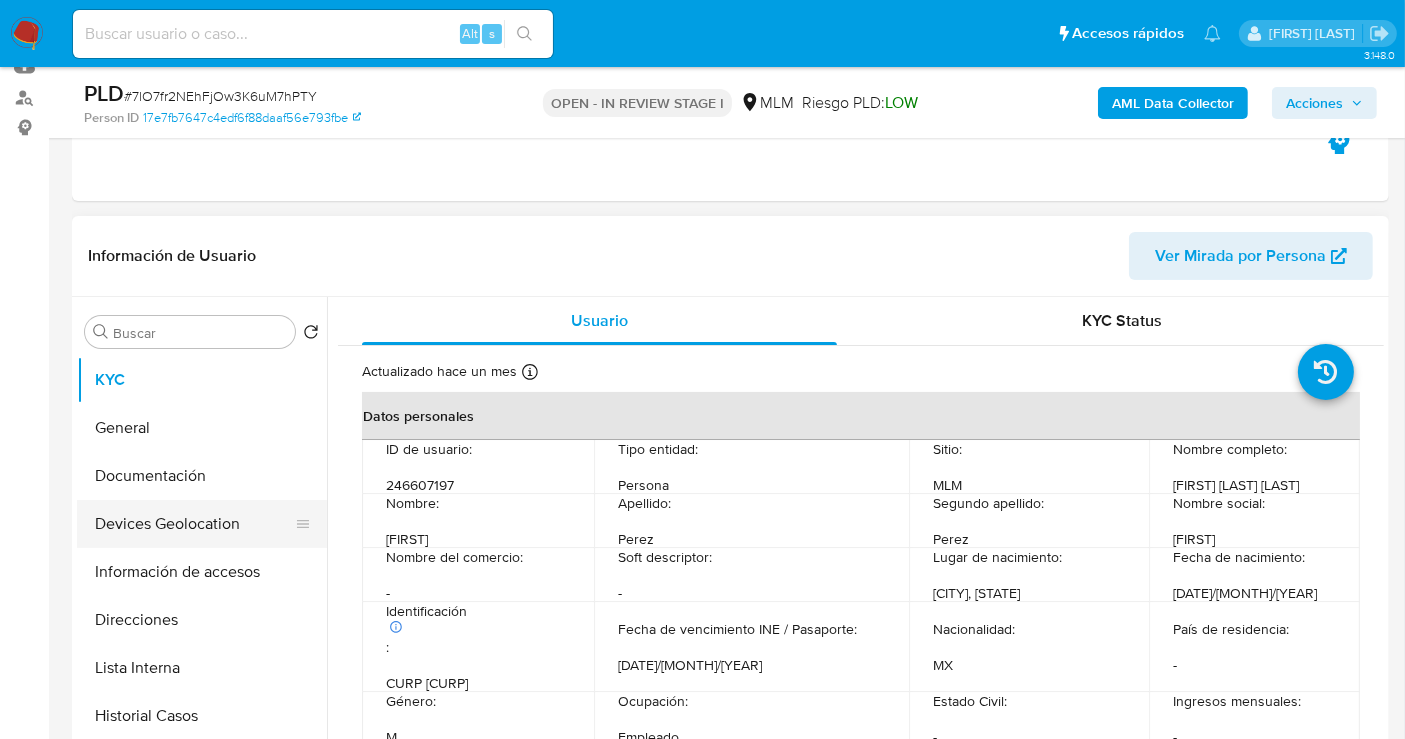 select on "10" 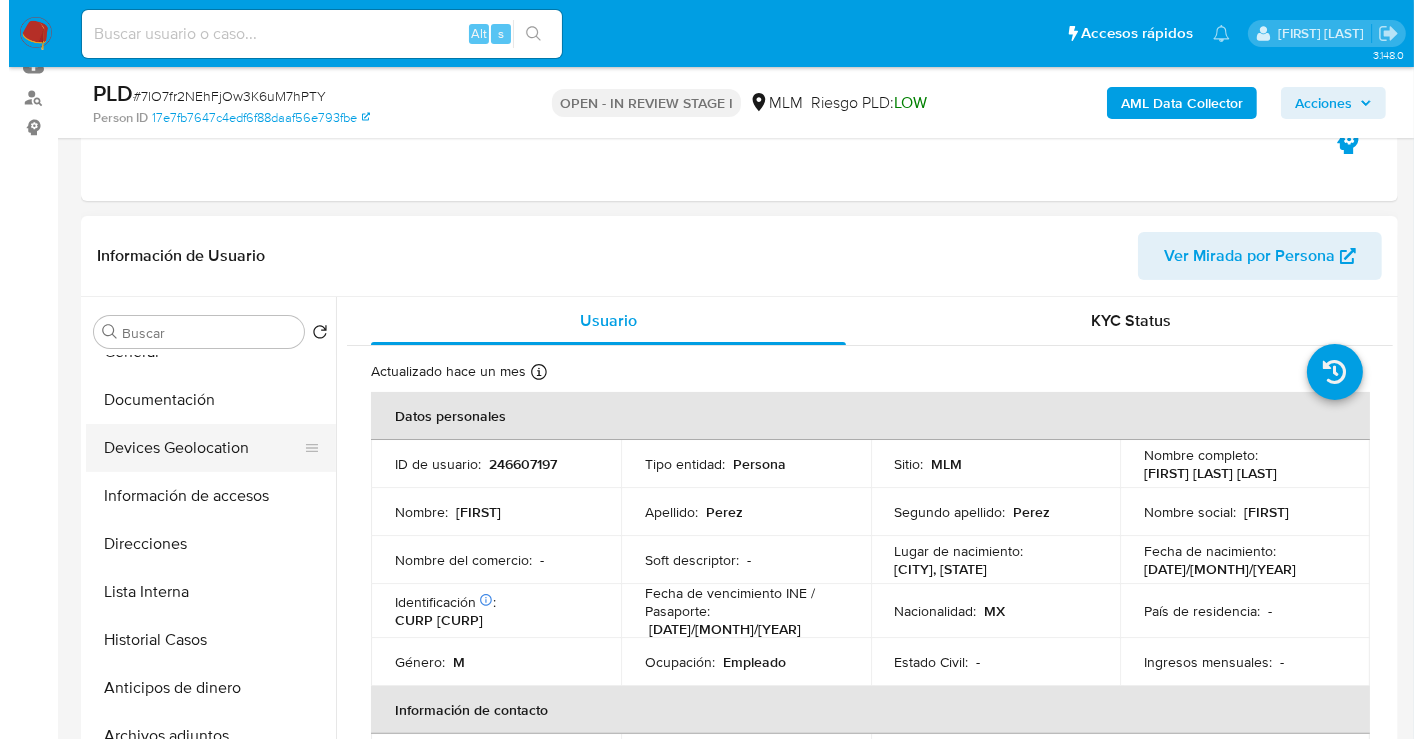 scroll, scrollTop: 222, scrollLeft: 0, axis: vertical 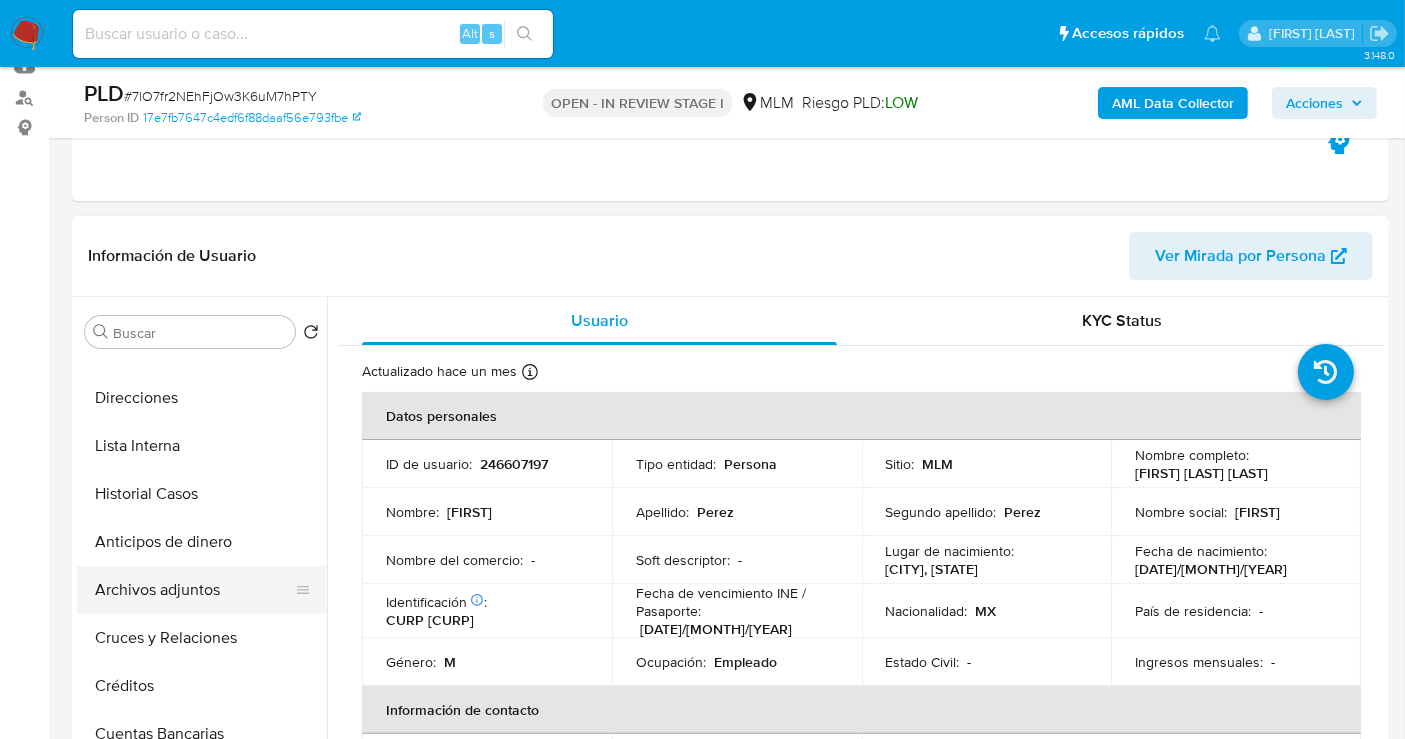 click on "Archivos adjuntos" at bounding box center (194, 590) 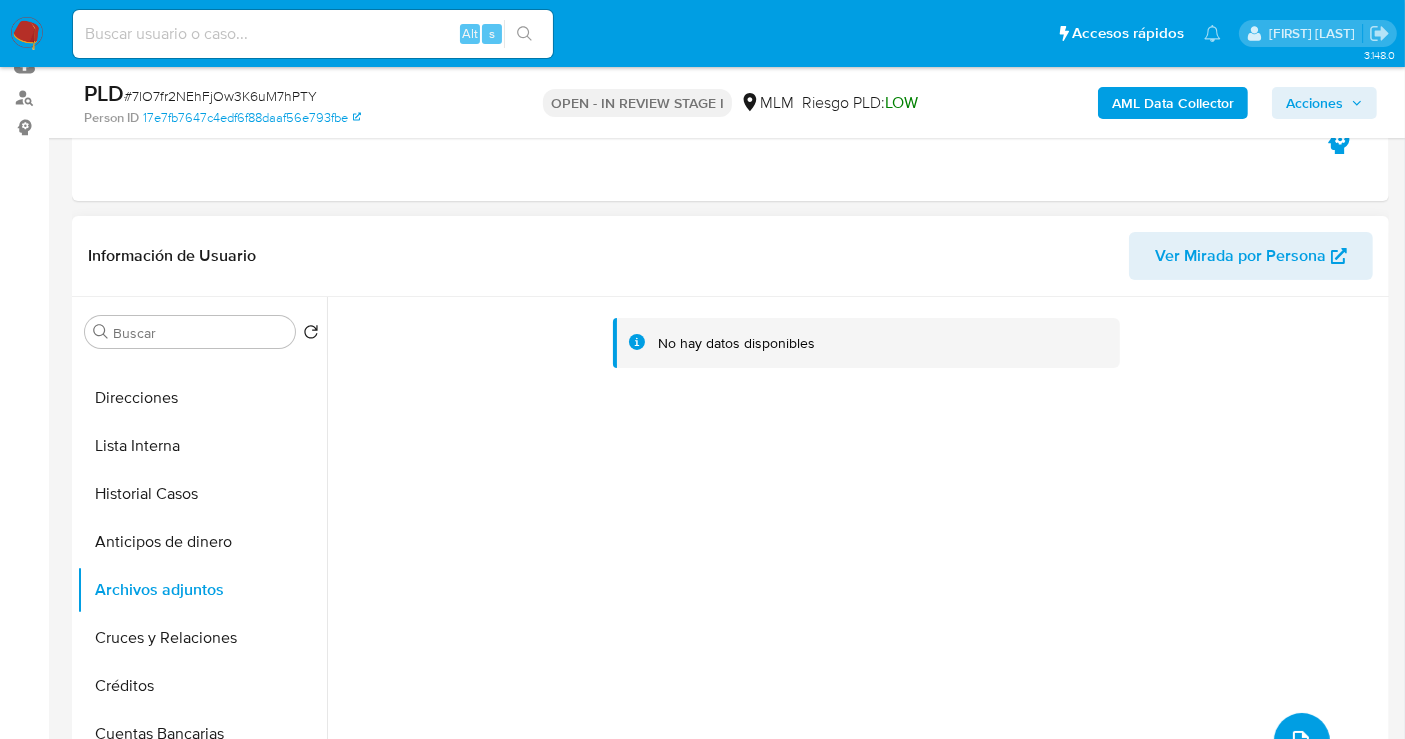 click 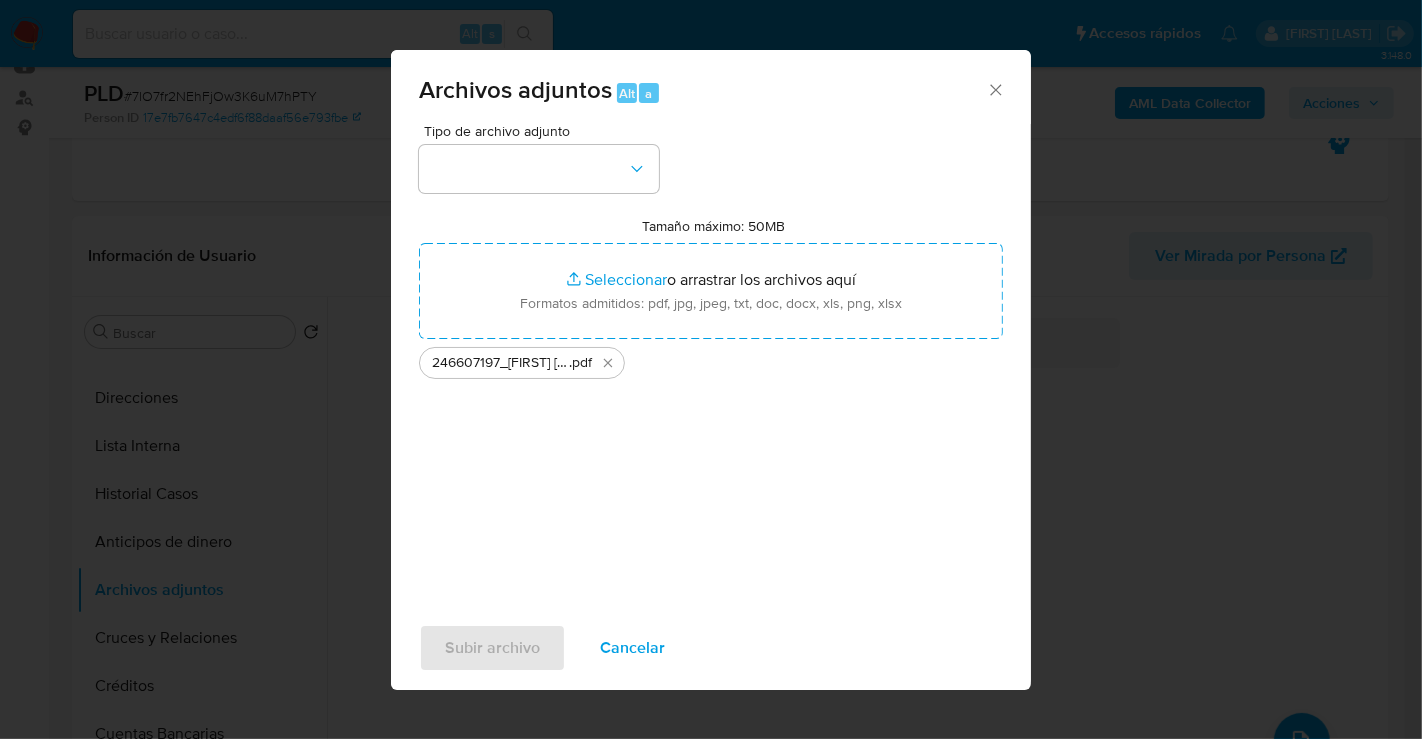 click on "246607197_[FIRST] [LAST] [LAST]_JUL25 .pdf Subir archivo Cancelar" at bounding box center (711, 369) 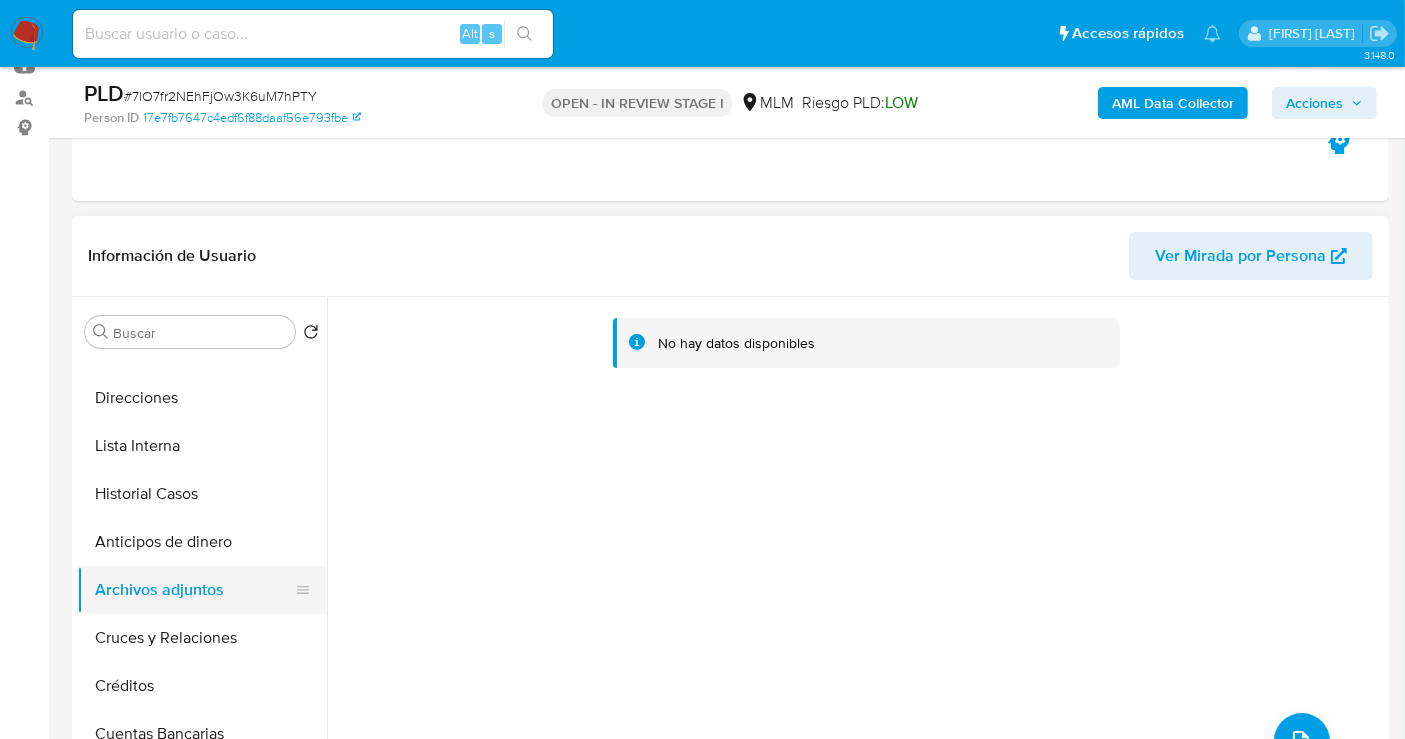click on "Archivos adjuntos" at bounding box center [194, 590] 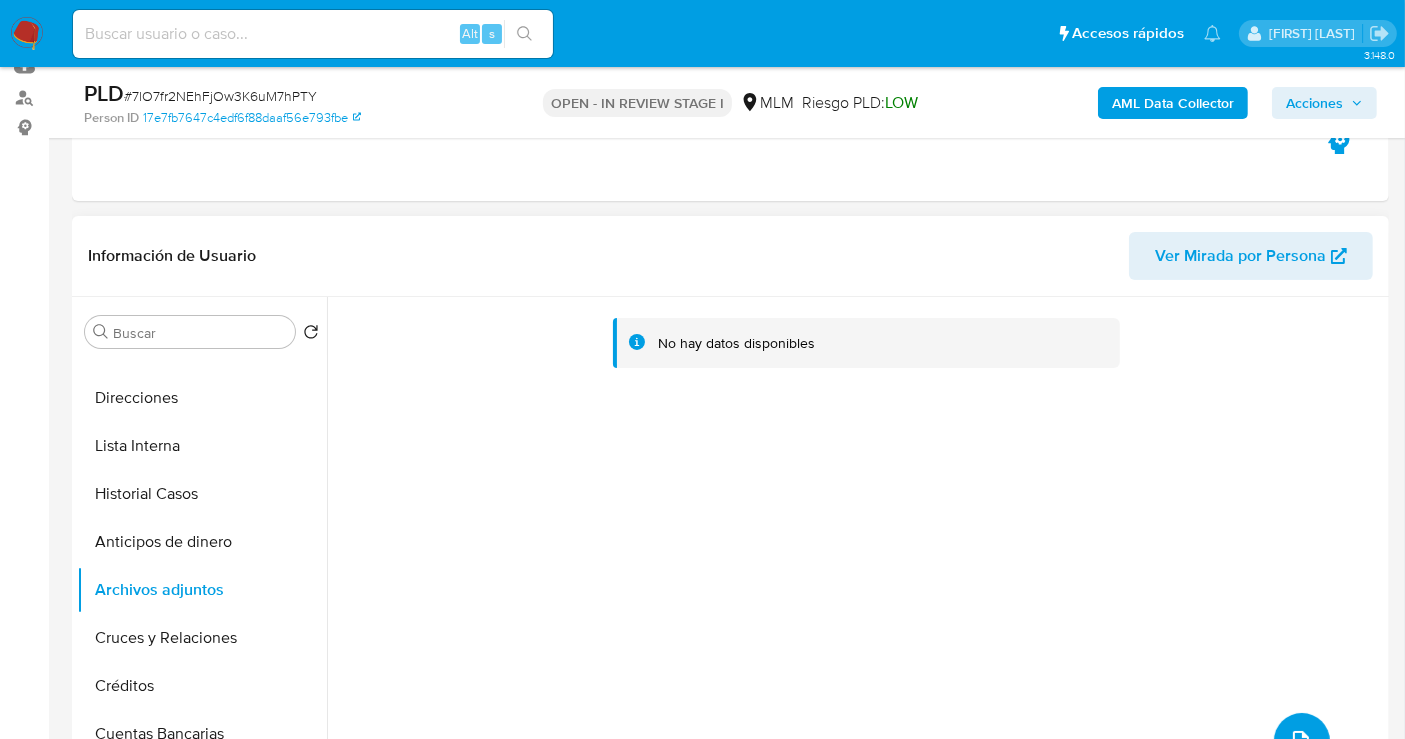 click at bounding box center (1302, 741) 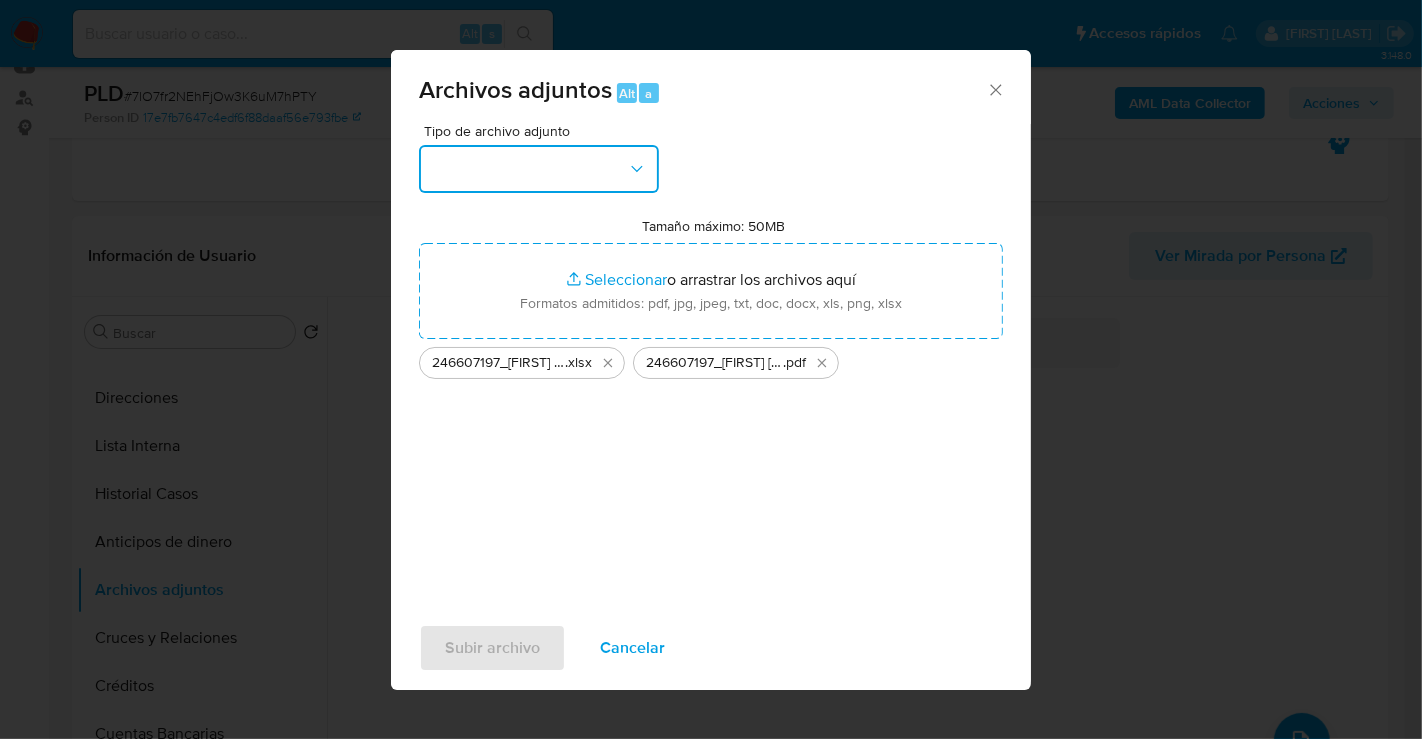 click at bounding box center [539, 169] 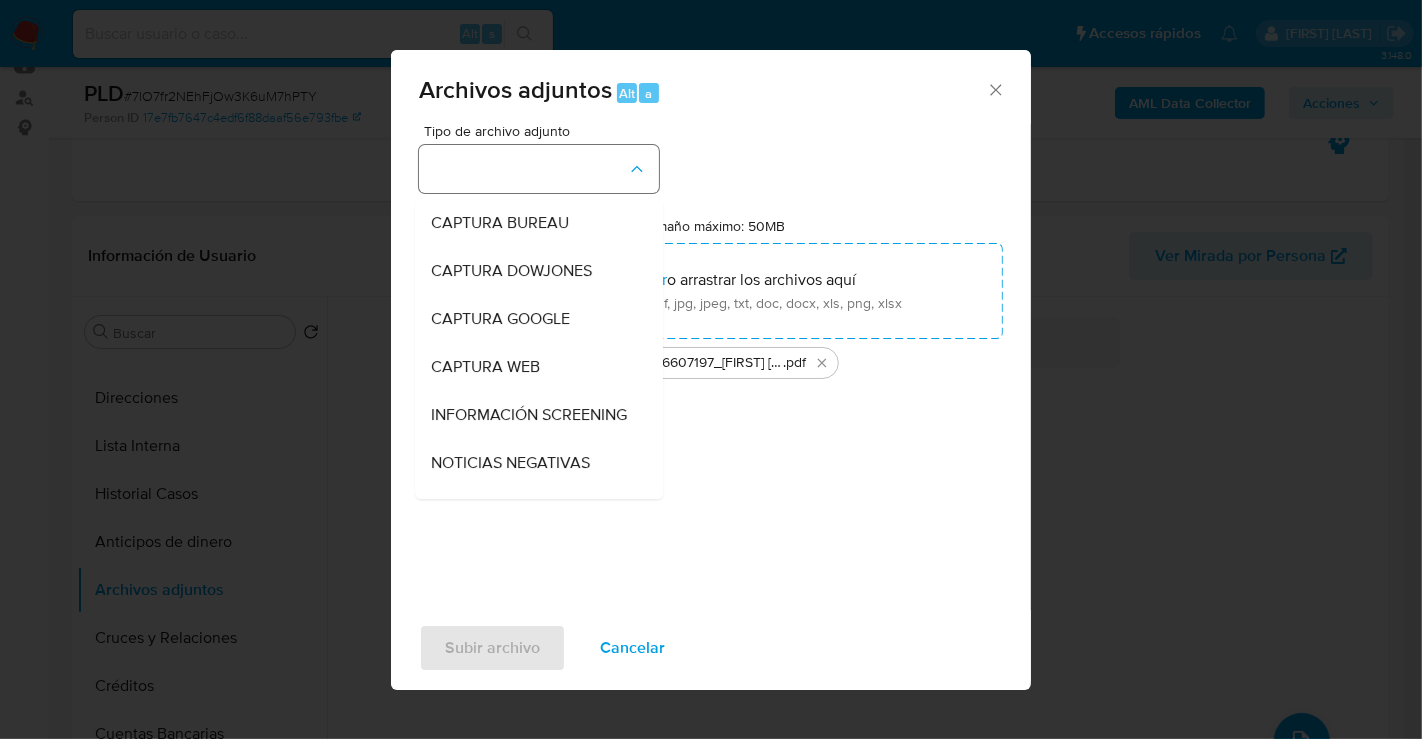 type 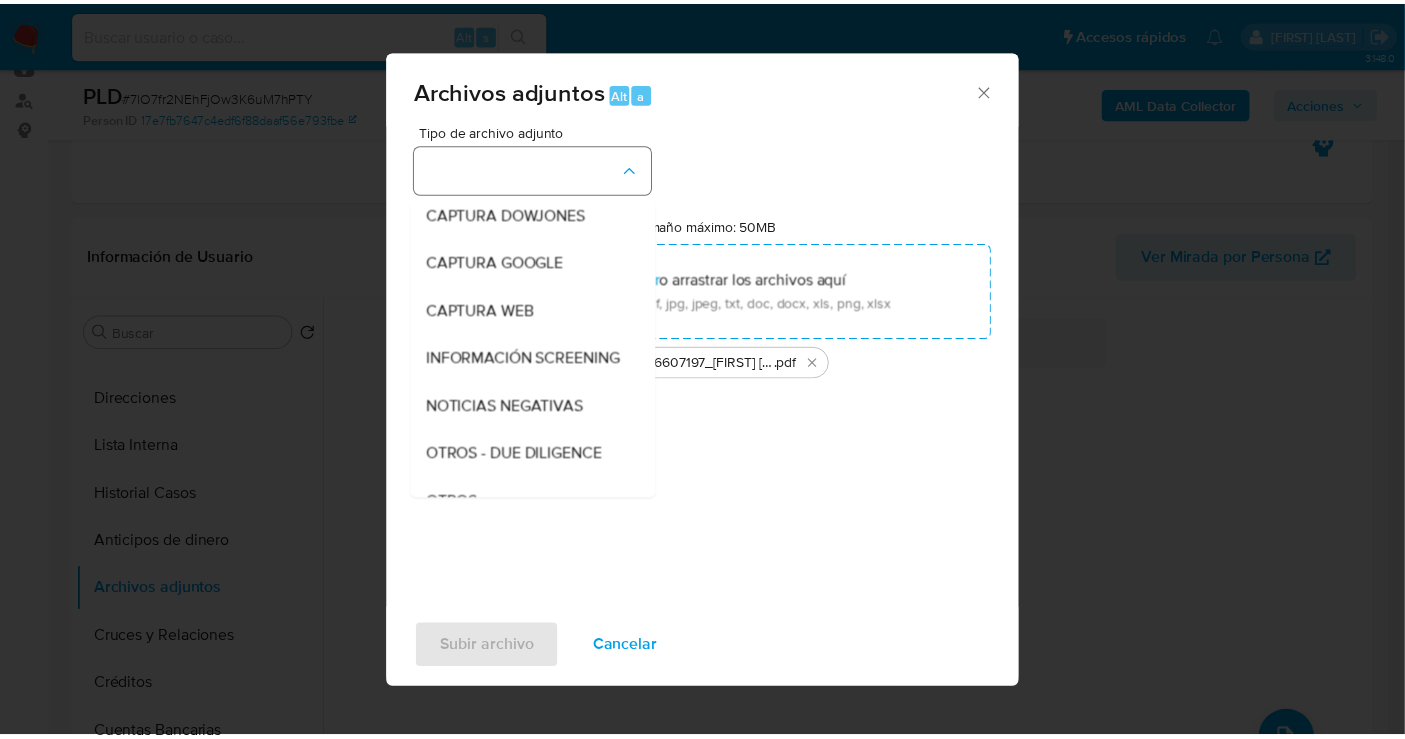scroll, scrollTop: 103, scrollLeft: 0, axis: vertical 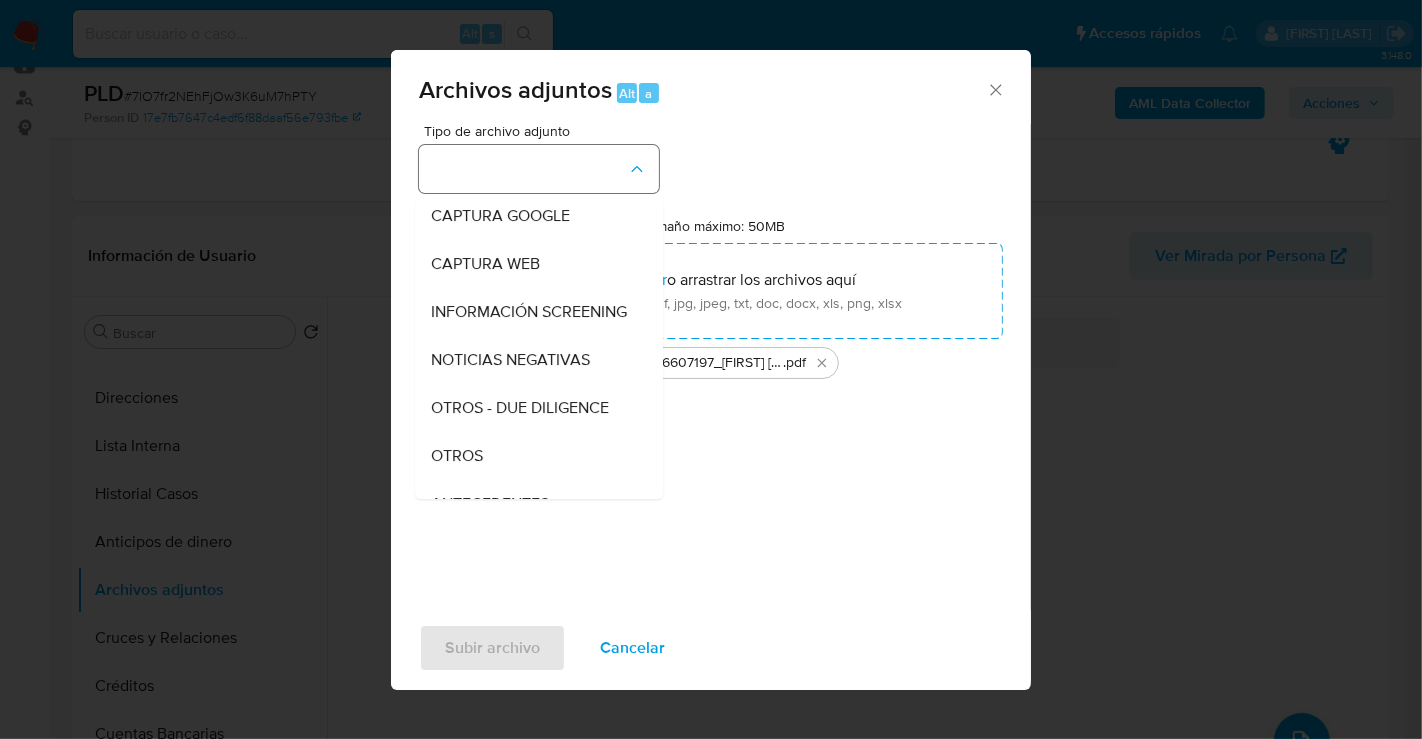 type 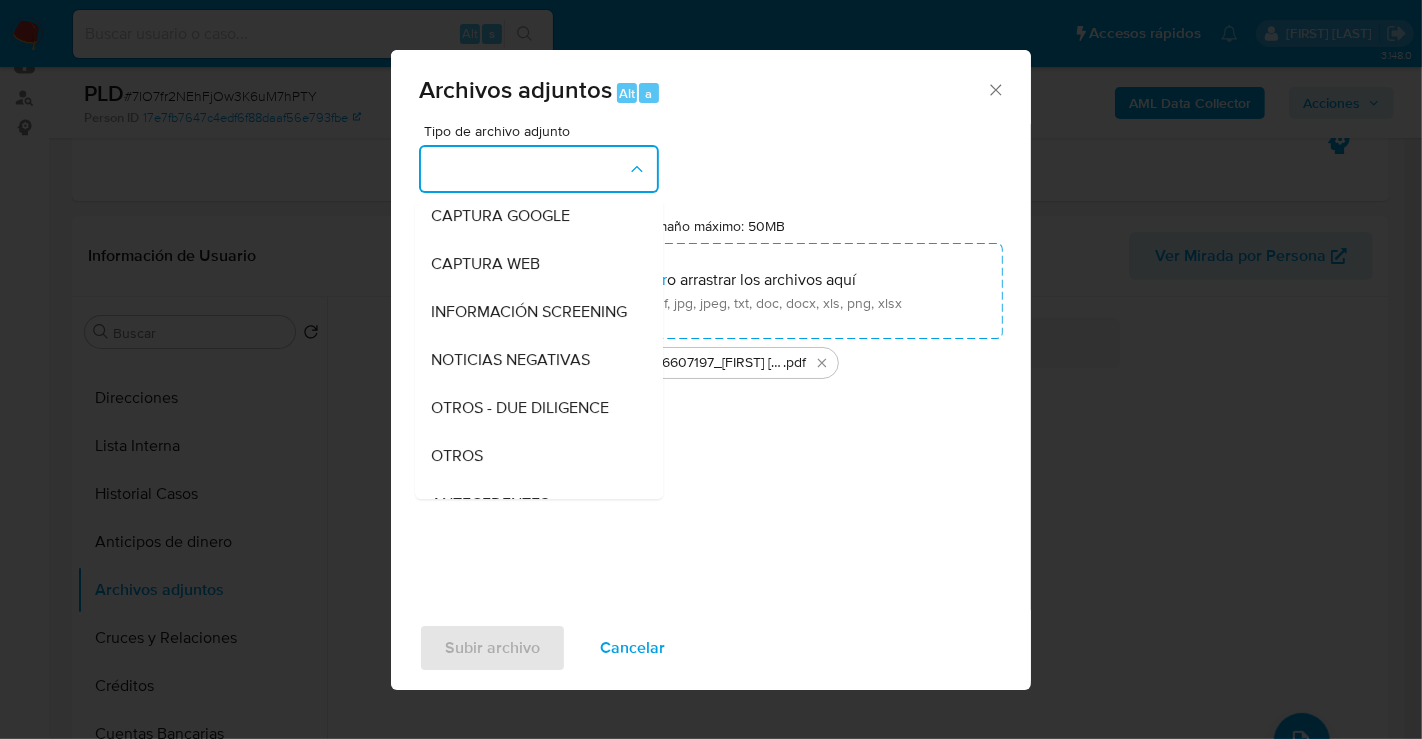 type 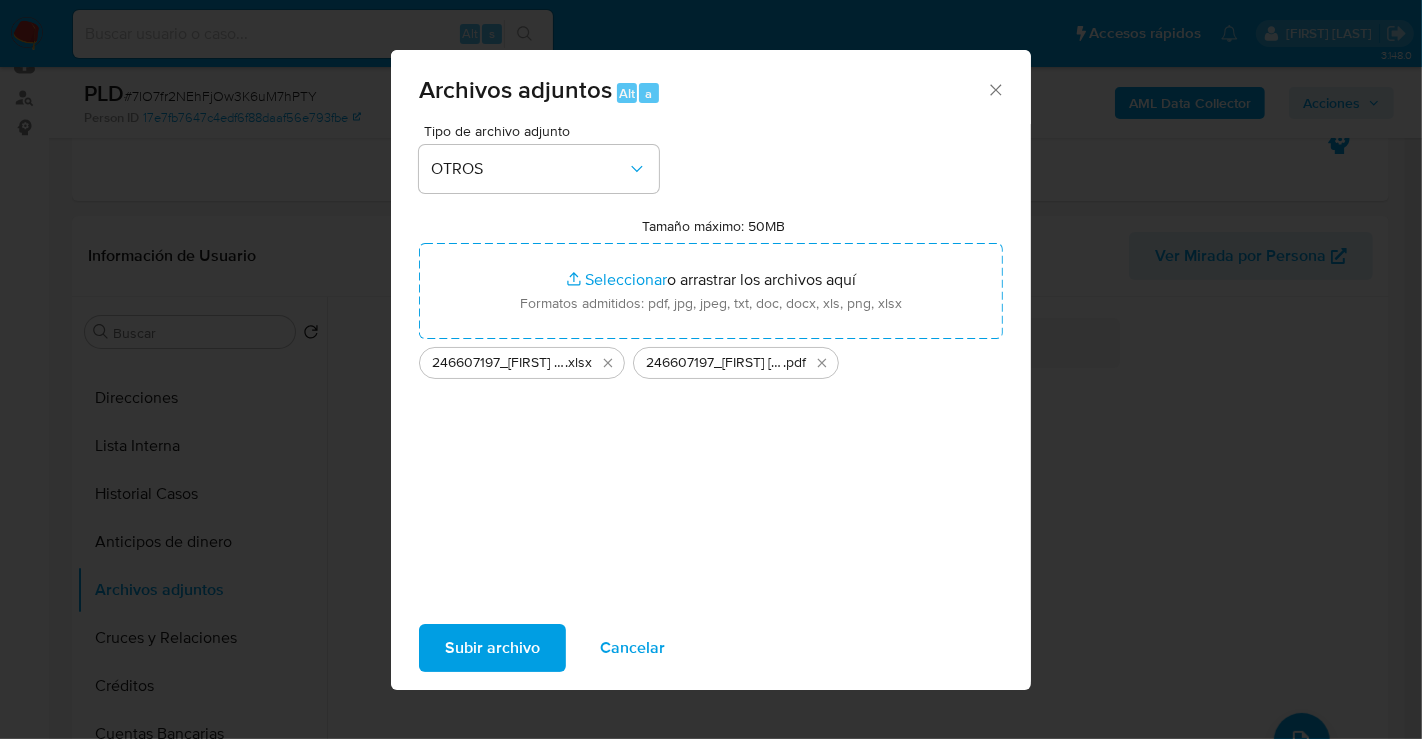 click on "Subir archivo" at bounding box center (492, 648) 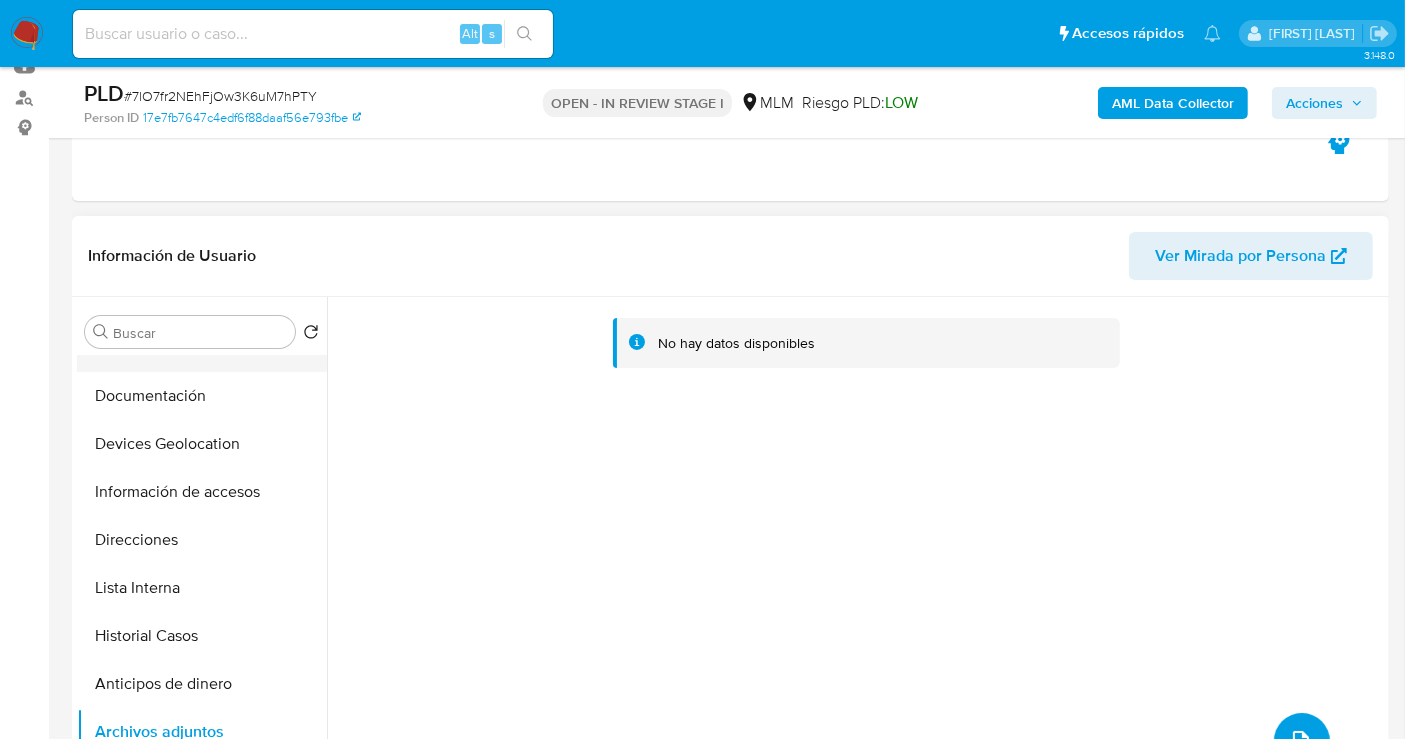 scroll, scrollTop: 0, scrollLeft: 0, axis: both 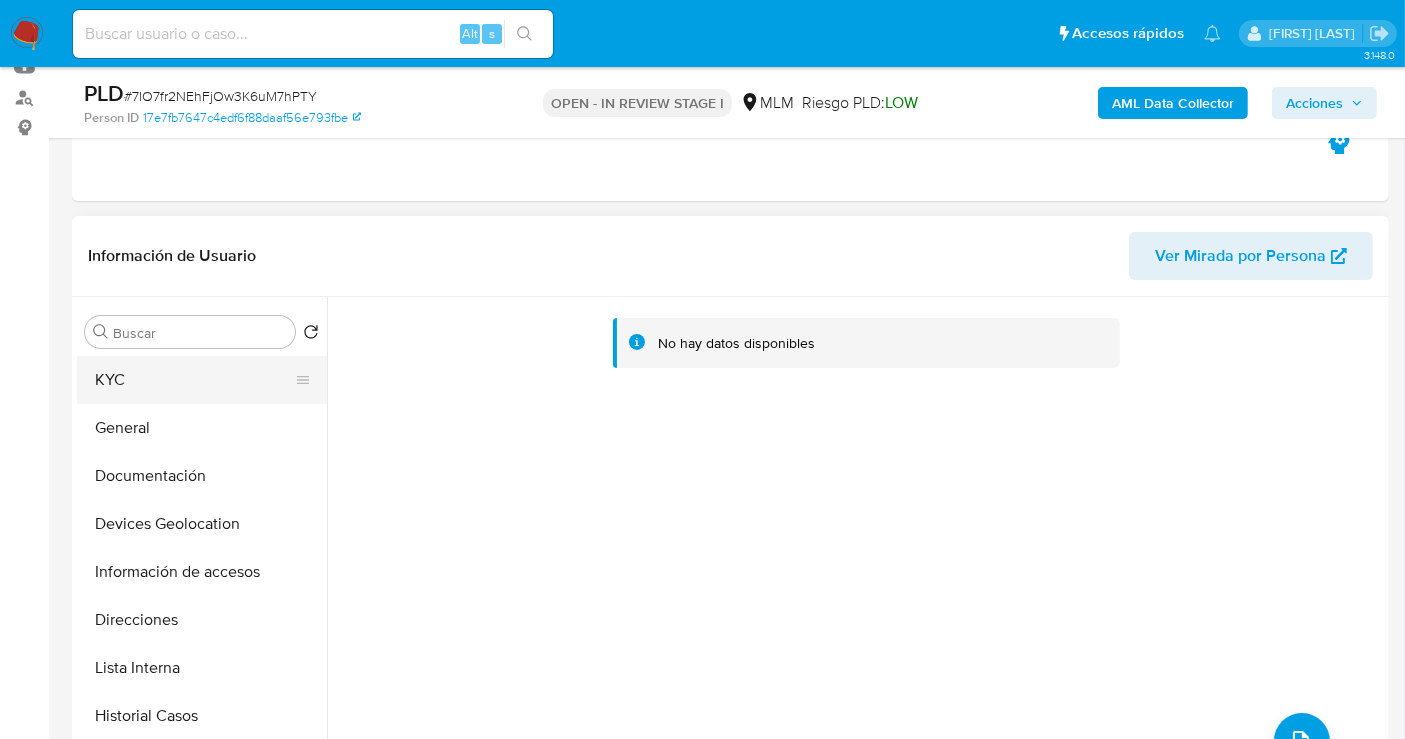 click on "KYC" at bounding box center [194, 380] 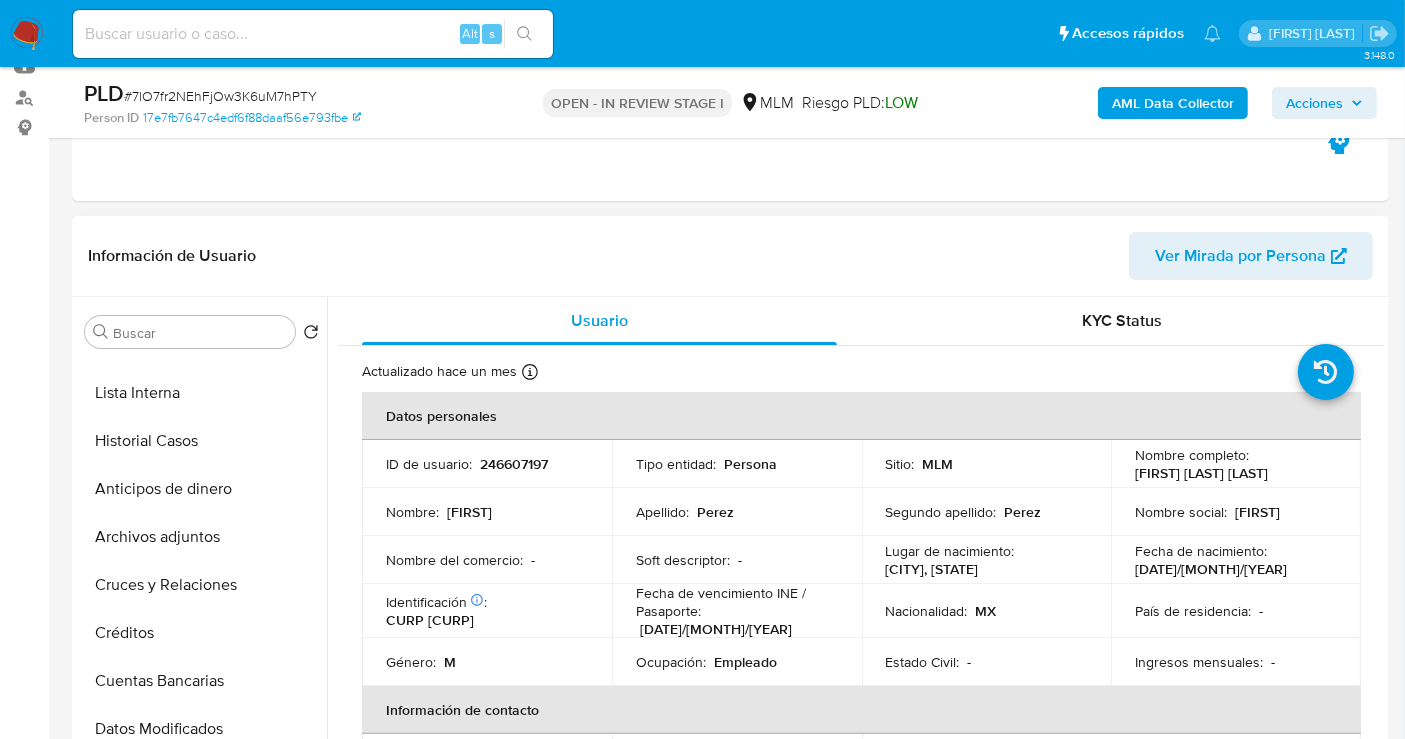 scroll, scrollTop: 444, scrollLeft: 0, axis: vertical 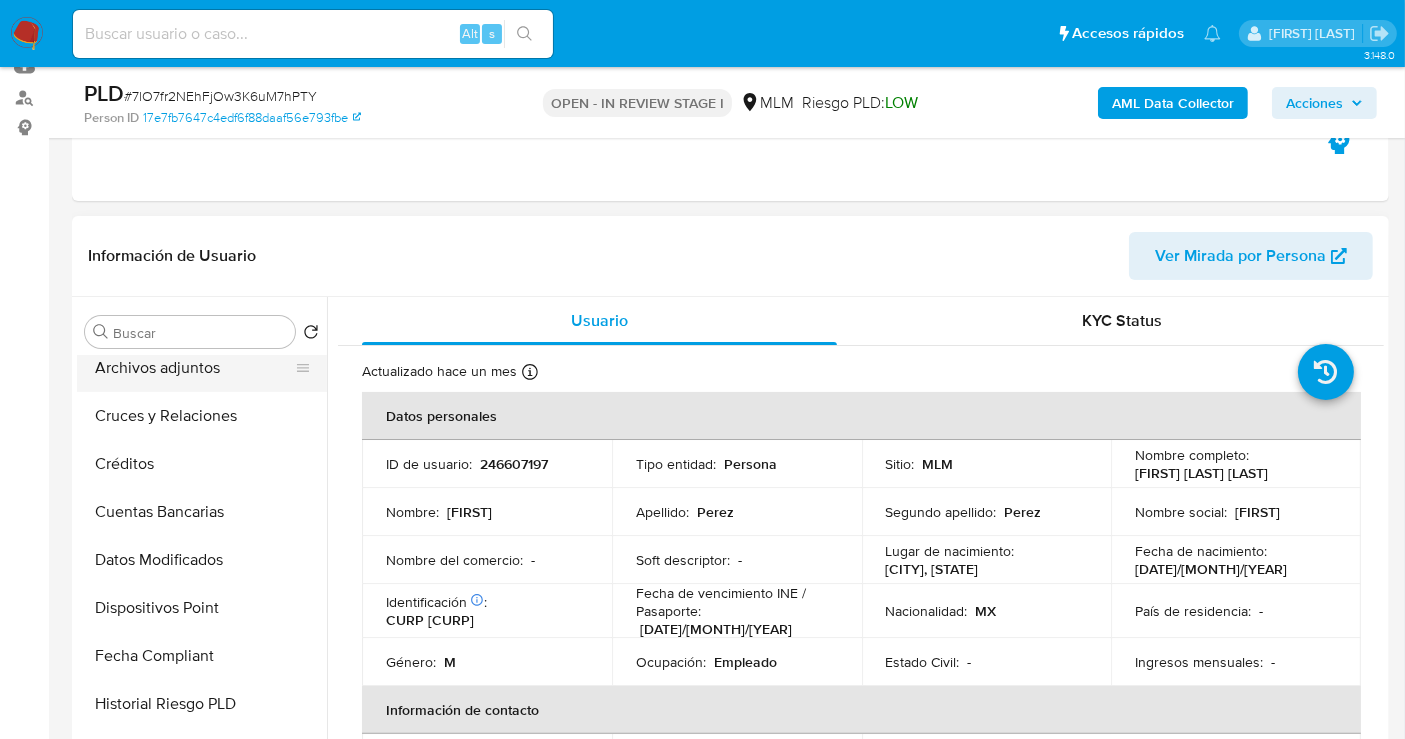 click on "Archivos adjuntos" at bounding box center [194, 368] 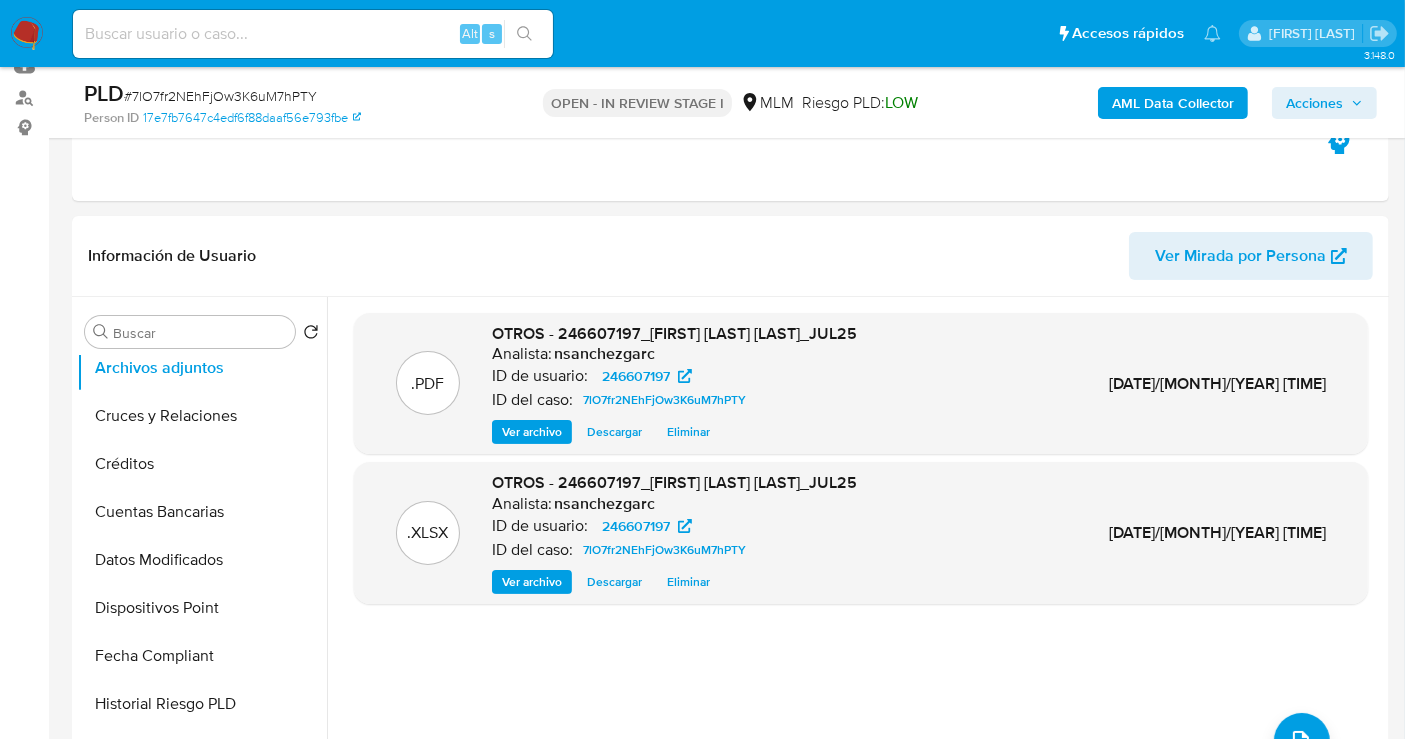 click on "Acciones" at bounding box center [1314, 103] 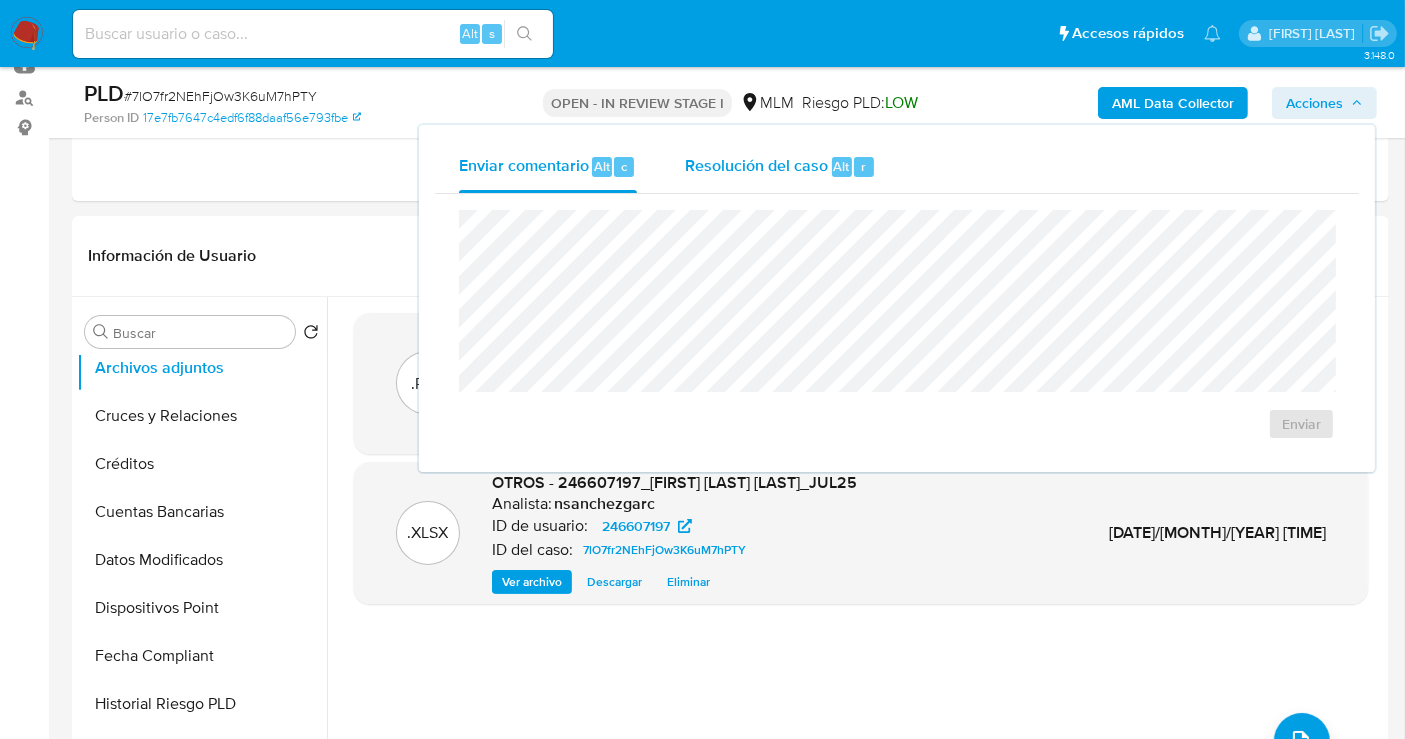 click on "Resolución del caso" at bounding box center [756, 165] 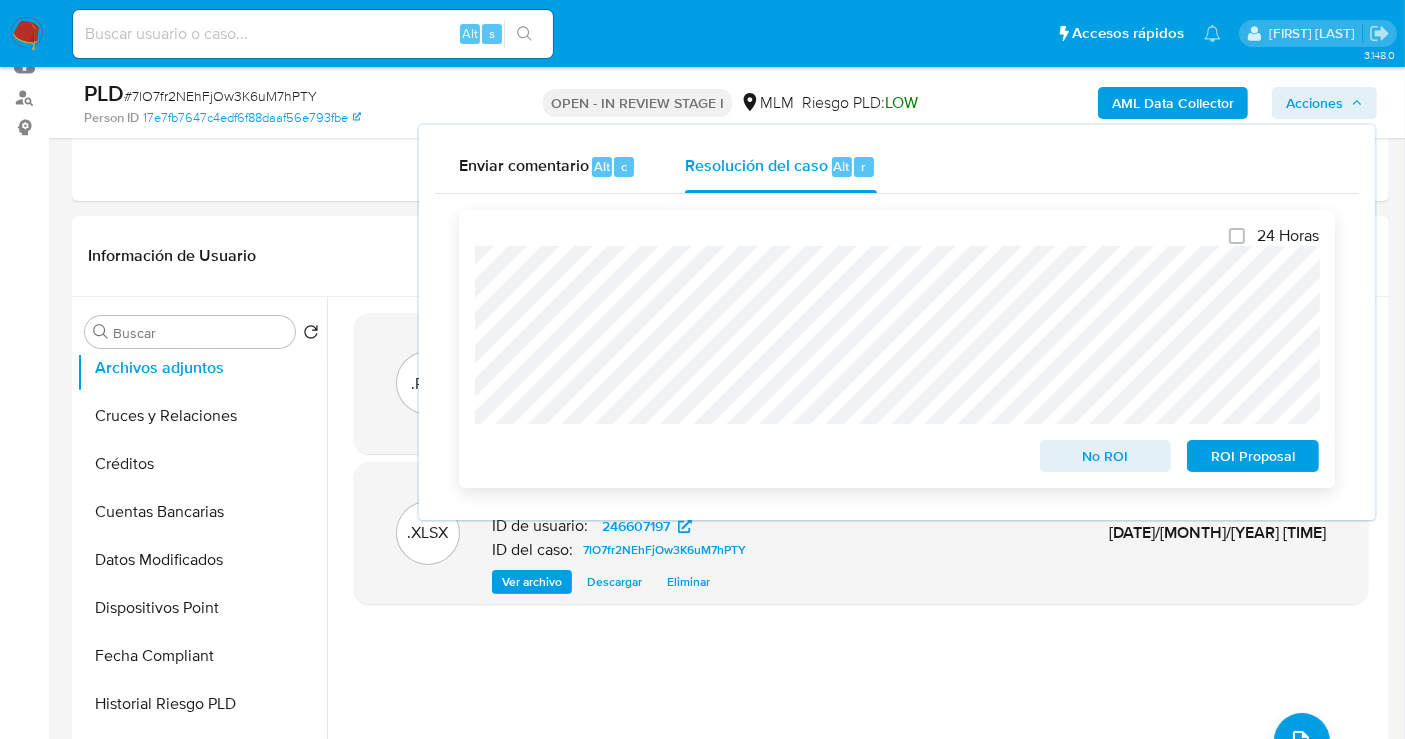 click on "ROI Proposal" at bounding box center [1253, 456] 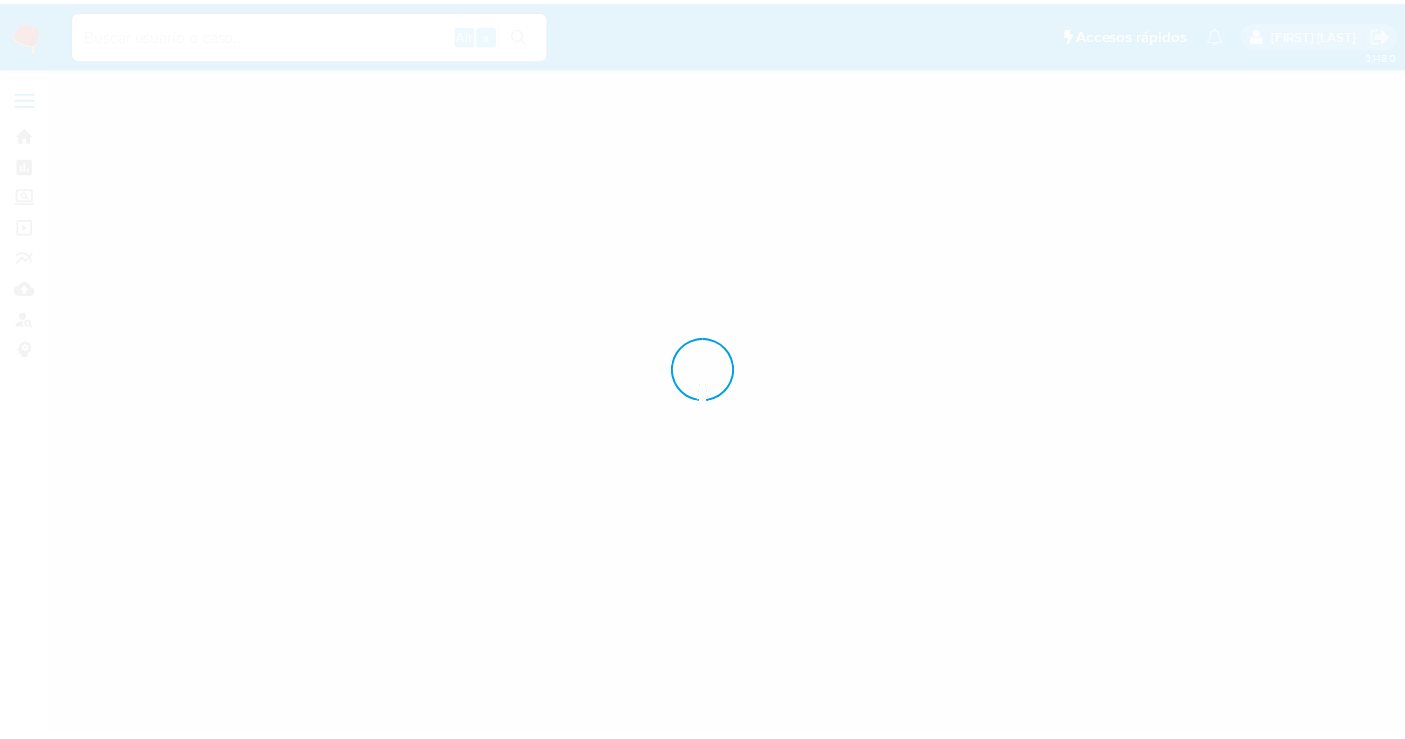 scroll, scrollTop: 0, scrollLeft: 0, axis: both 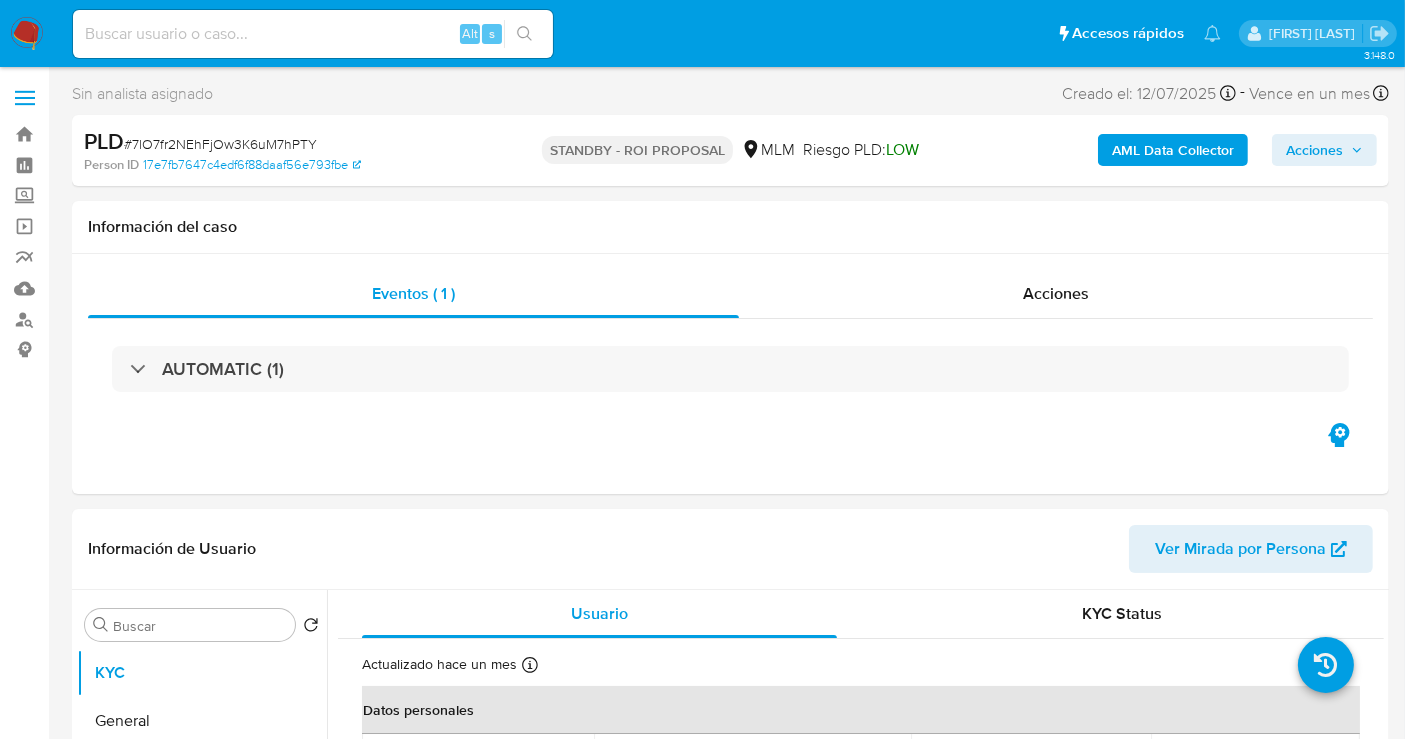 select on "10" 